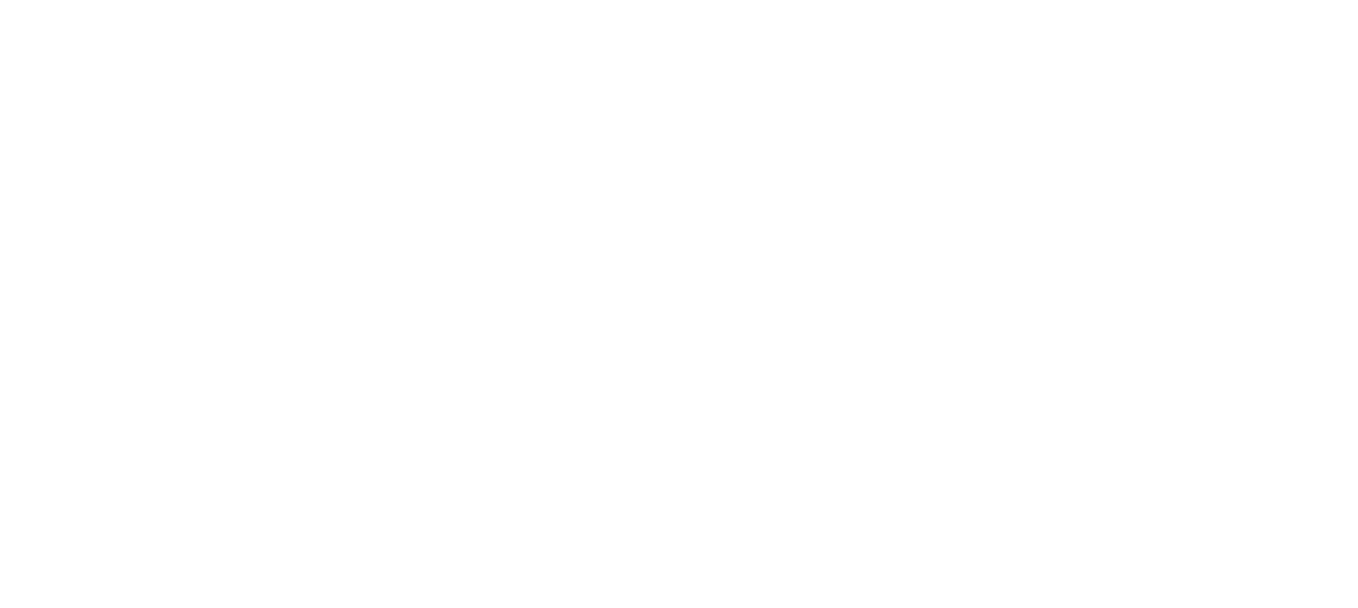 scroll, scrollTop: 0, scrollLeft: 0, axis: both 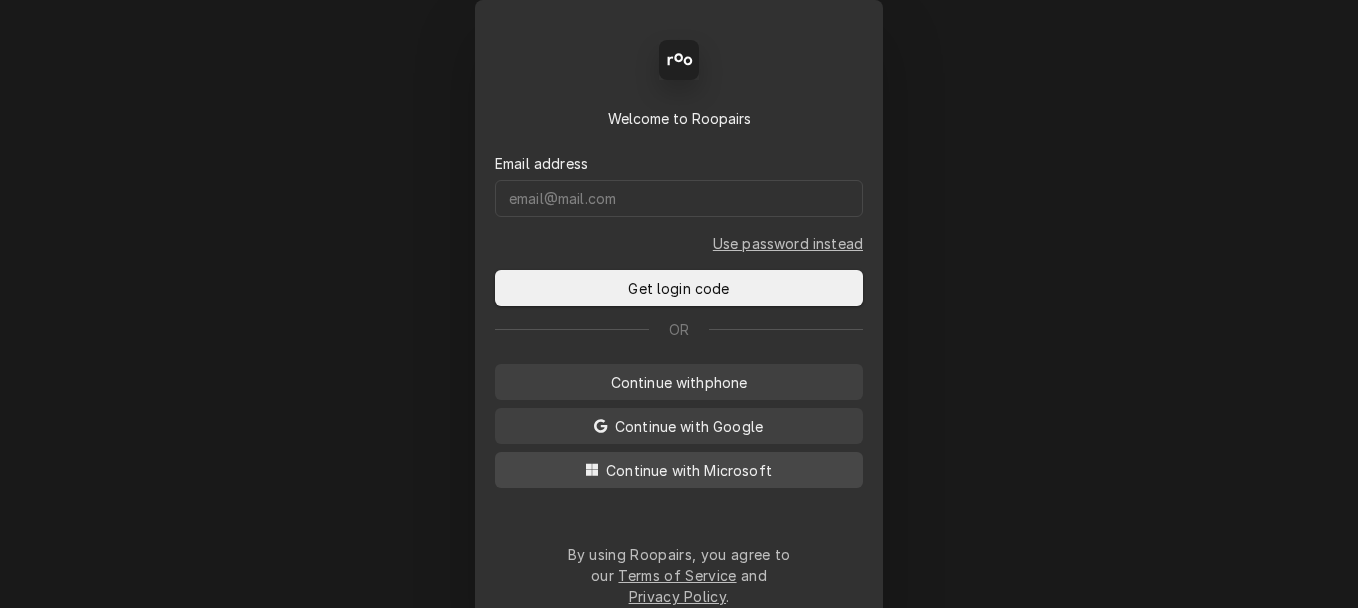 click on "Continue with Microsoft" at bounding box center (689, 470) 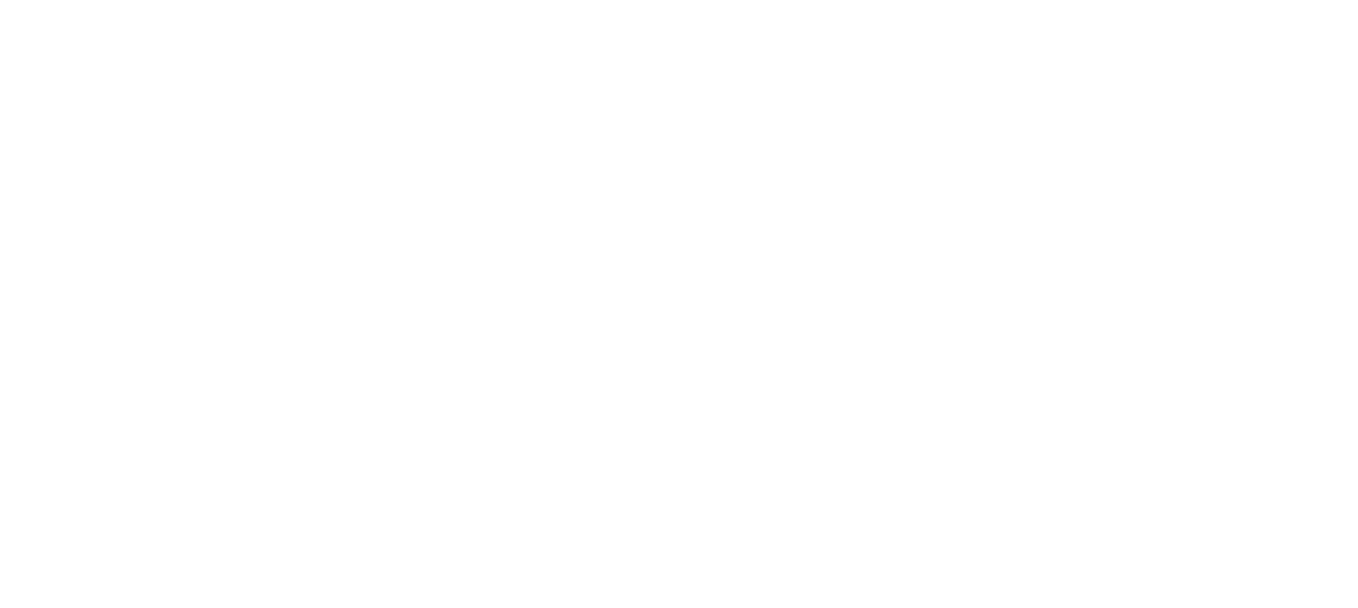 scroll, scrollTop: 0, scrollLeft: 0, axis: both 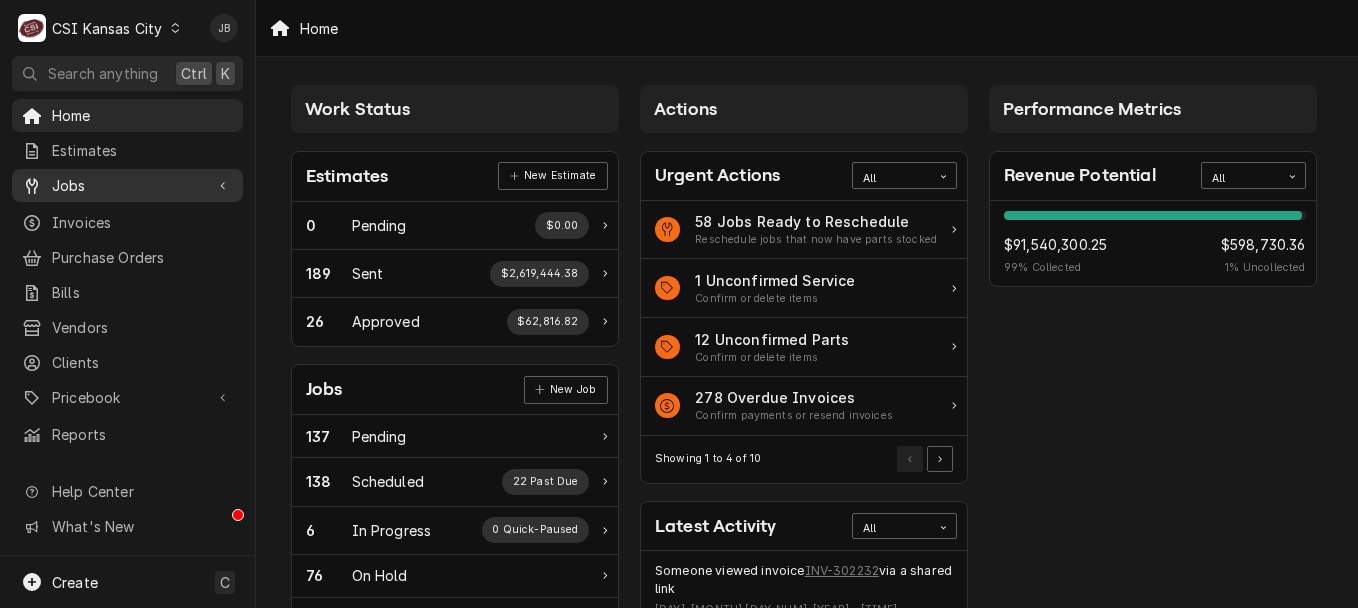 click on "Jobs" at bounding box center [127, 185] 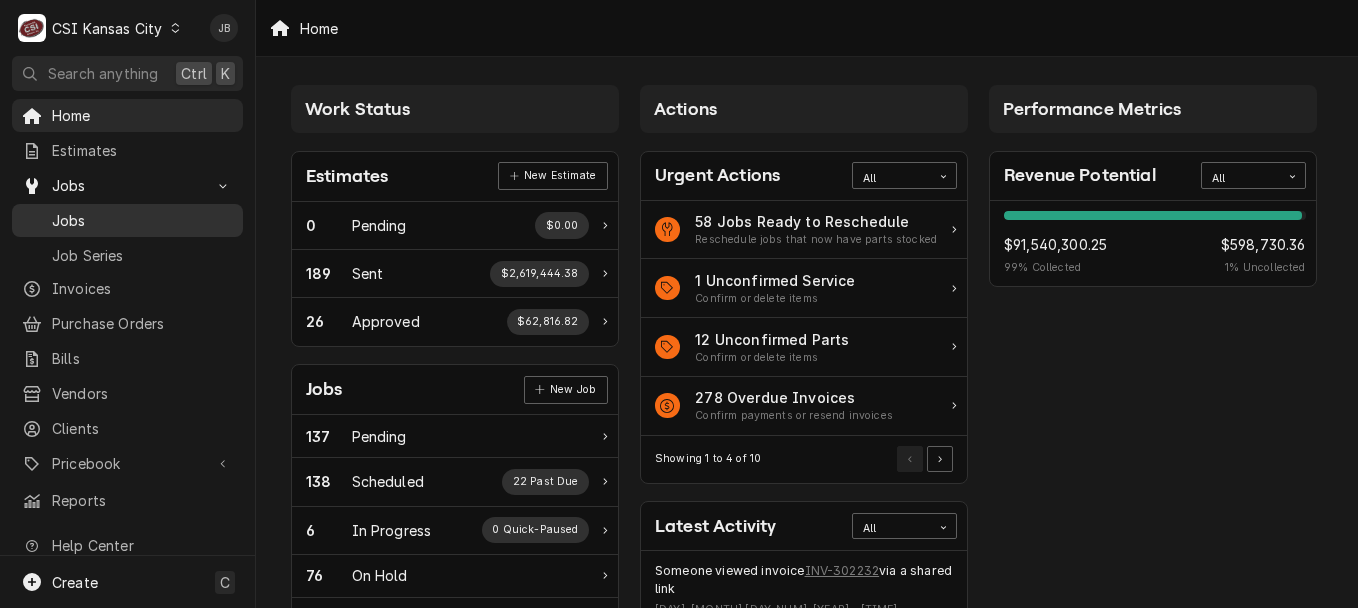 click on "Jobs" at bounding box center (142, 220) 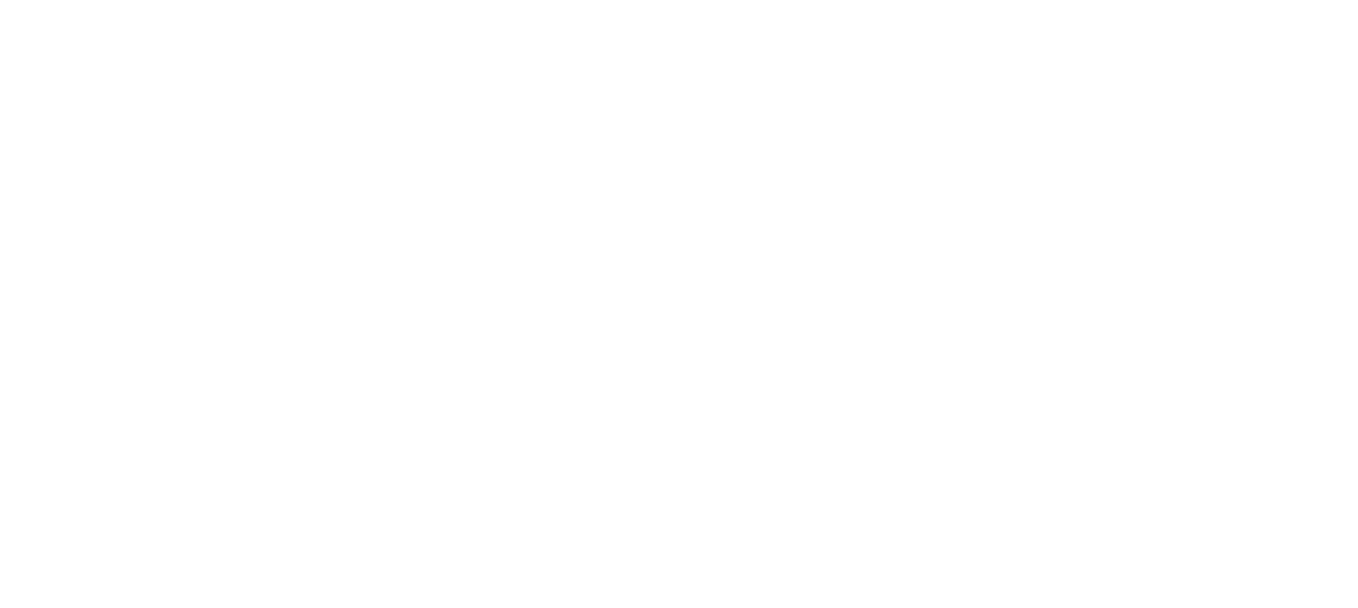 scroll, scrollTop: 0, scrollLeft: 0, axis: both 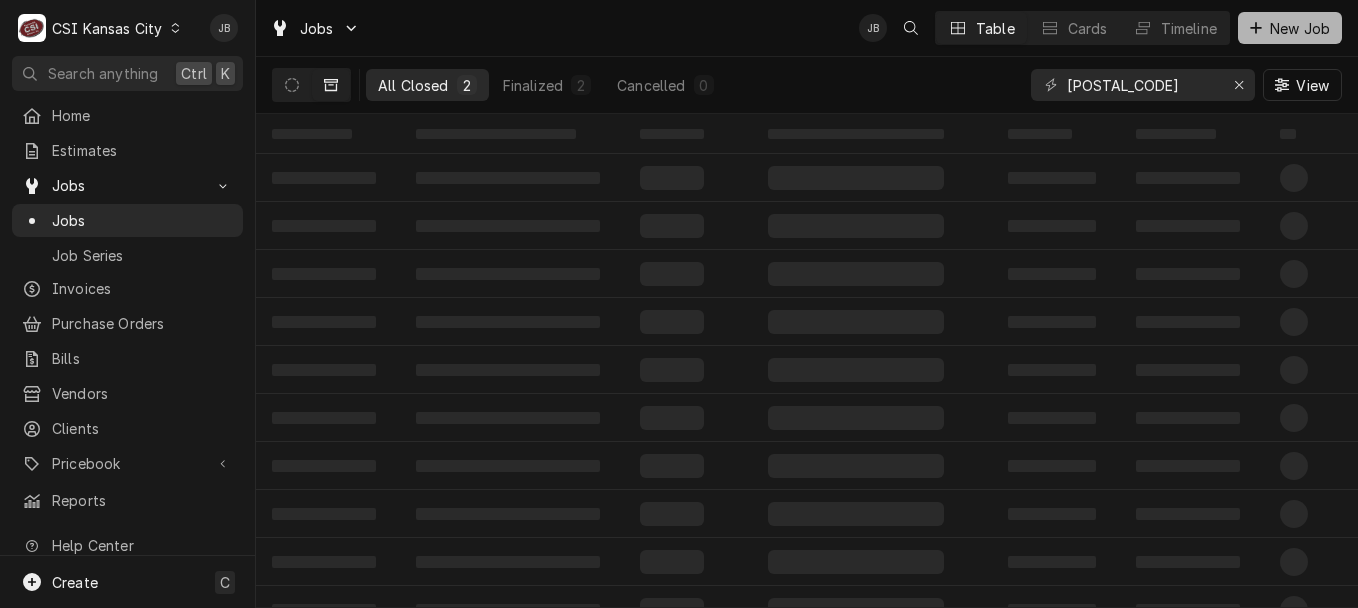 click on "New Job" at bounding box center [1300, 28] 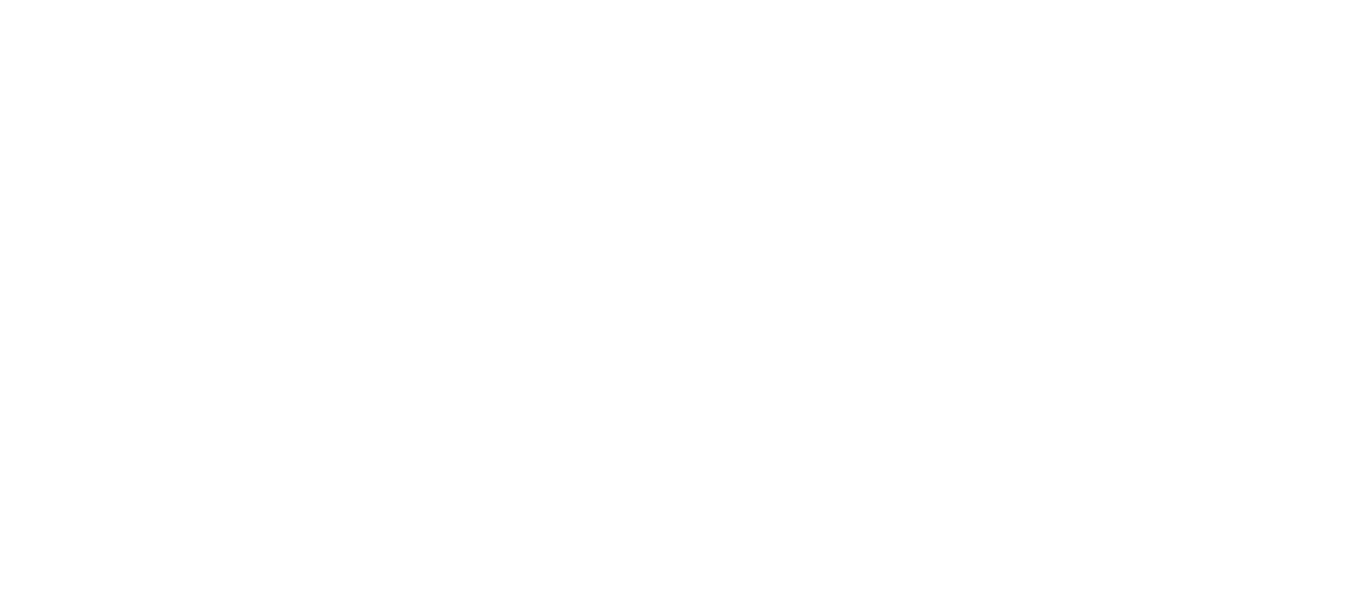 scroll, scrollTop: 0, scrollLeft: 0, axis: both 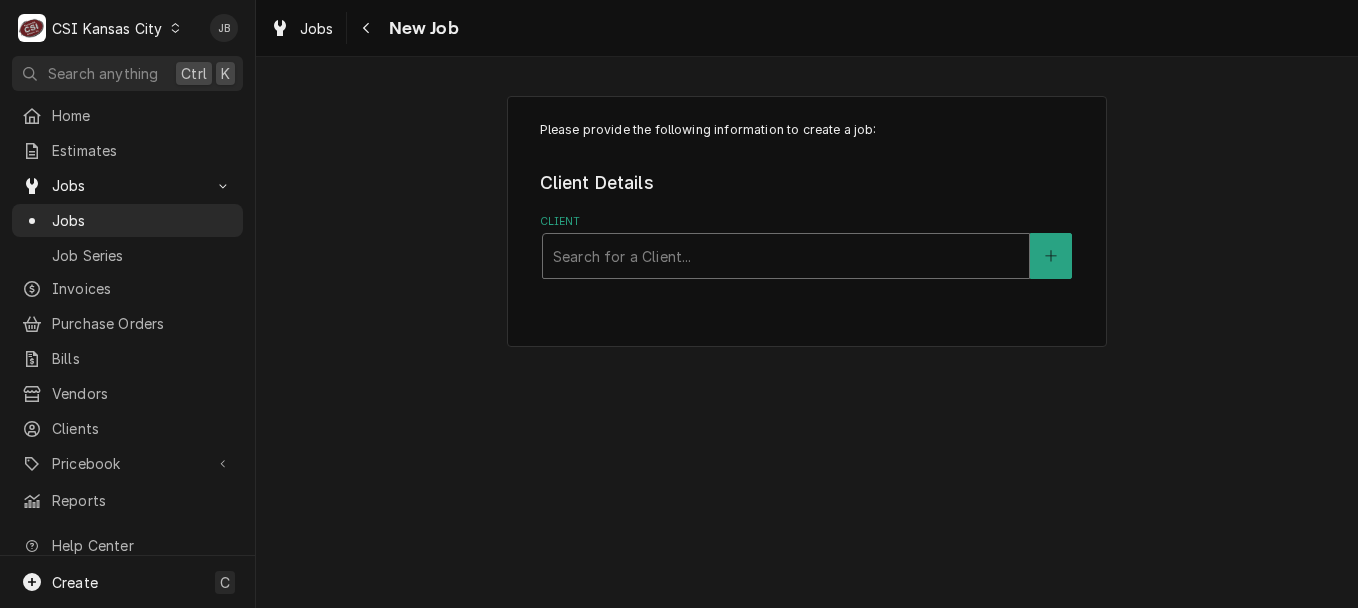 click at bounding box center (786, 256) 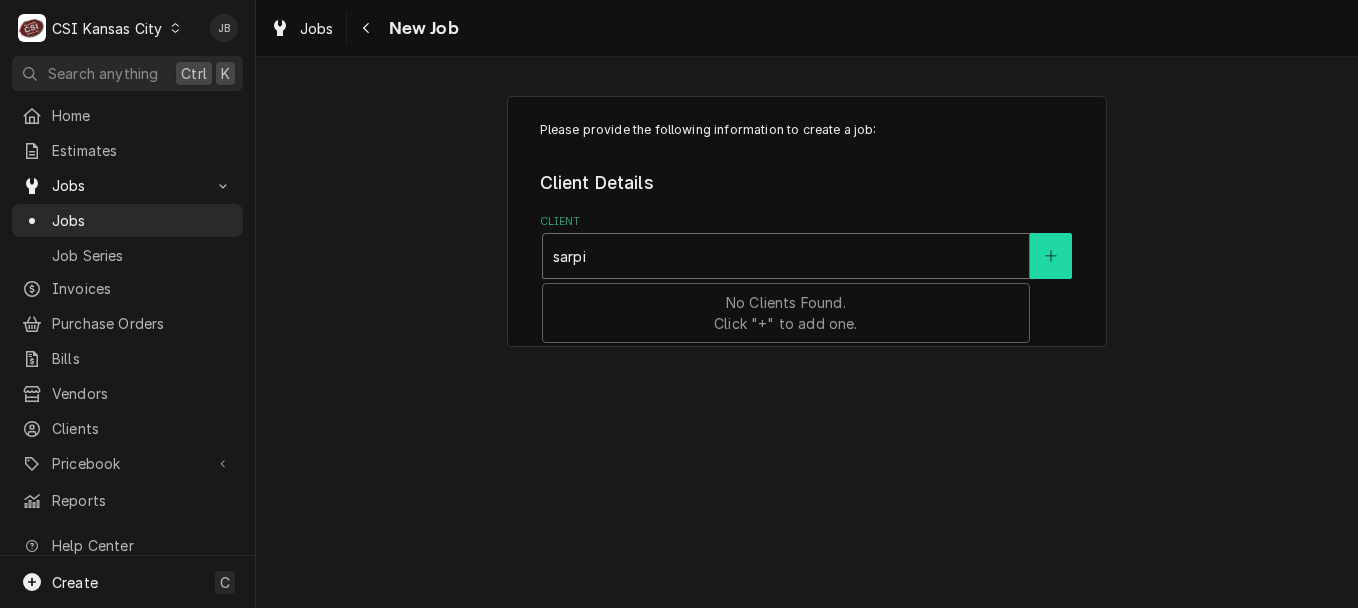 type on "sarpi" 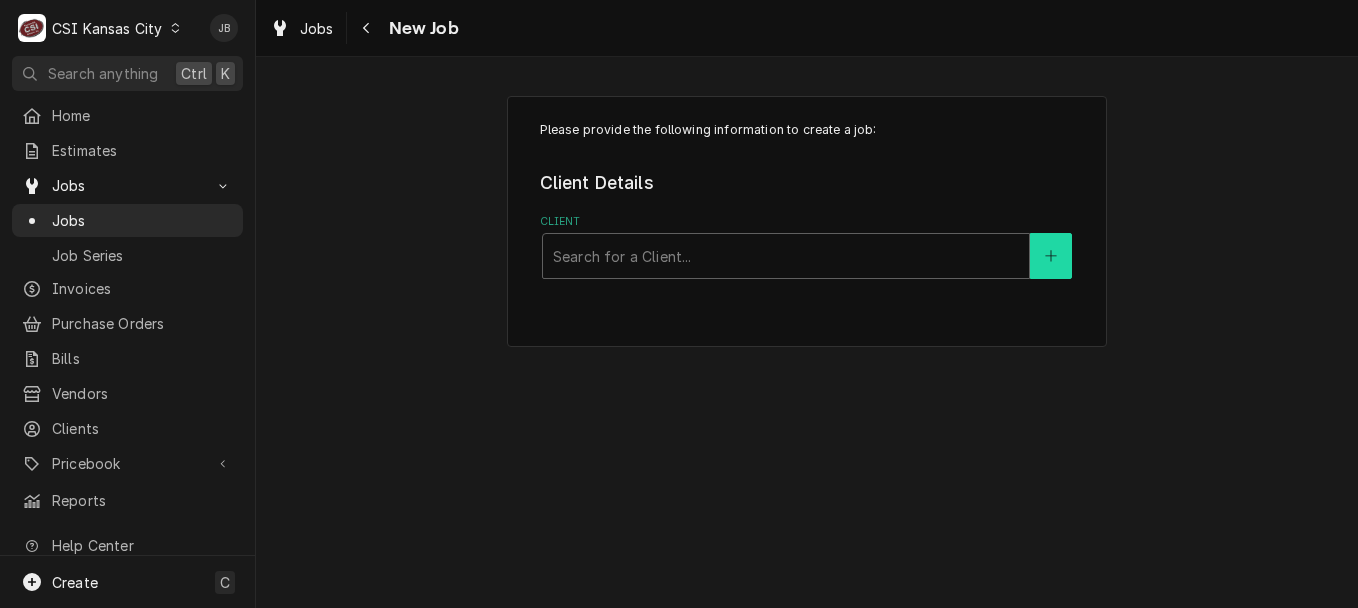 click at bounding box center [1051, 256] 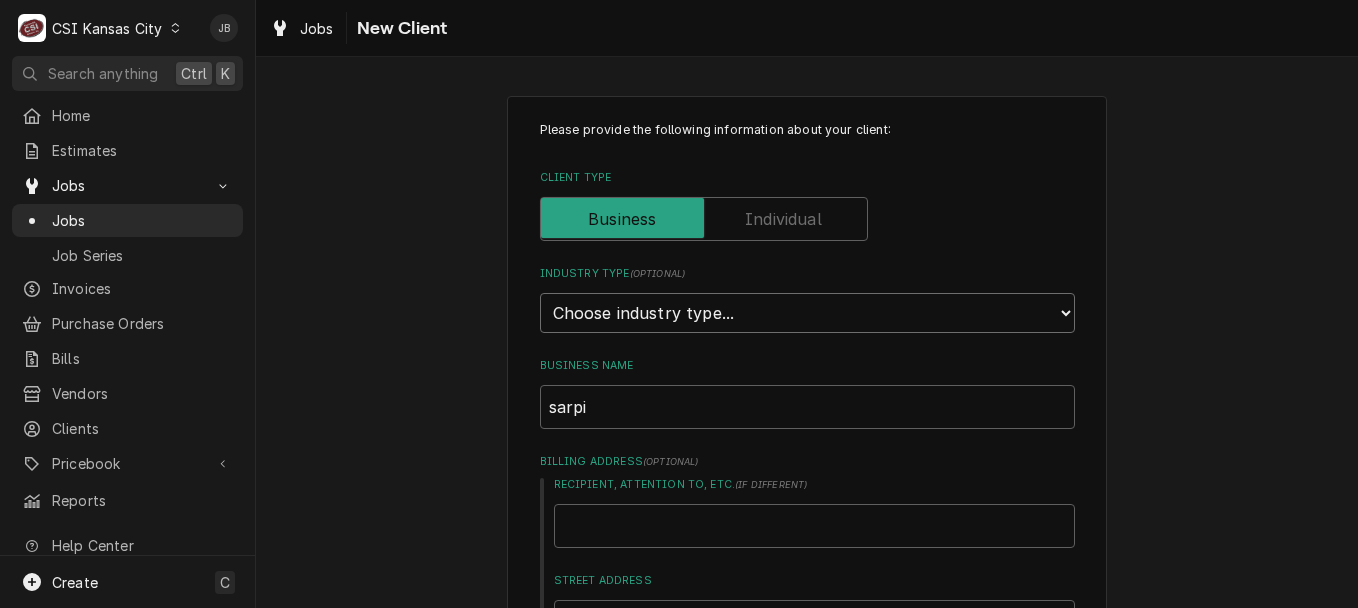 click on "Choose industry type... Residential Commercial Industrial Government" at bounding box center [807, 313] 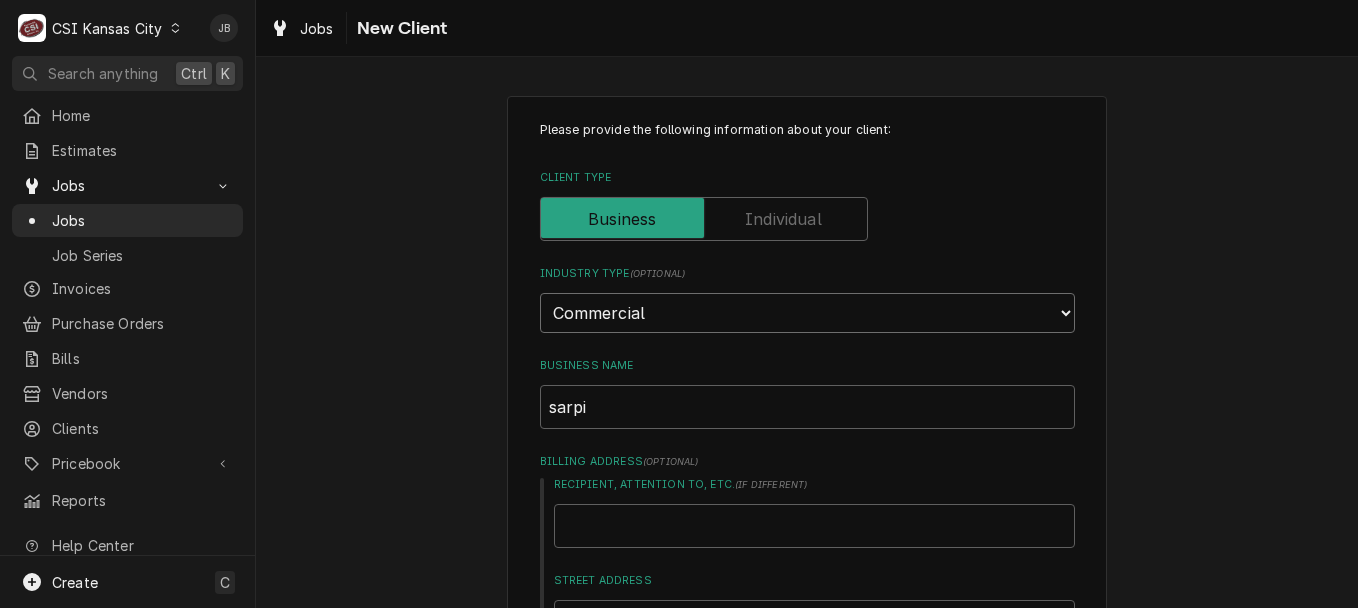 click on "Choose industry type... Residential Commercial Industrial Government" at bounding box center (807, 313) 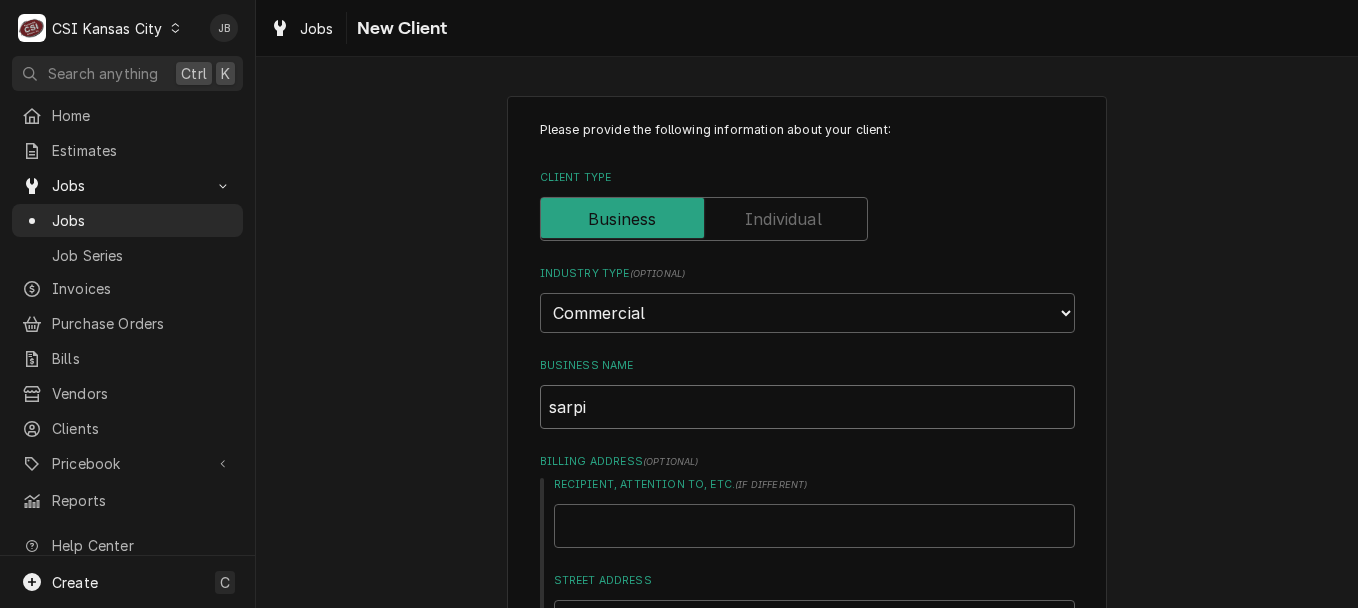 click on "sarpi" at bounding box center [807, 407] 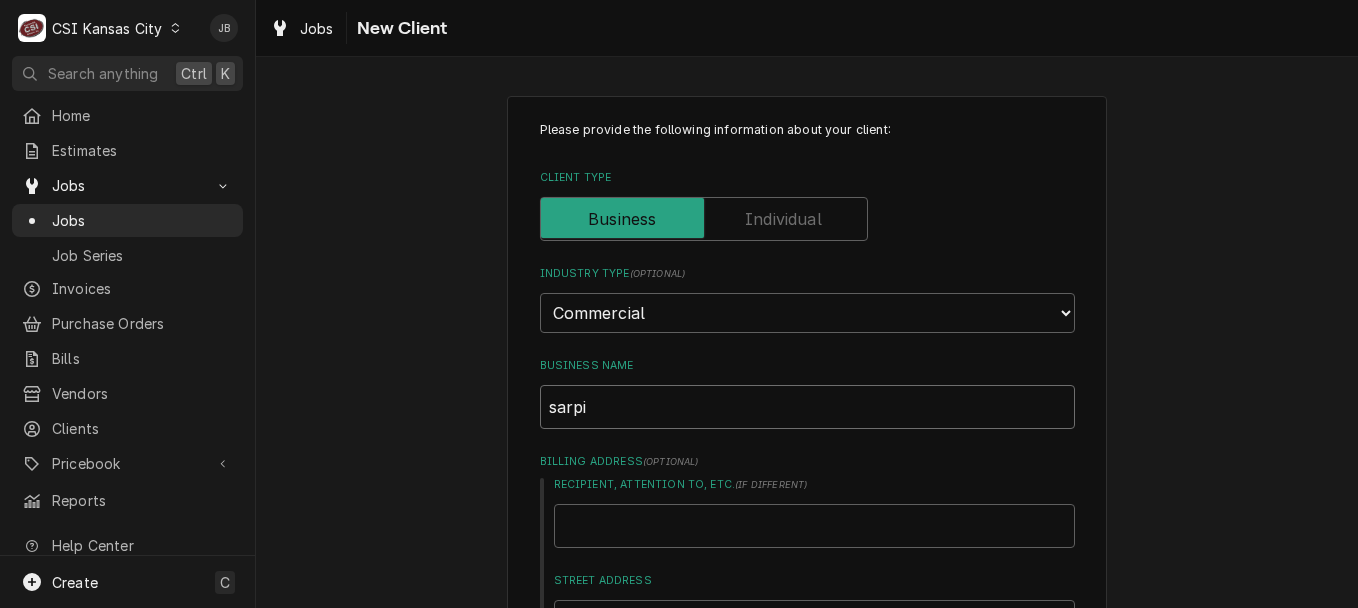 drag, startPoint x: 602, startPoint y: 403, endPoint x: 461, endPoint y: 392, distance: 141.42842 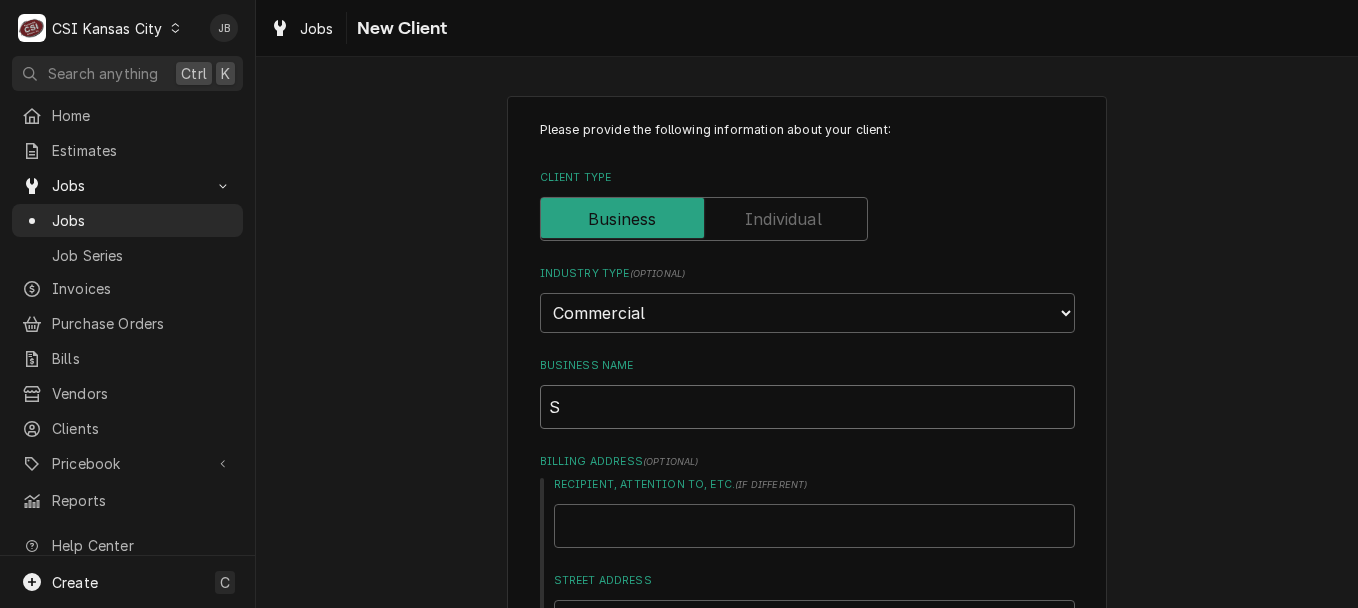 type on "x" 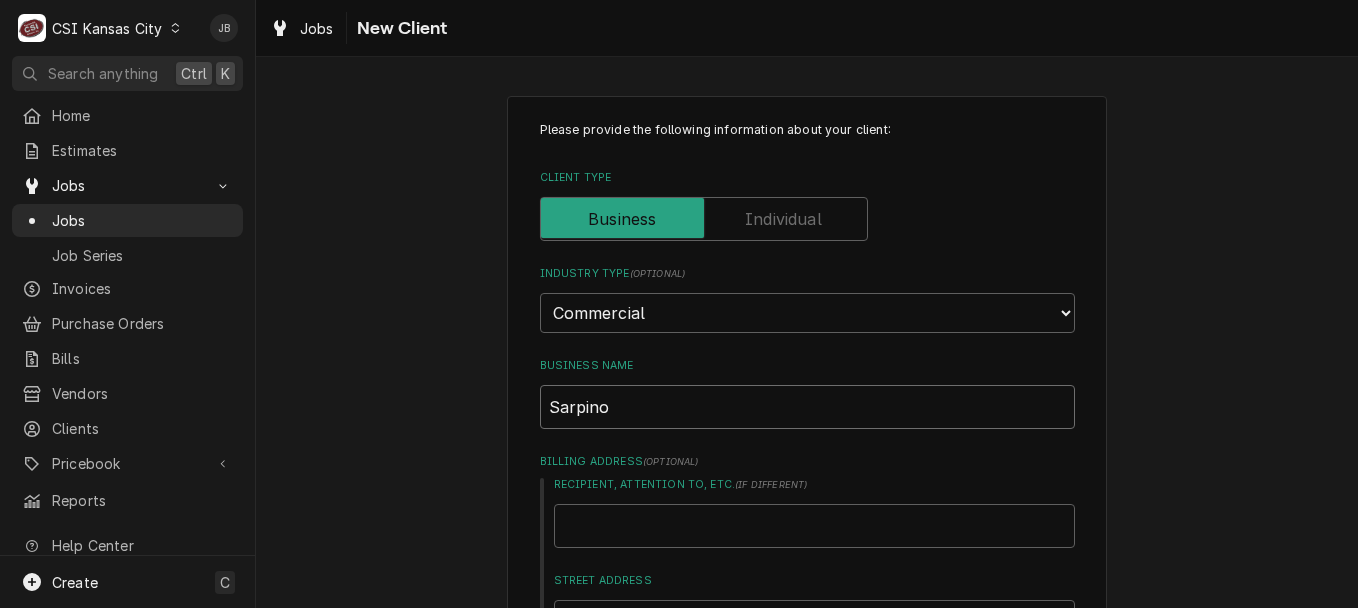 type on "x" 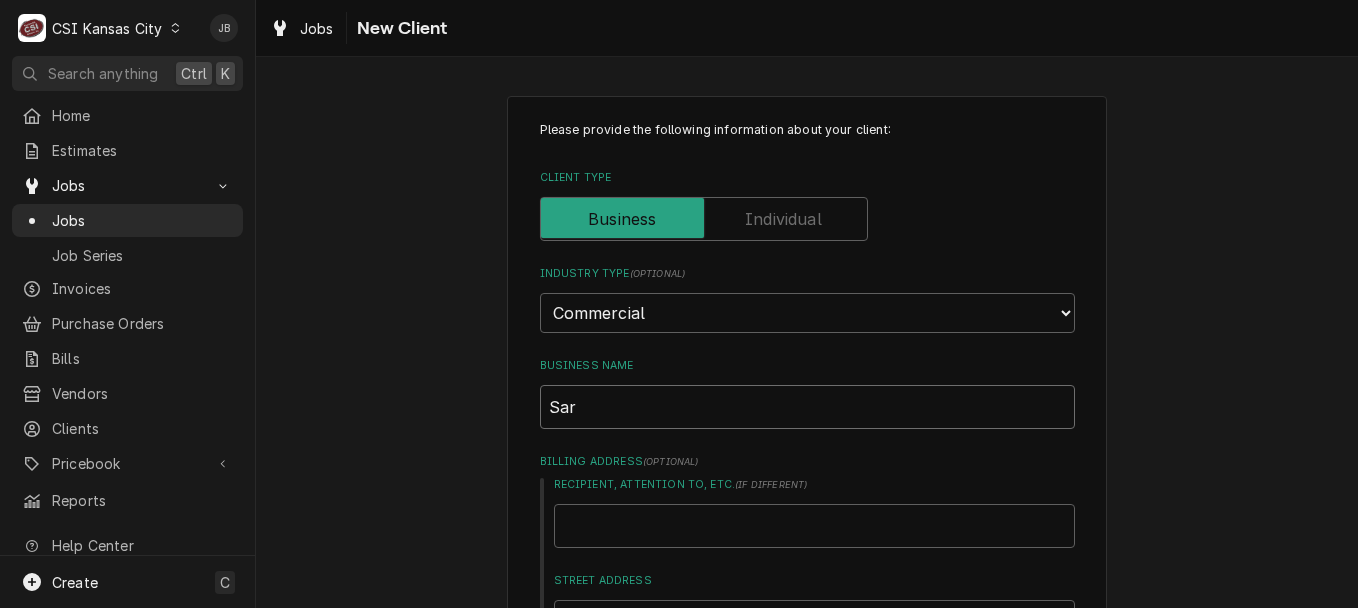 type on "x" 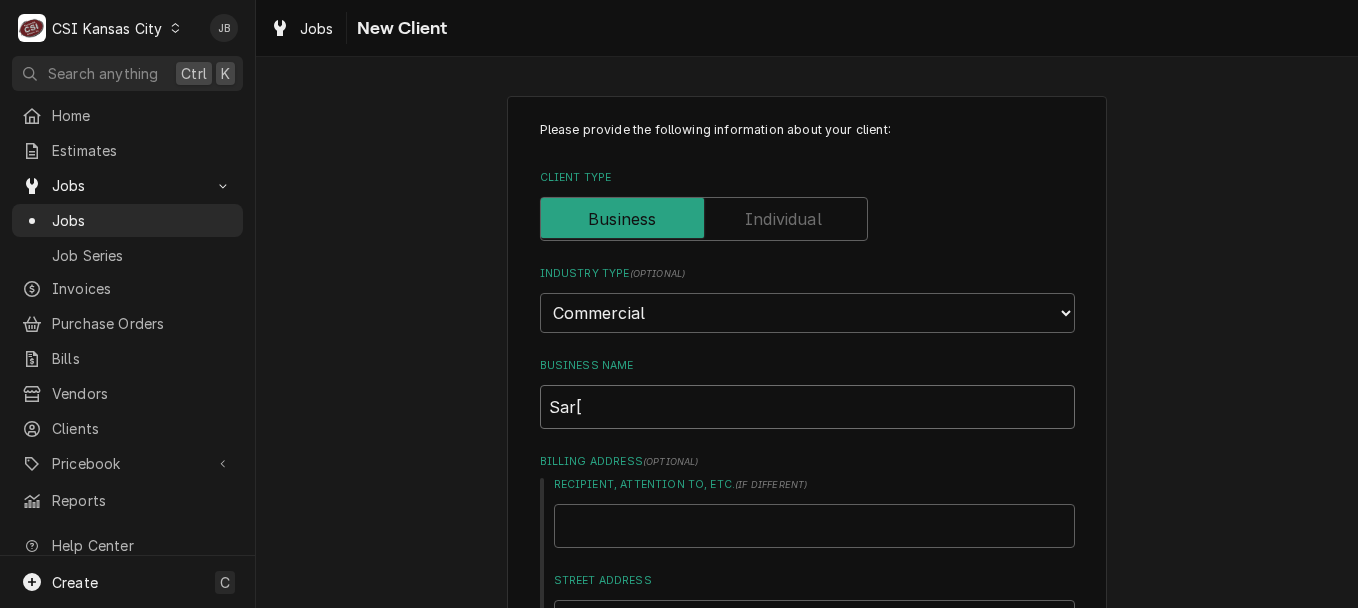 type on "x" 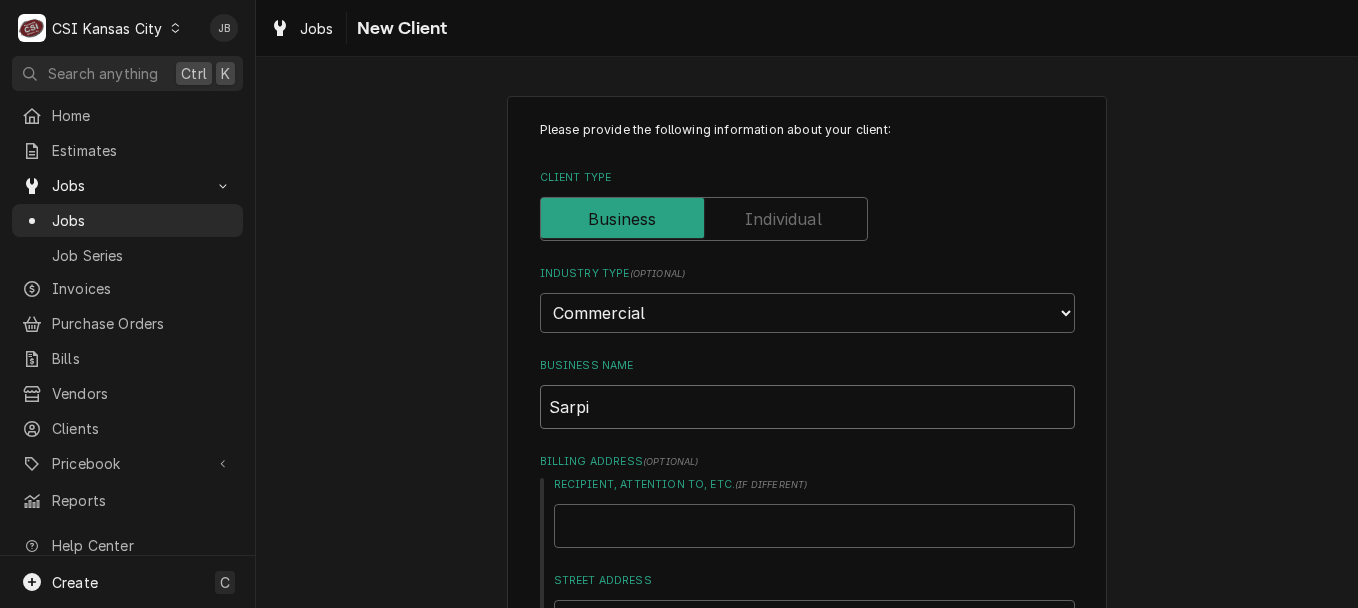 type on "x" 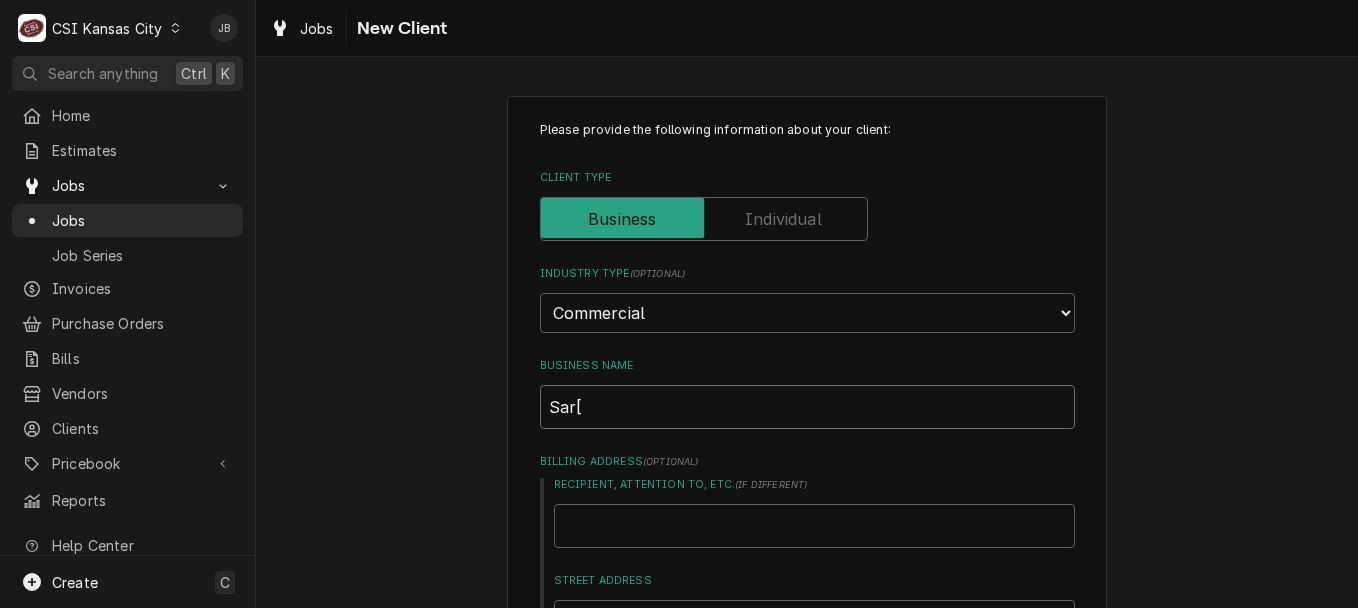 type on "x" 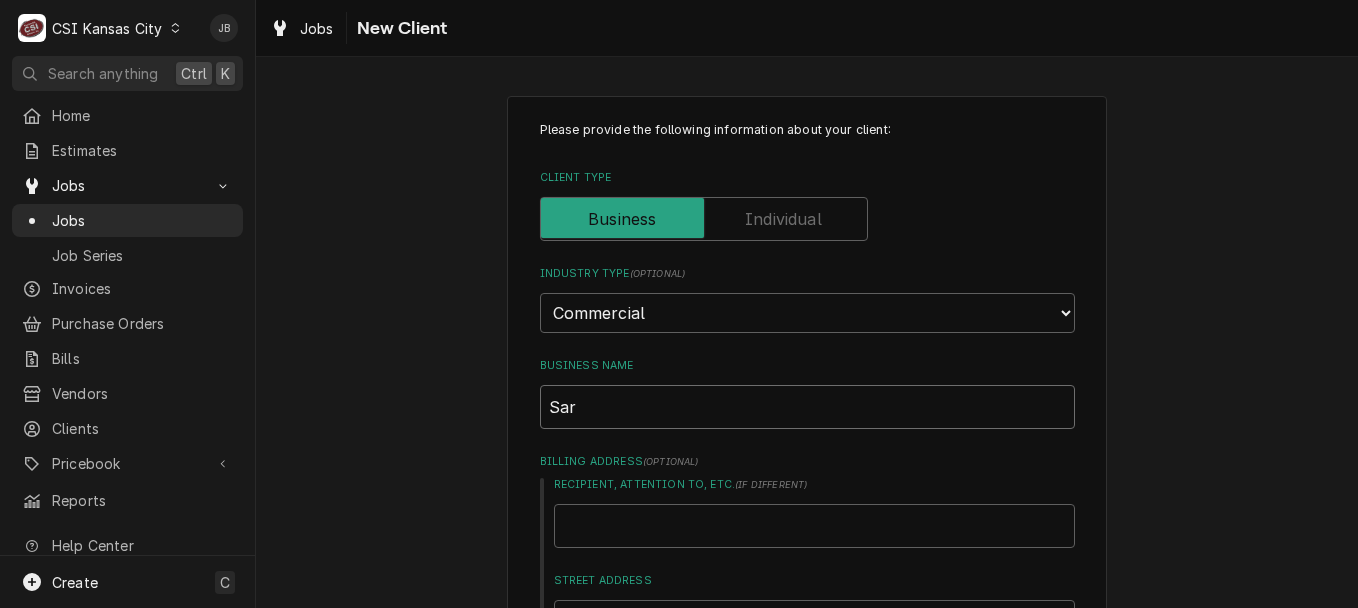 type on "x" 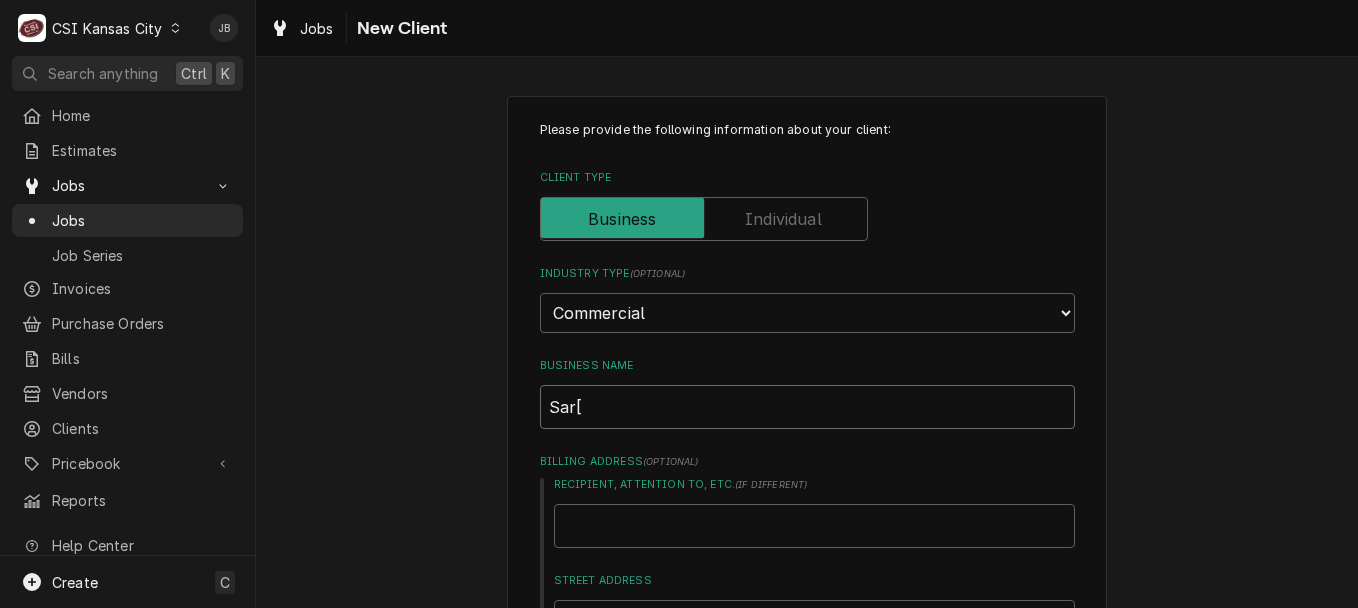 type on "x" 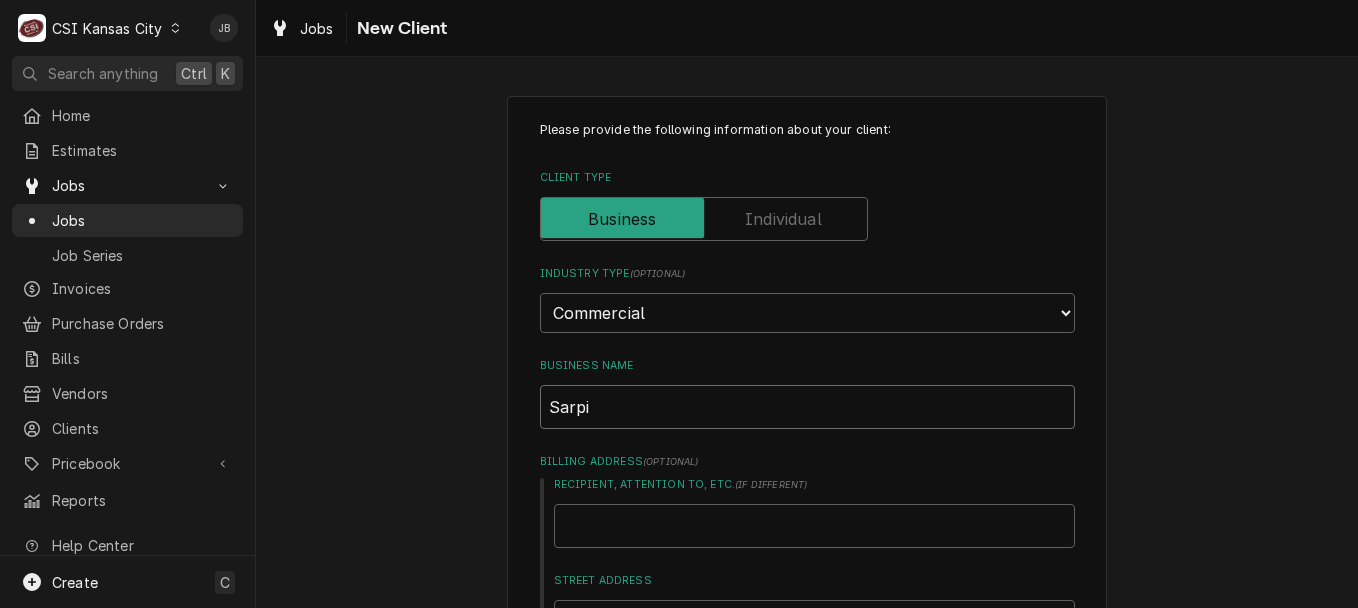 type on "x" 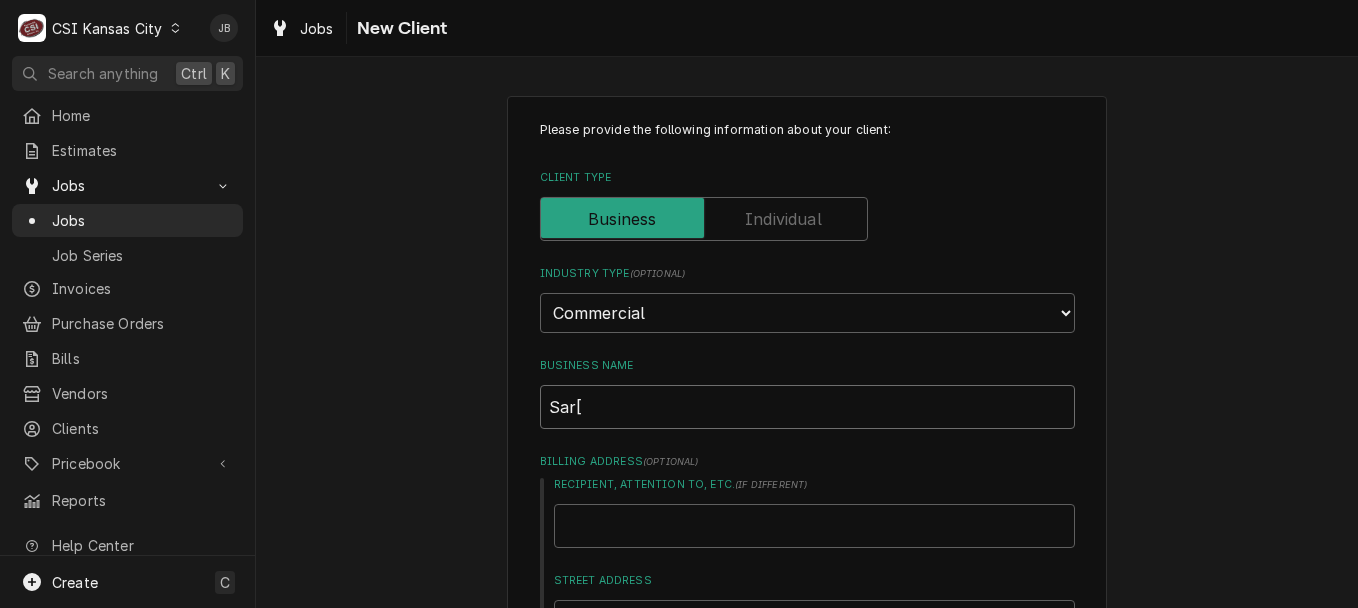 type on "x" 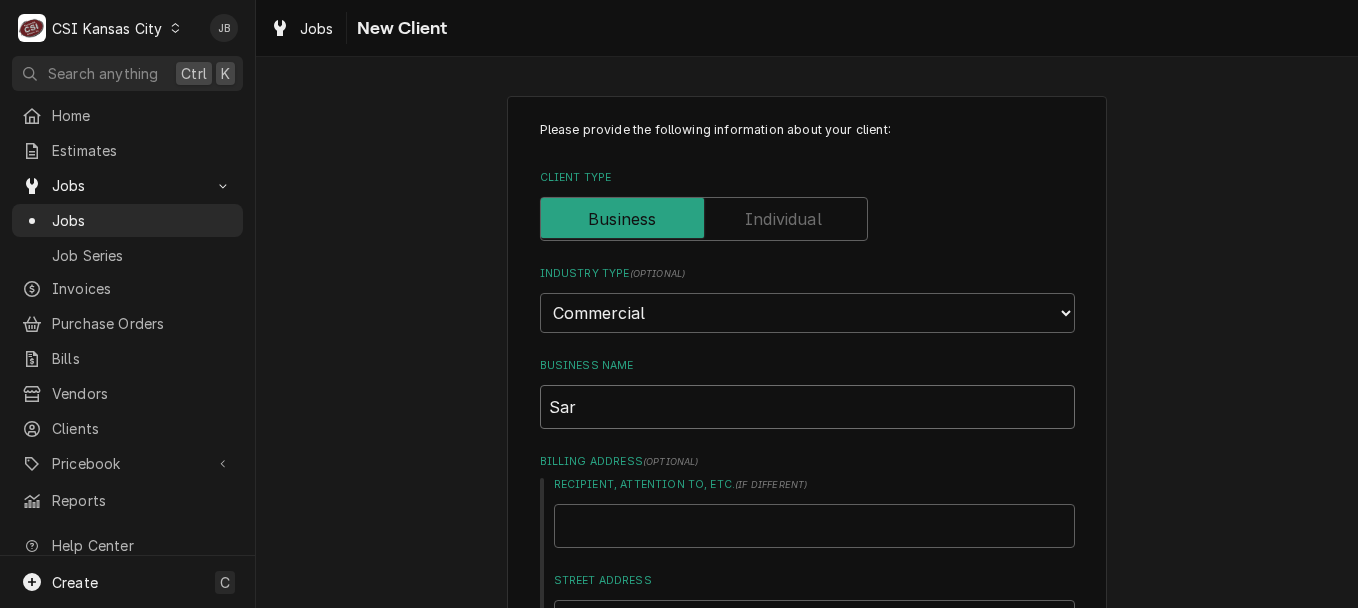 type on "x" 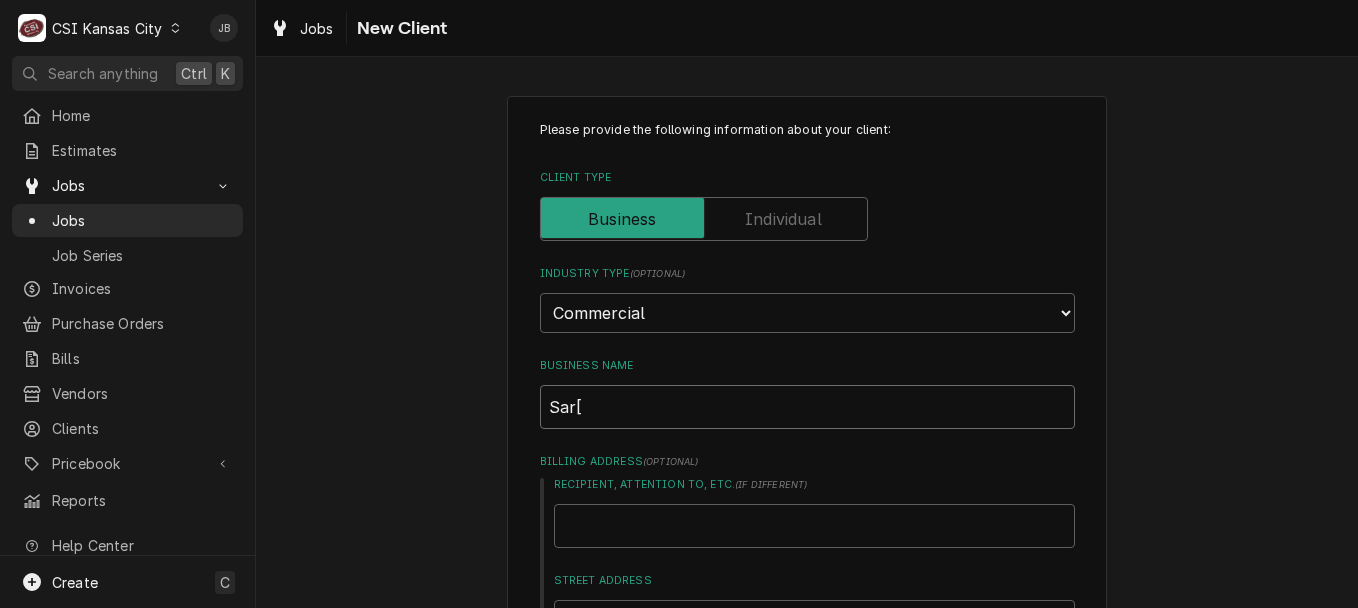 type on "x" 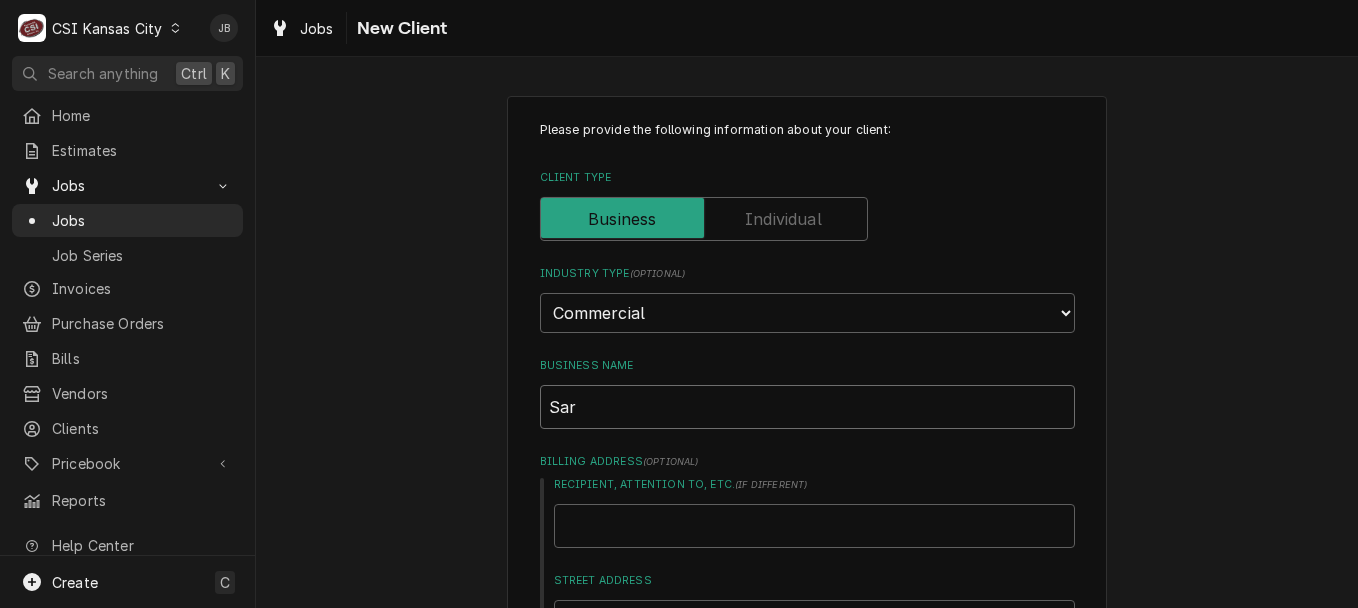 type on "x" 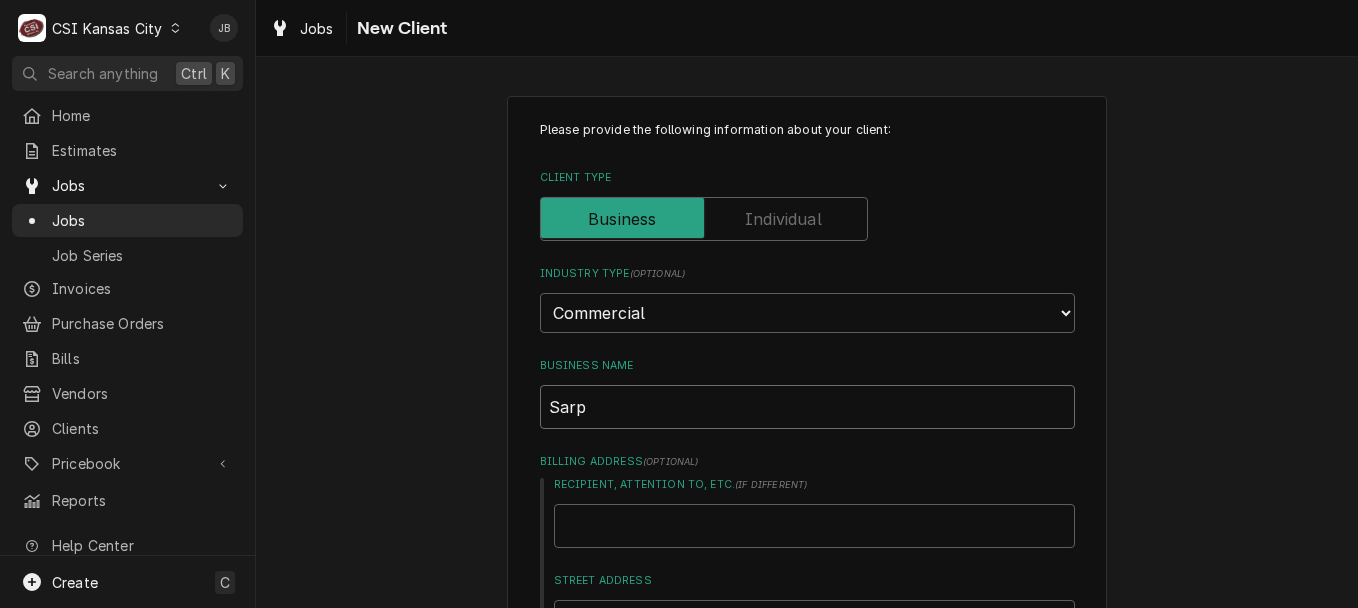 type on "x" 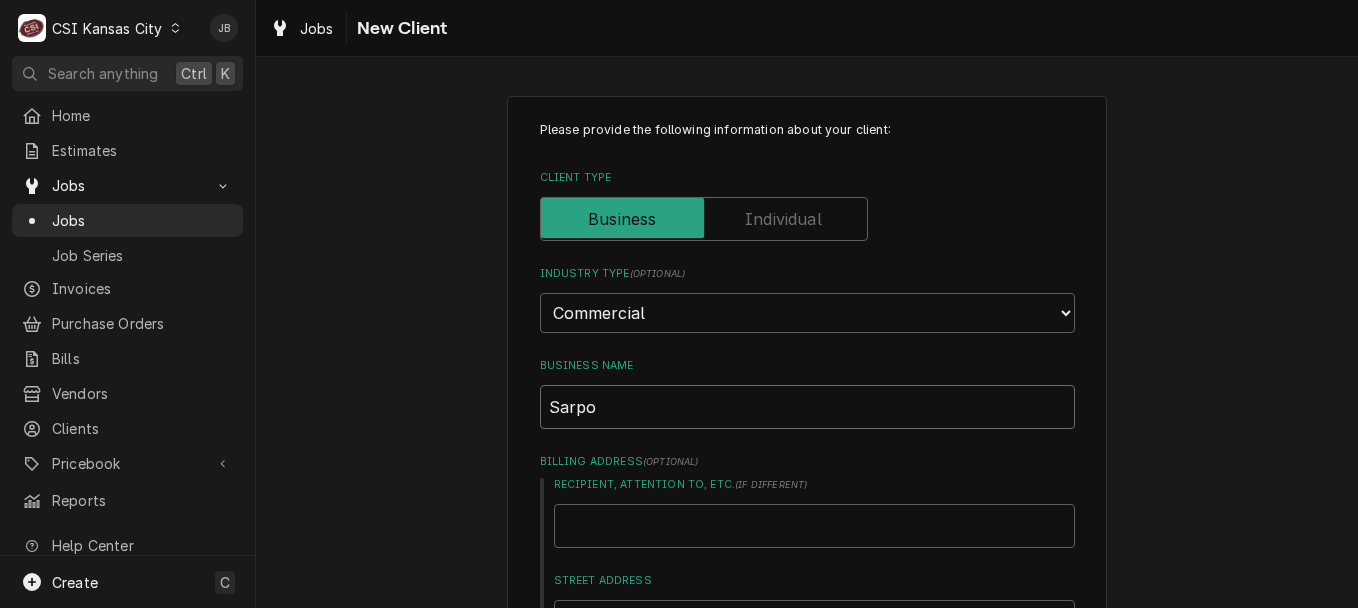 type on "x" 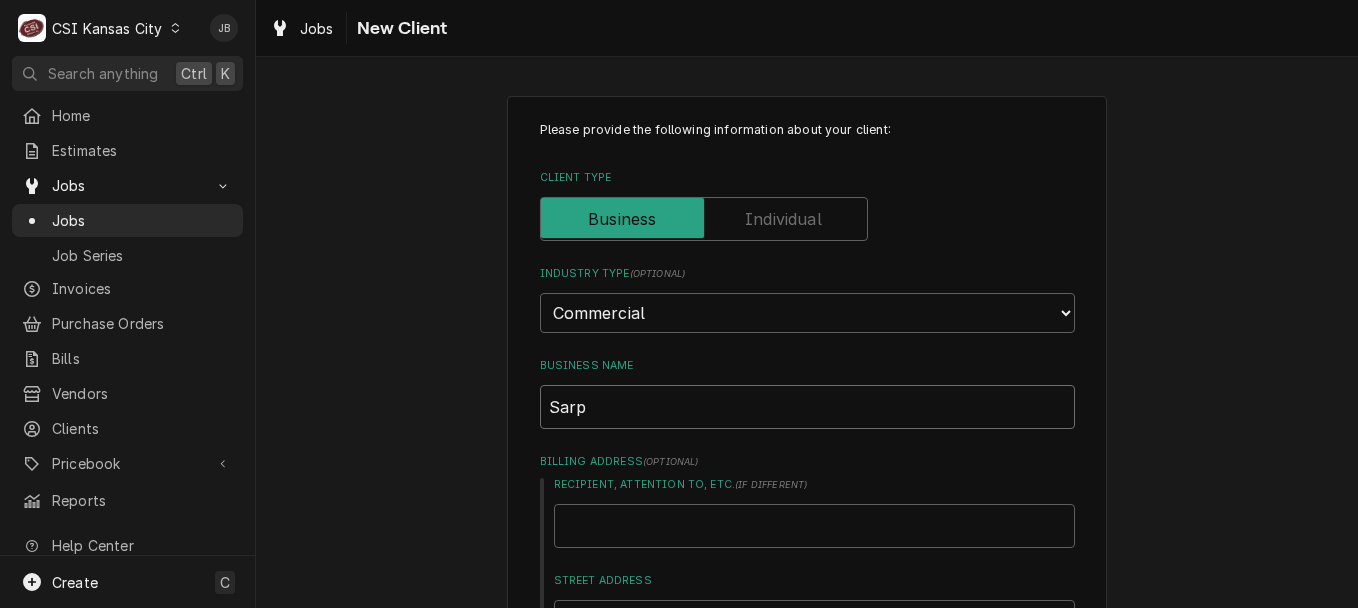 type on "x" 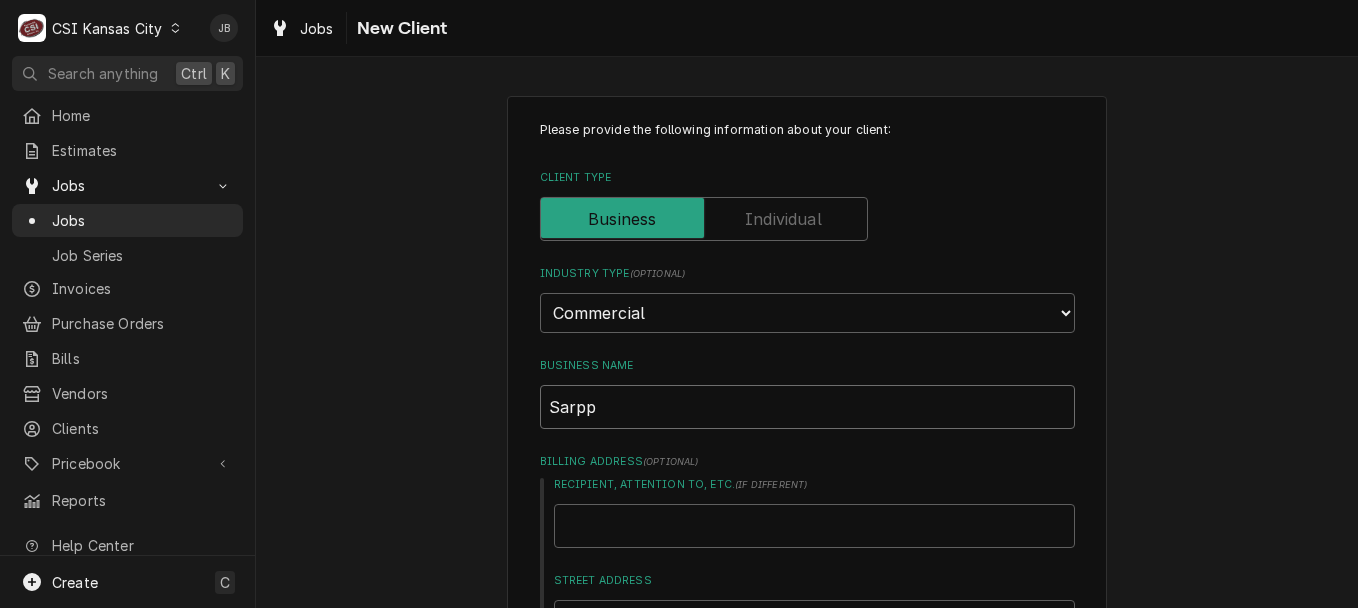 type on "x" 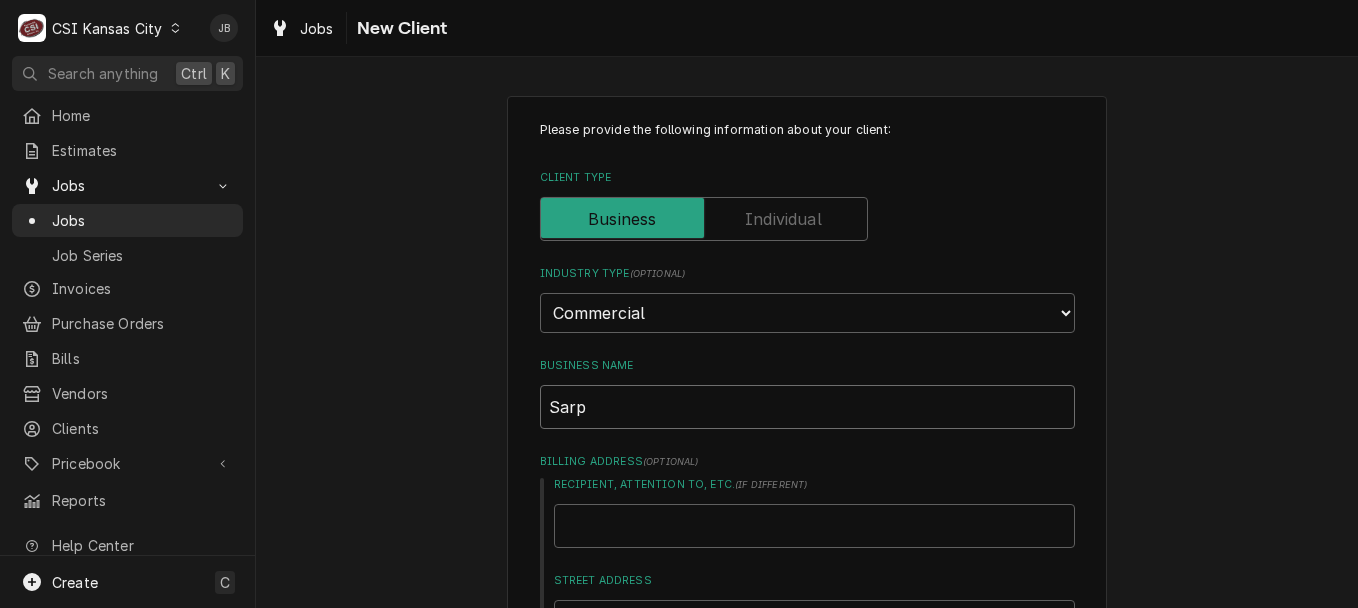 type on "x" 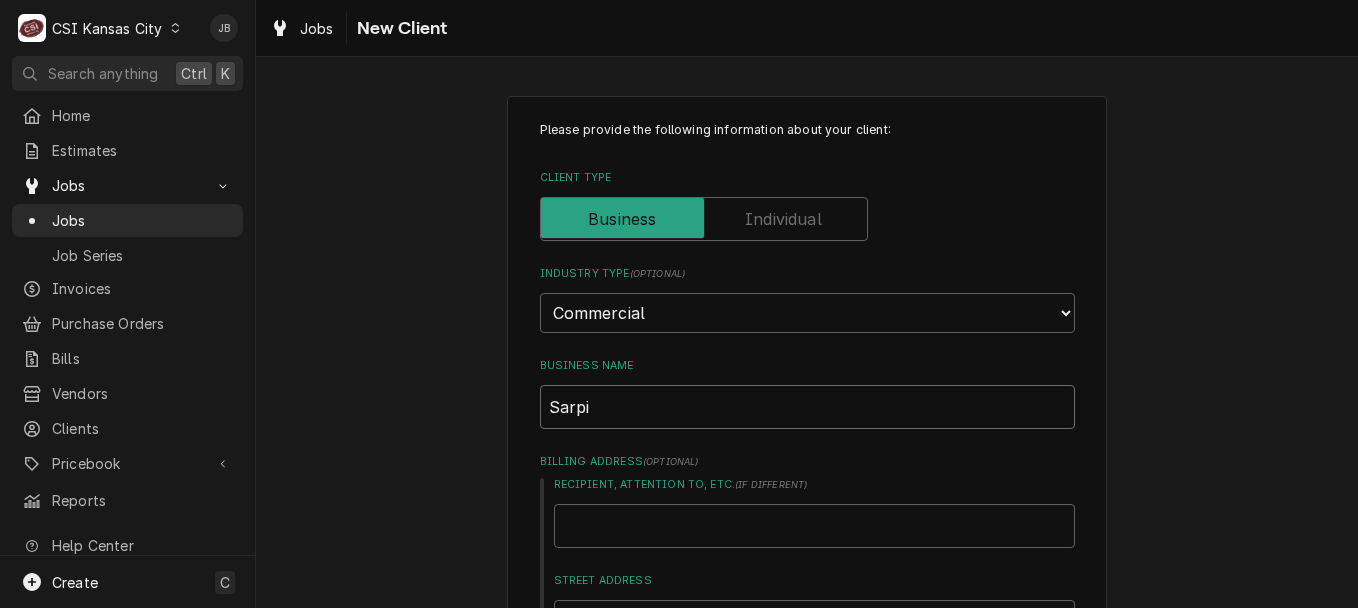 type on "x" 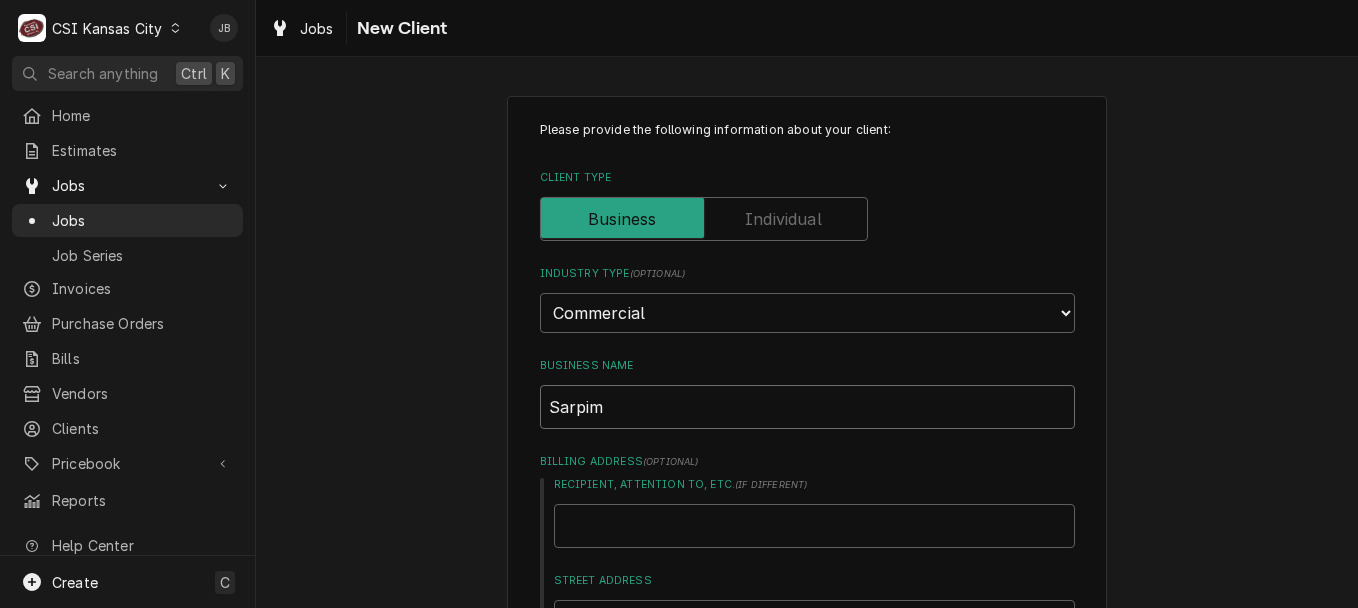 type on "x" 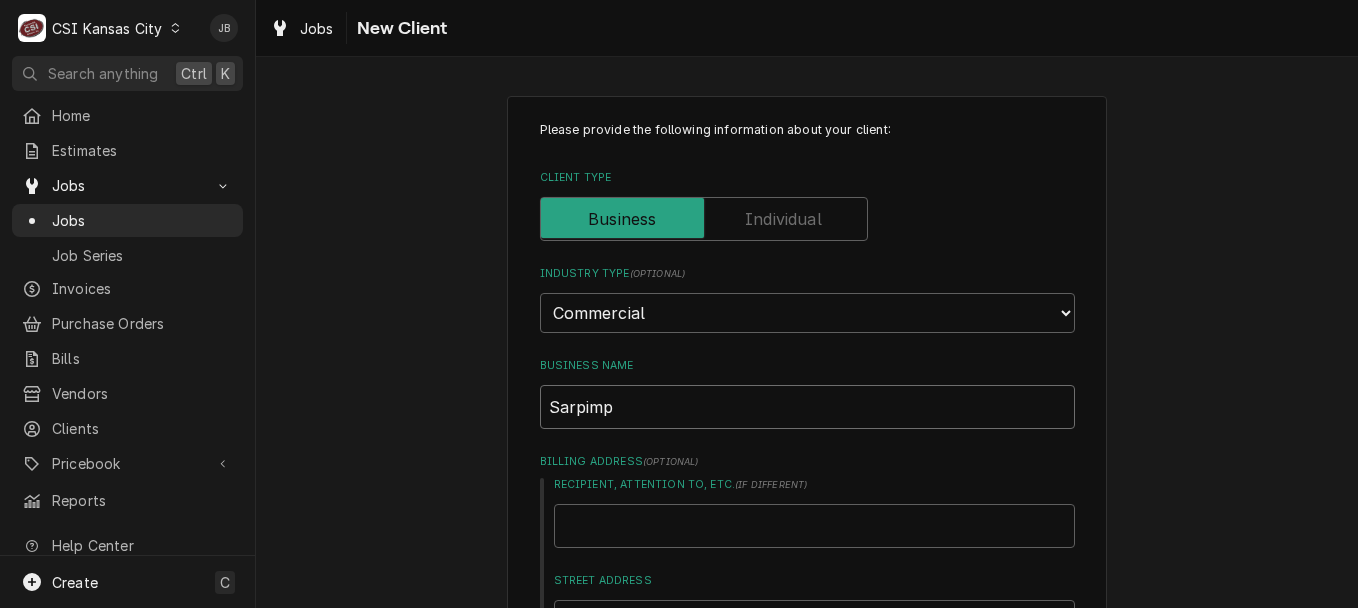 type on "x" 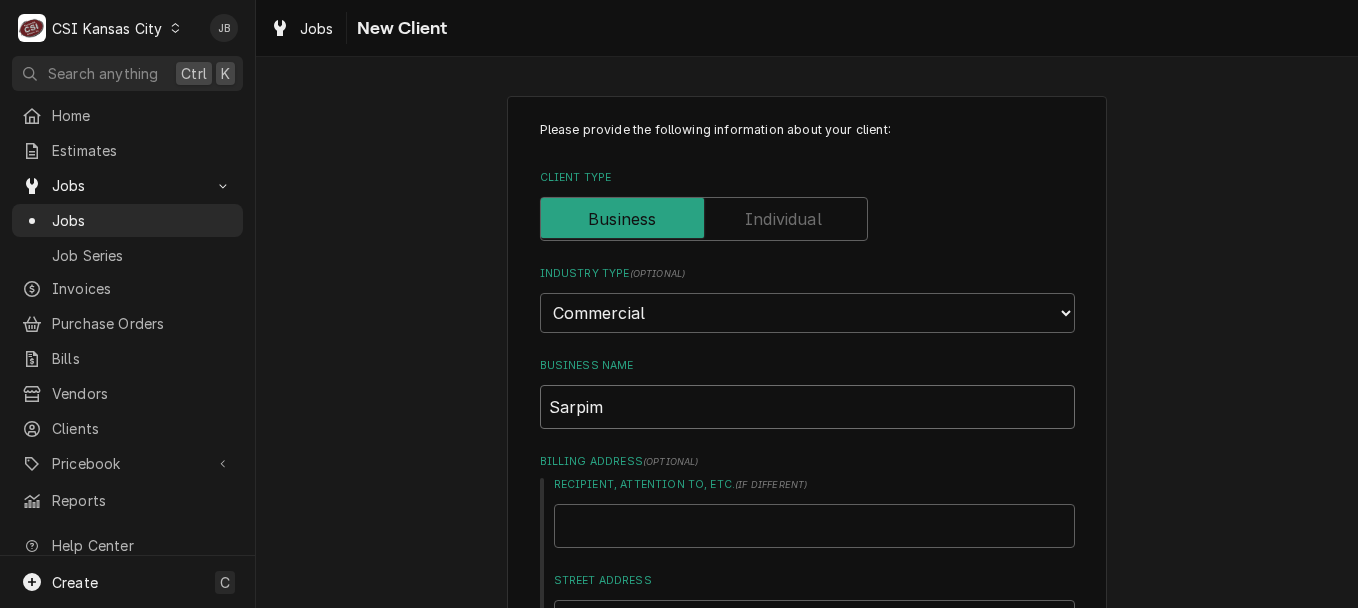 type on "x" 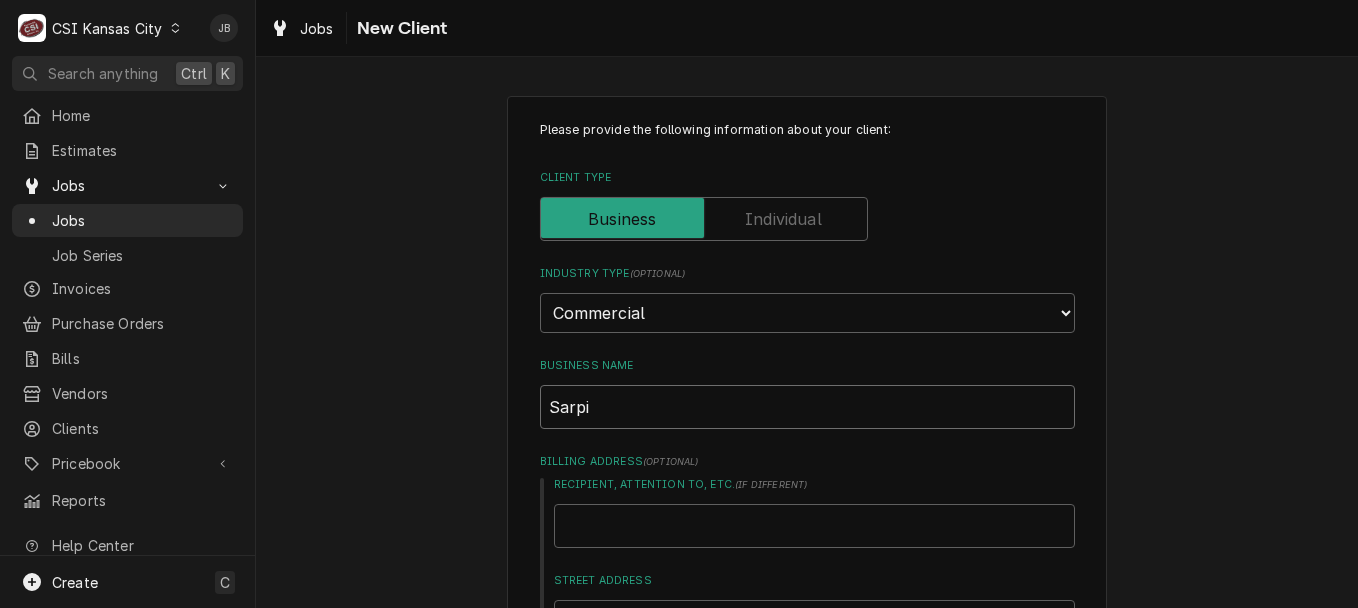 type on "x" 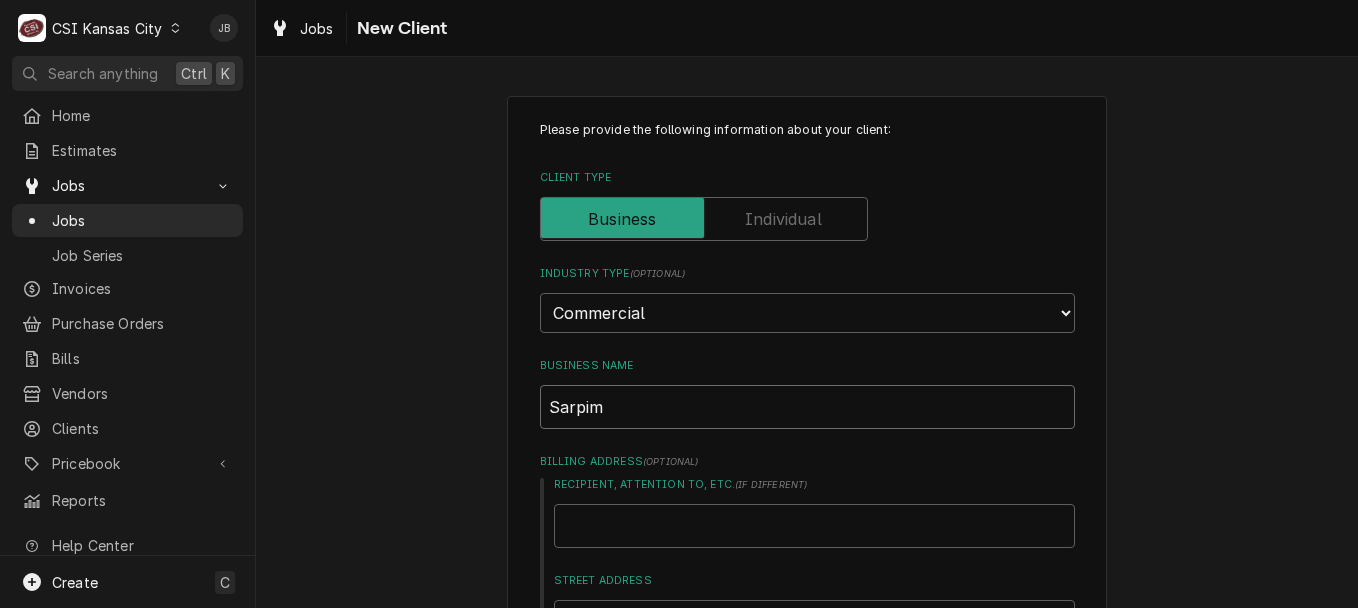 type on "x" 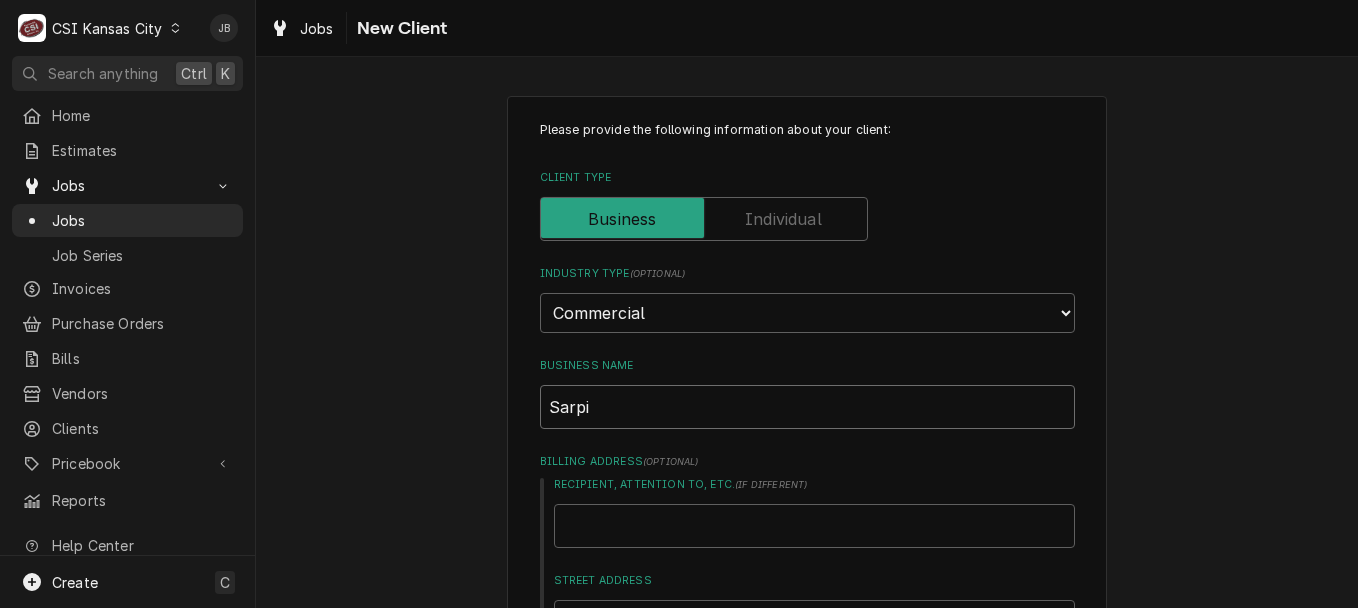 type on "x" 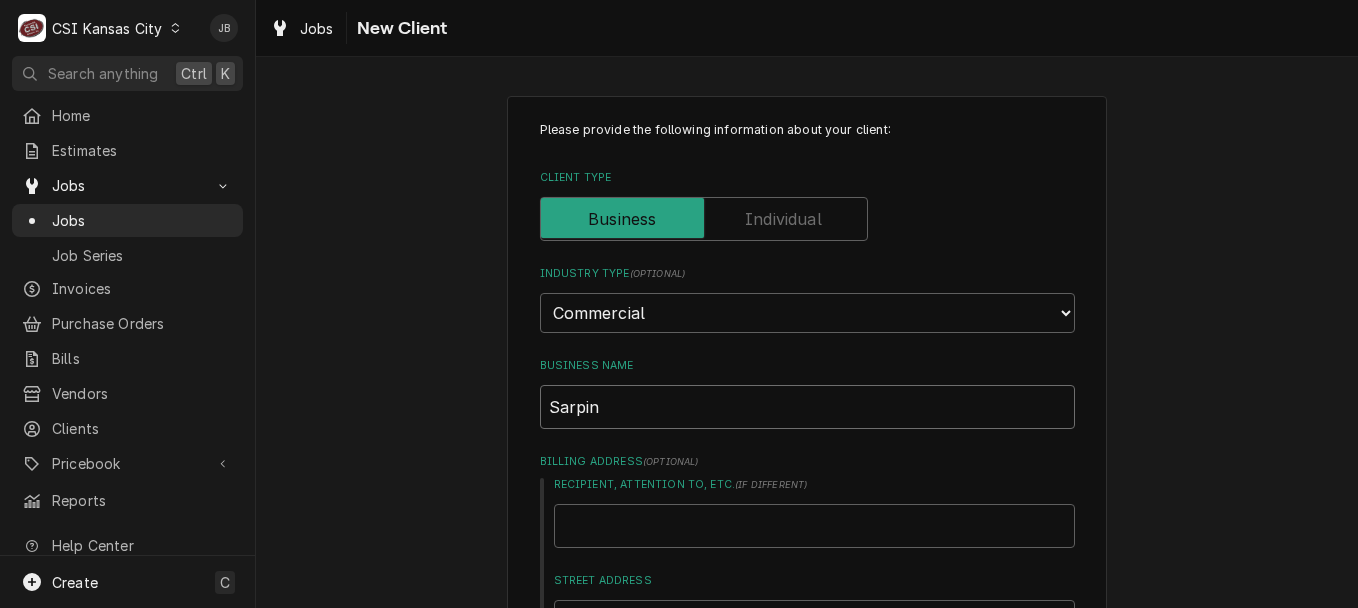 type on "x" 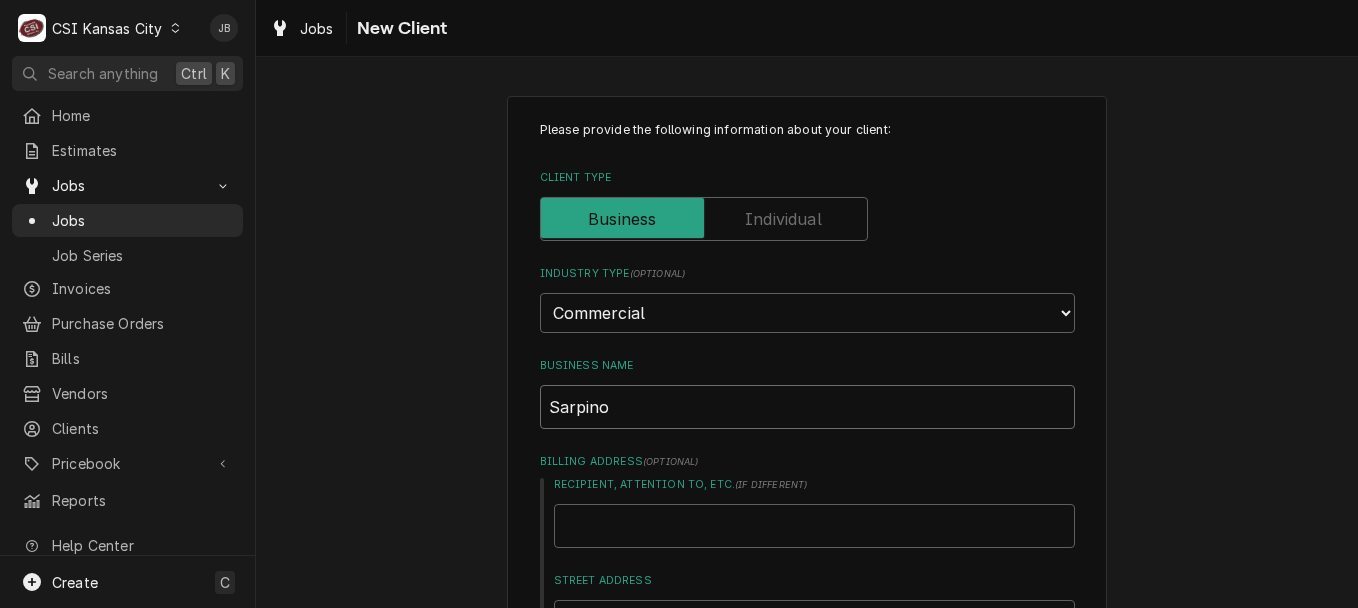 type on "x" 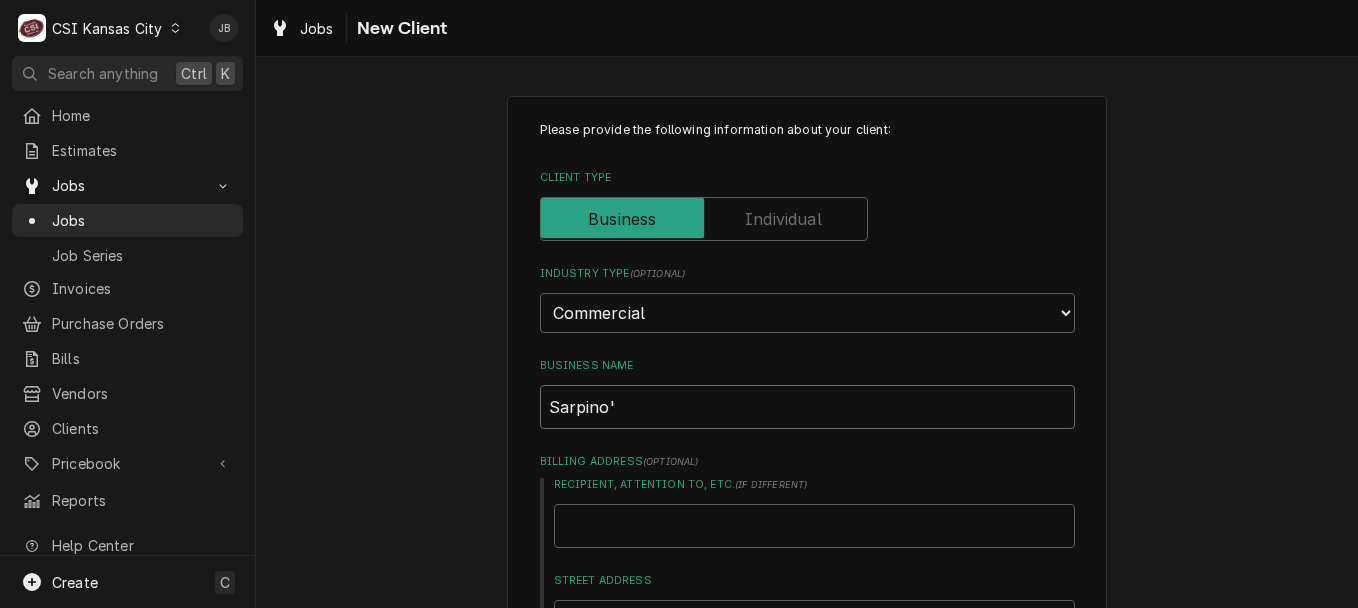 type on "x" 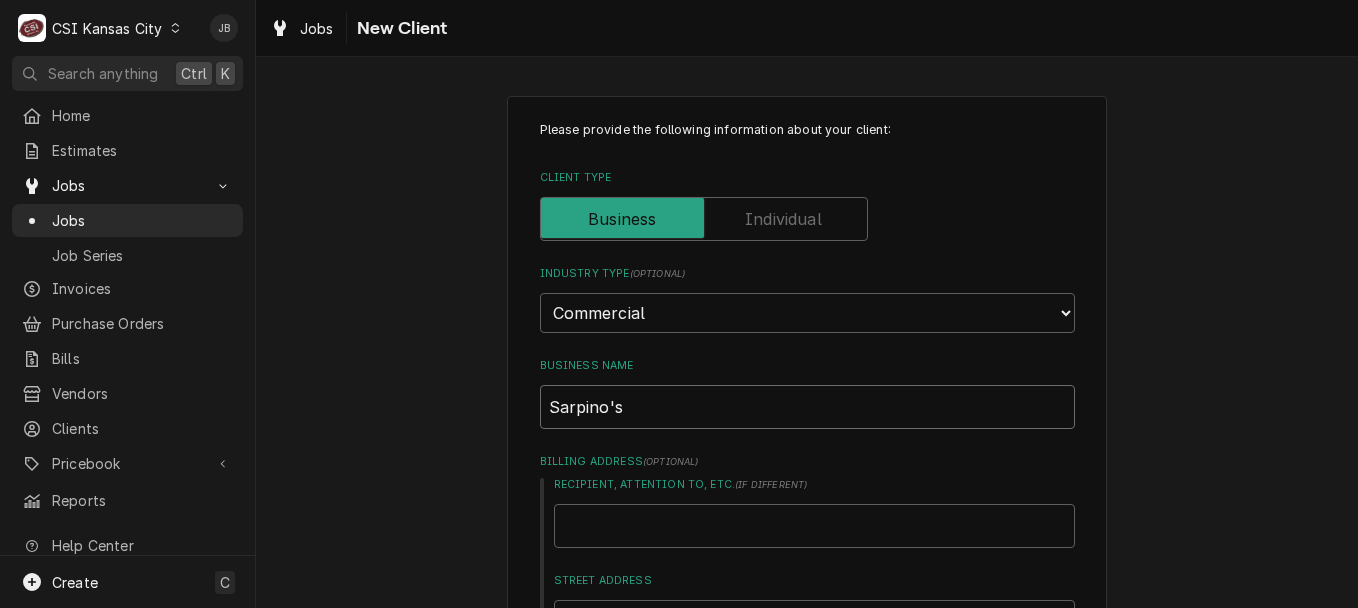 type on "x" 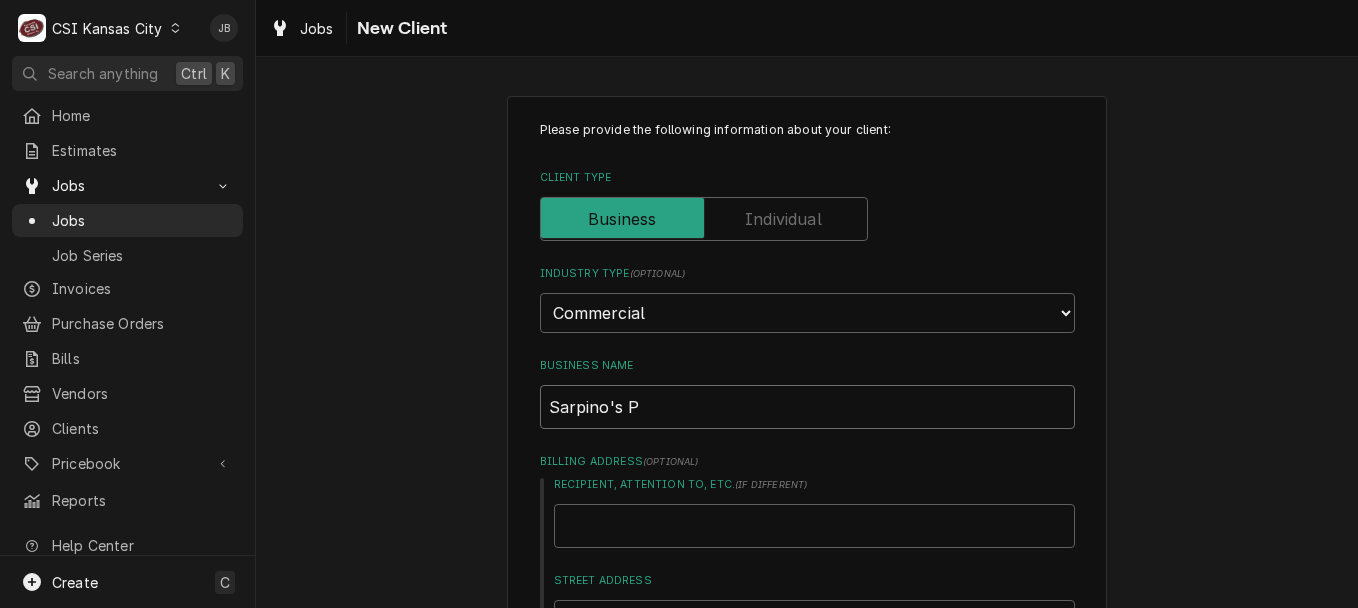 type on "x" 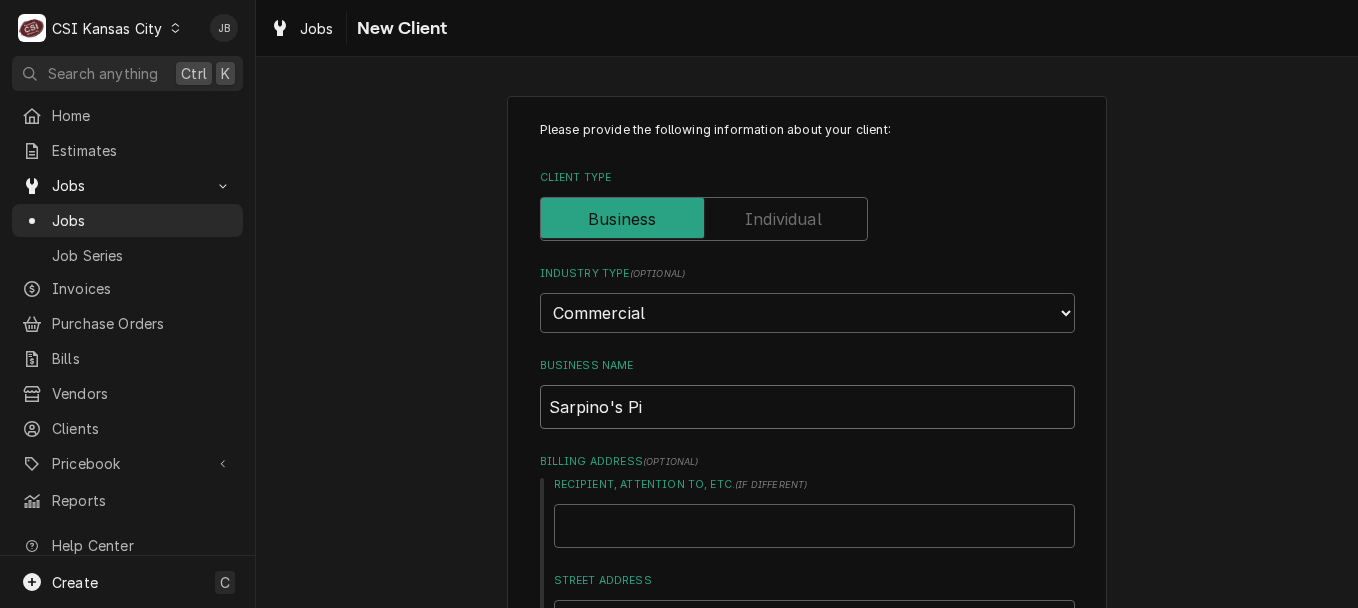 type on "x" 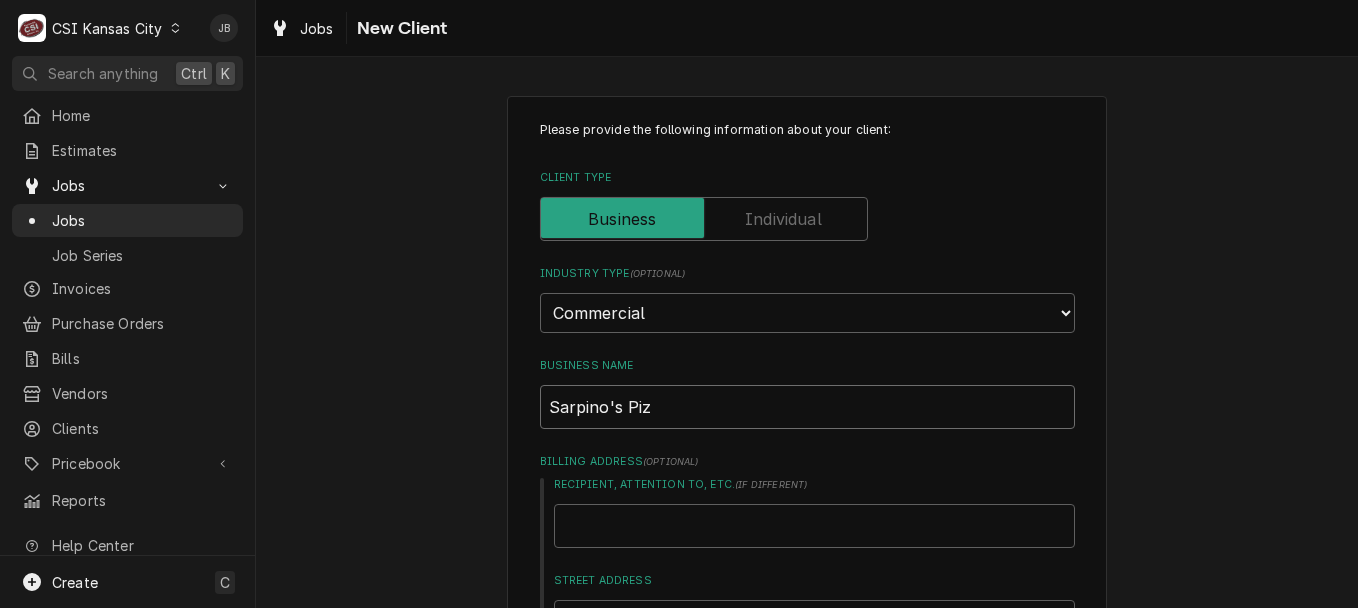 type on "x" 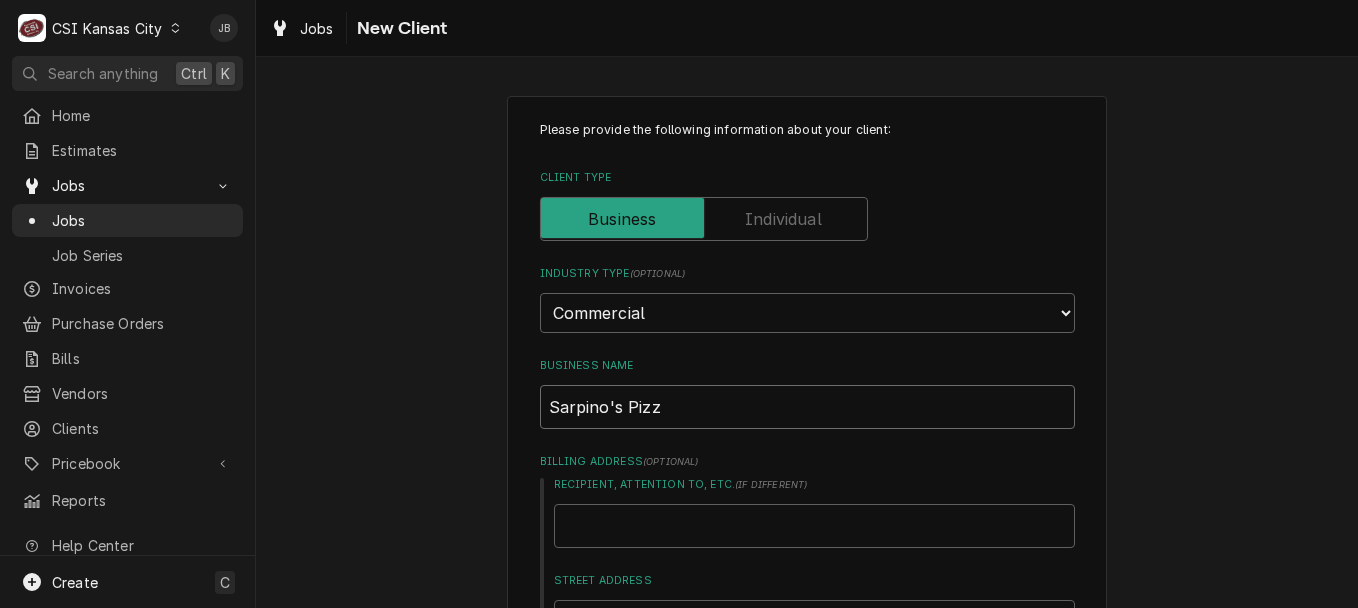type on "x" 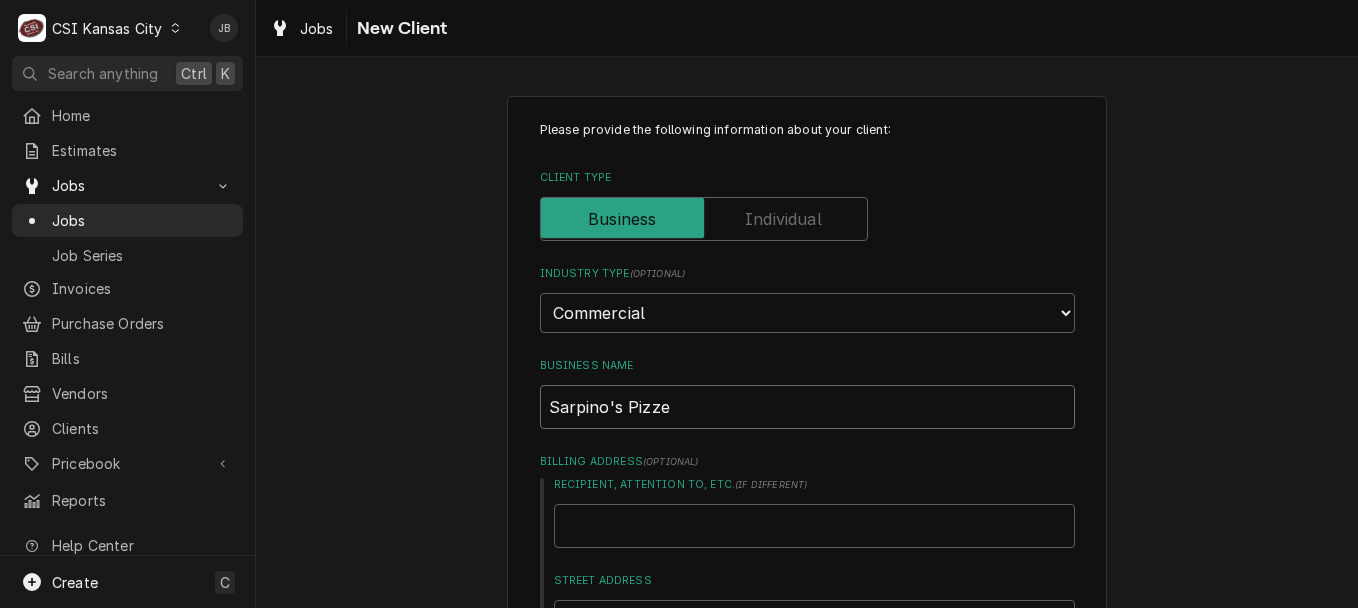 type on "Sarpino's Pizzer" 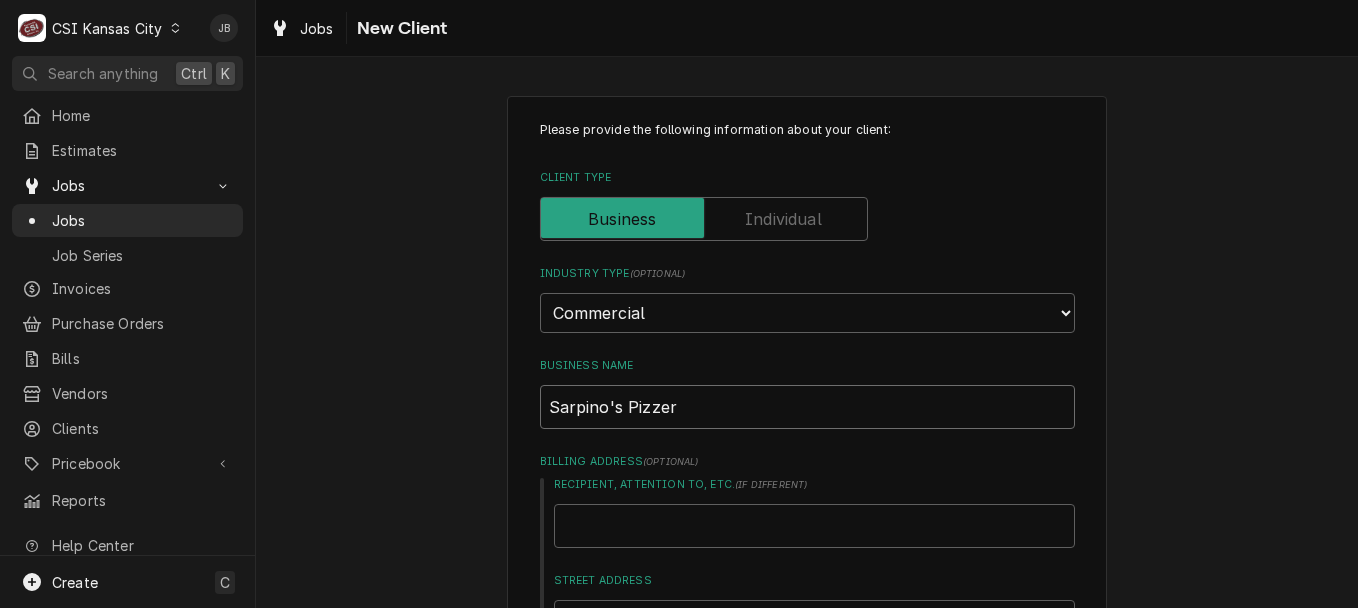 type on "x" 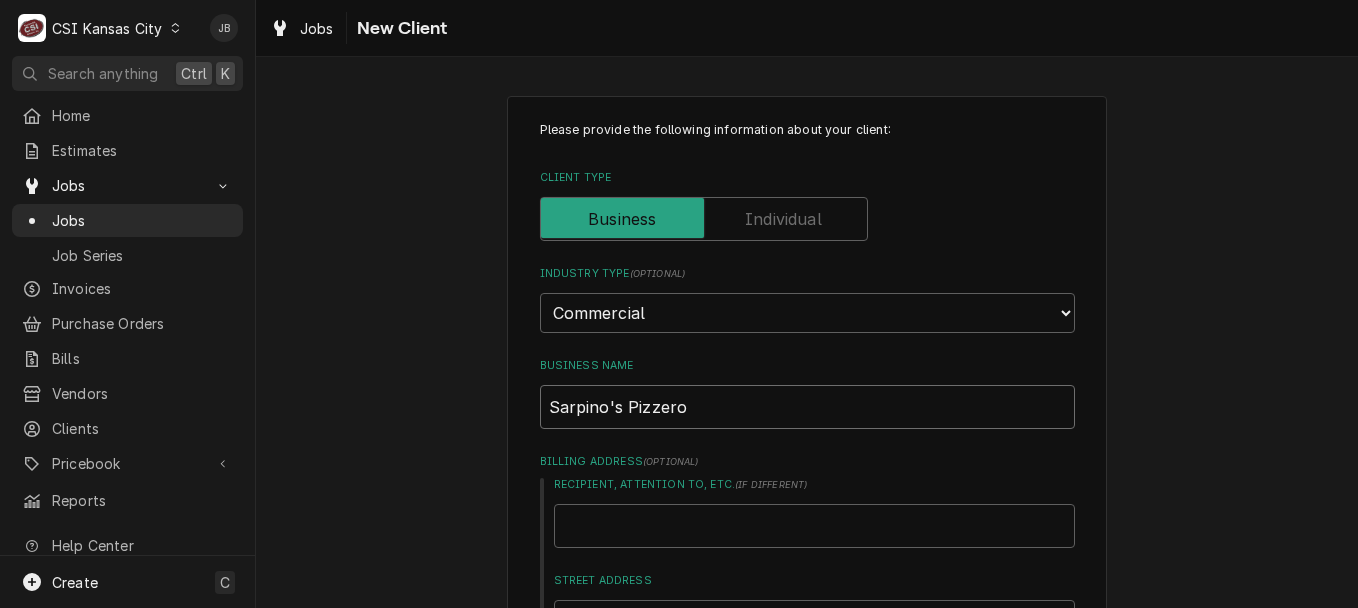 type on "Sarpino's Pizzeroa" 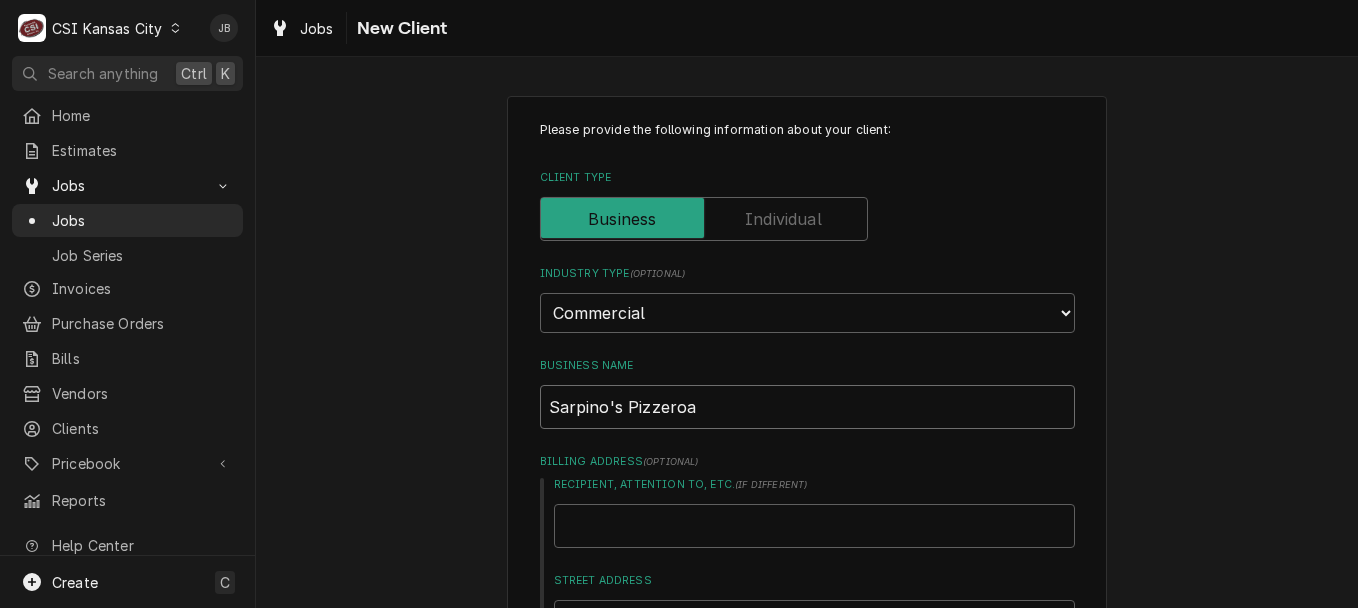 type on "x" 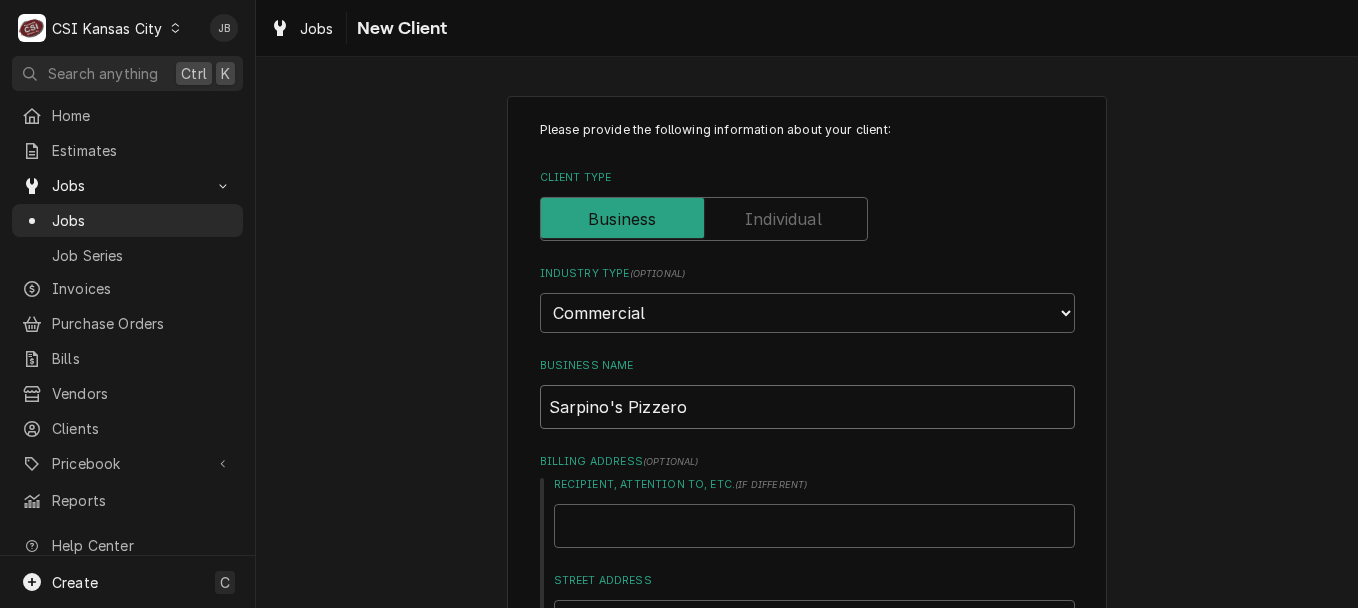 type on "x" 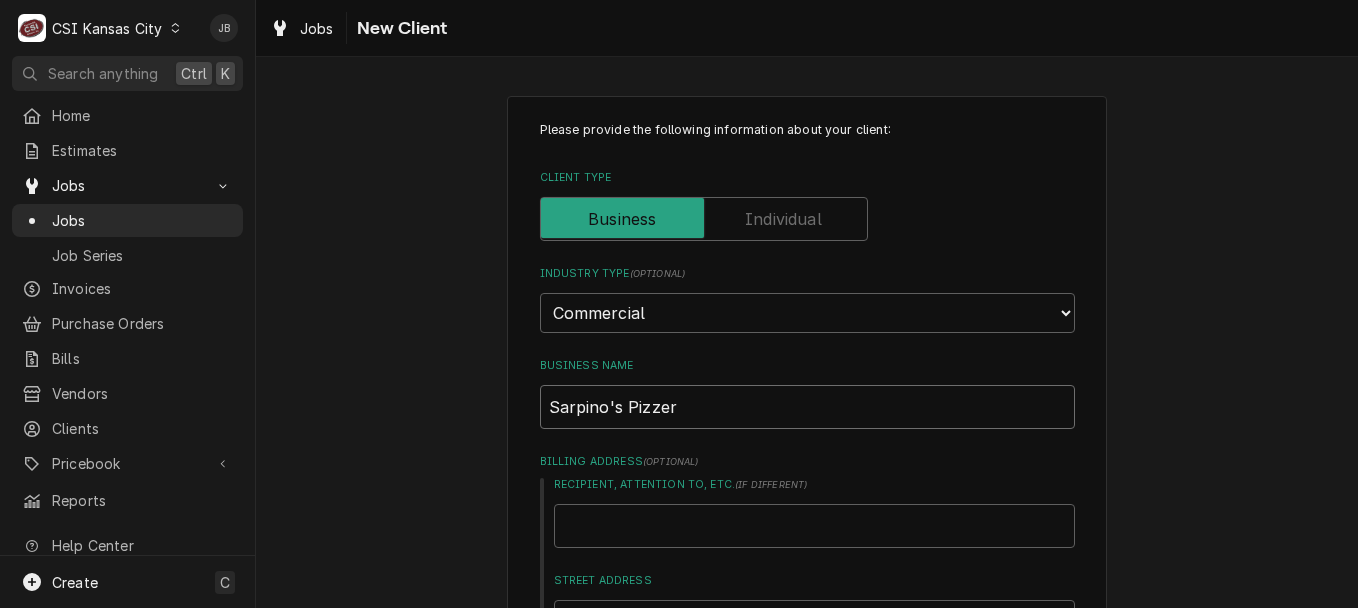 type on "x" 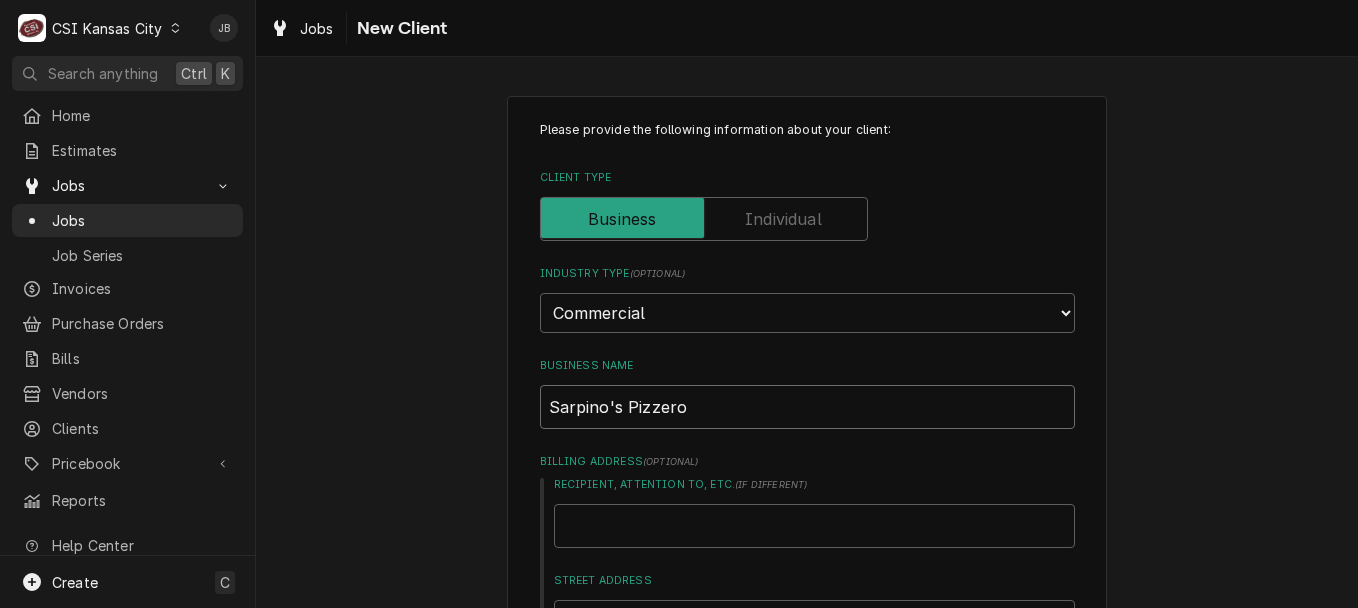 type on "x" 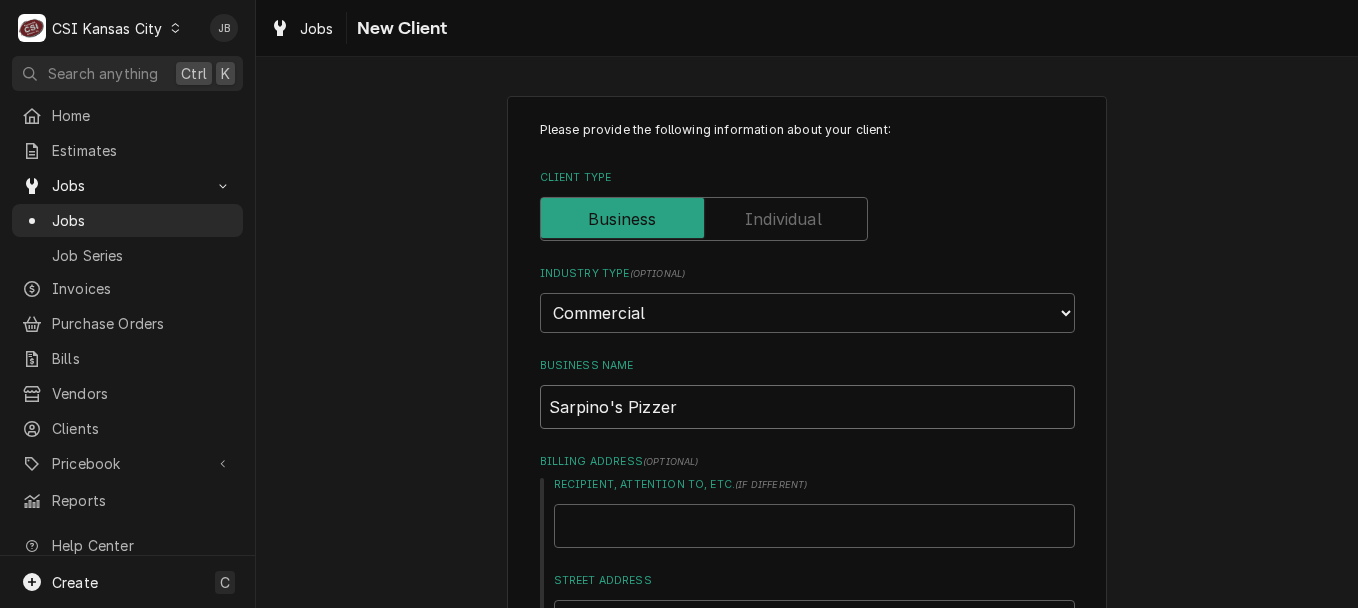 type on "x" 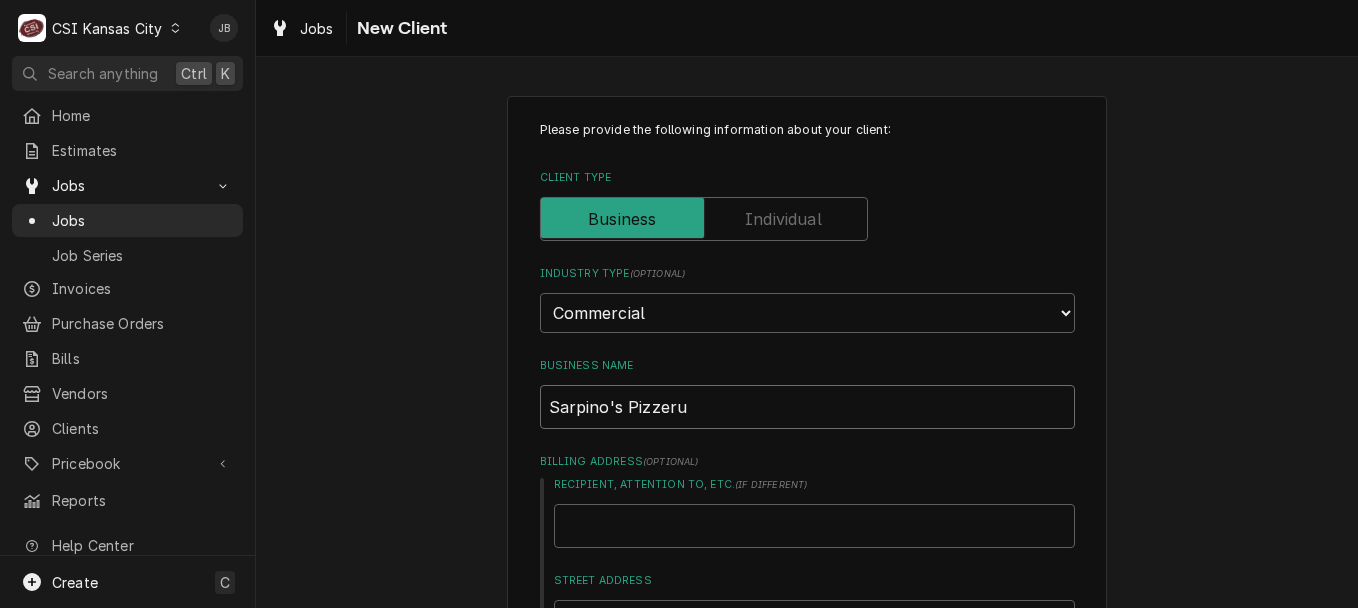 type on "x" 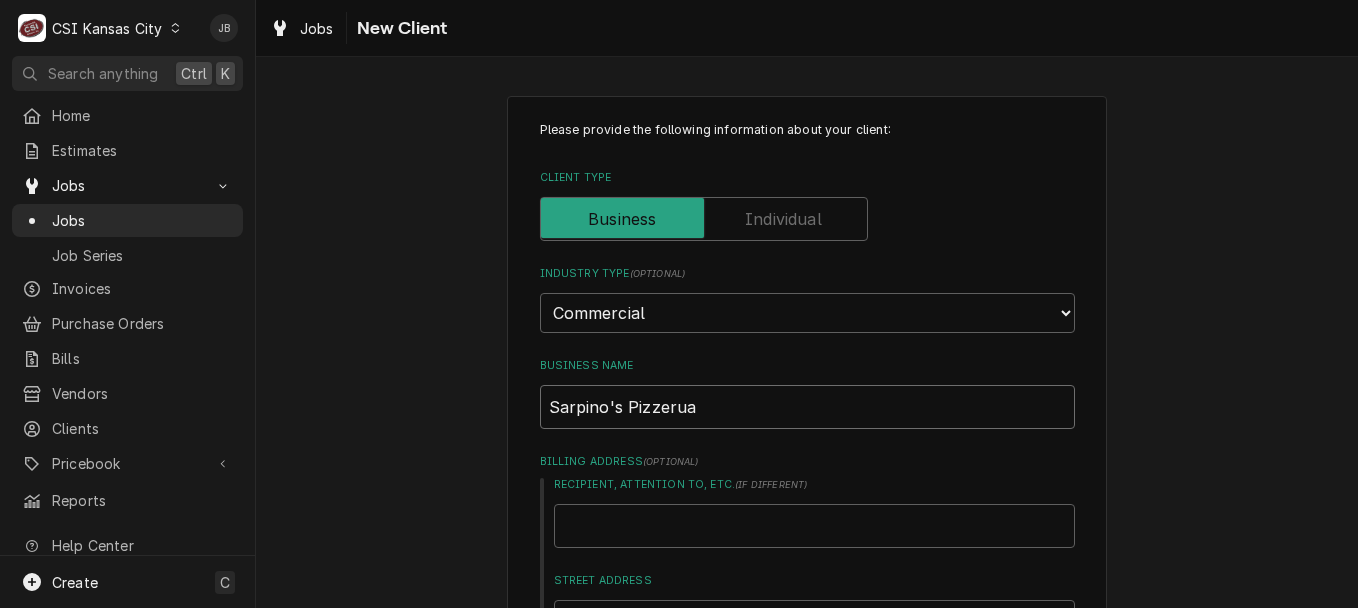 type on "x" 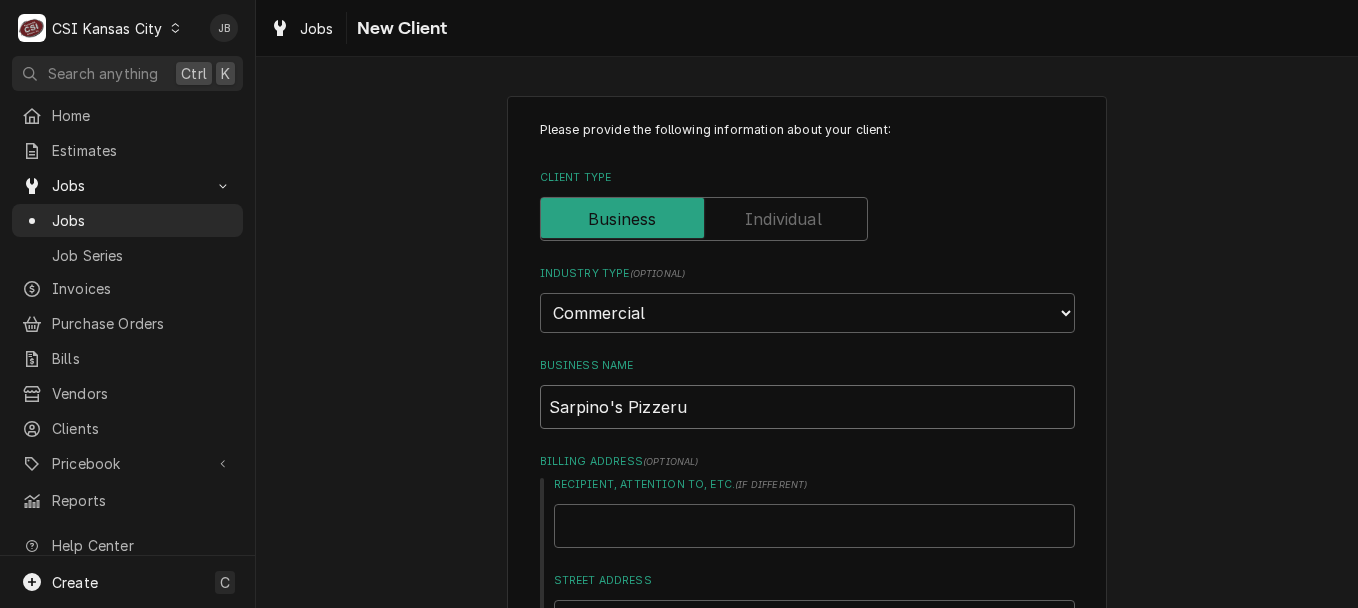 type on "x" 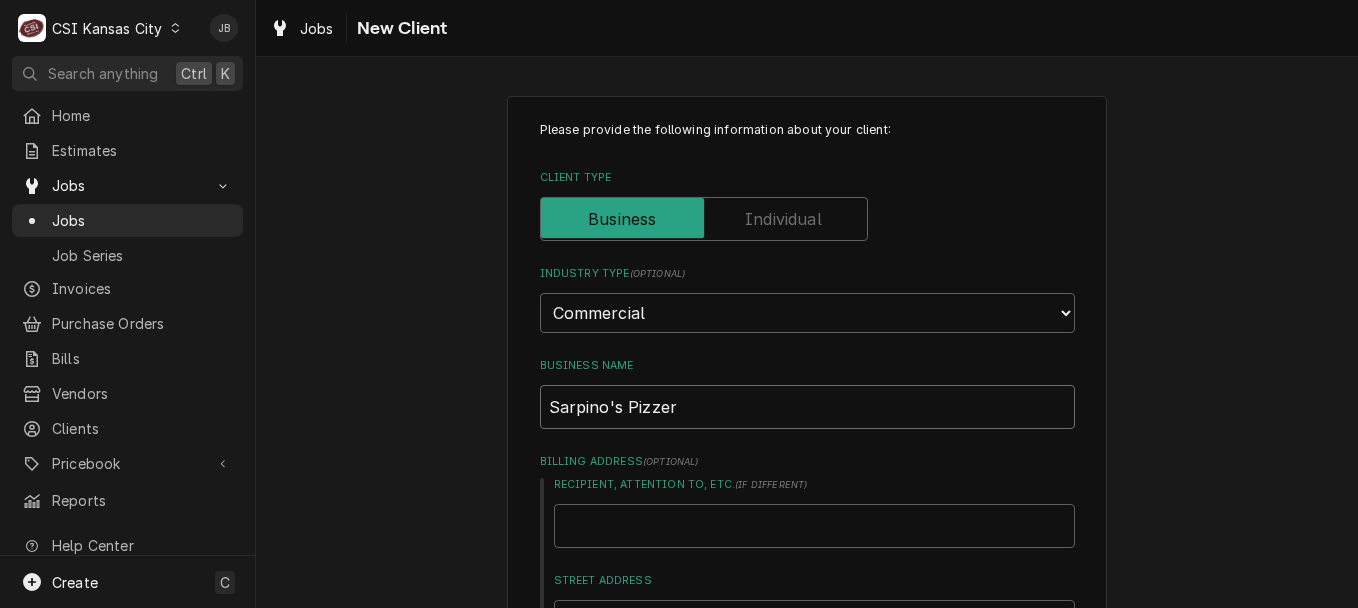 type on "x" 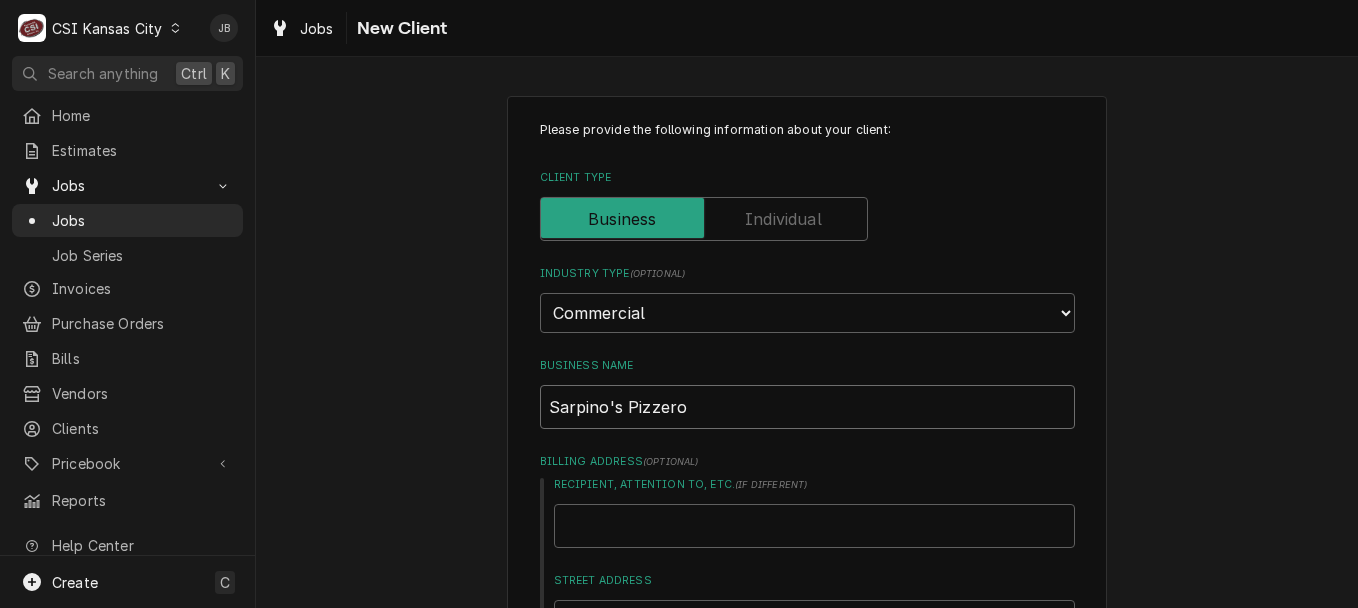 type on "x" 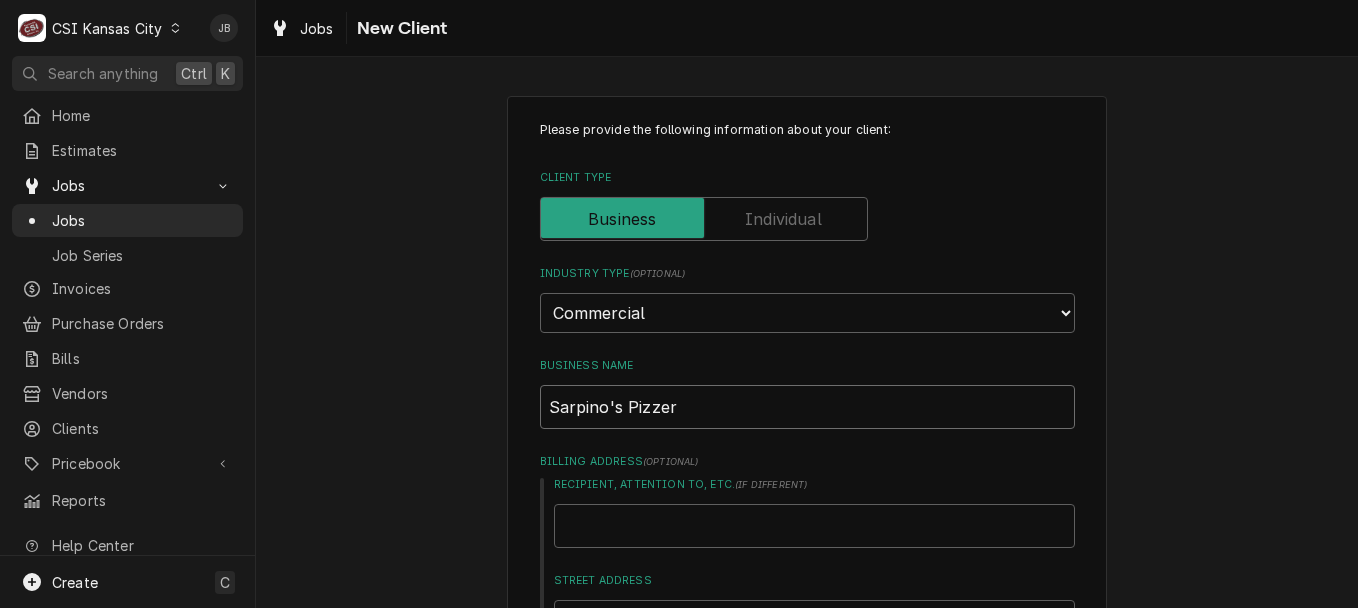 type on "x" 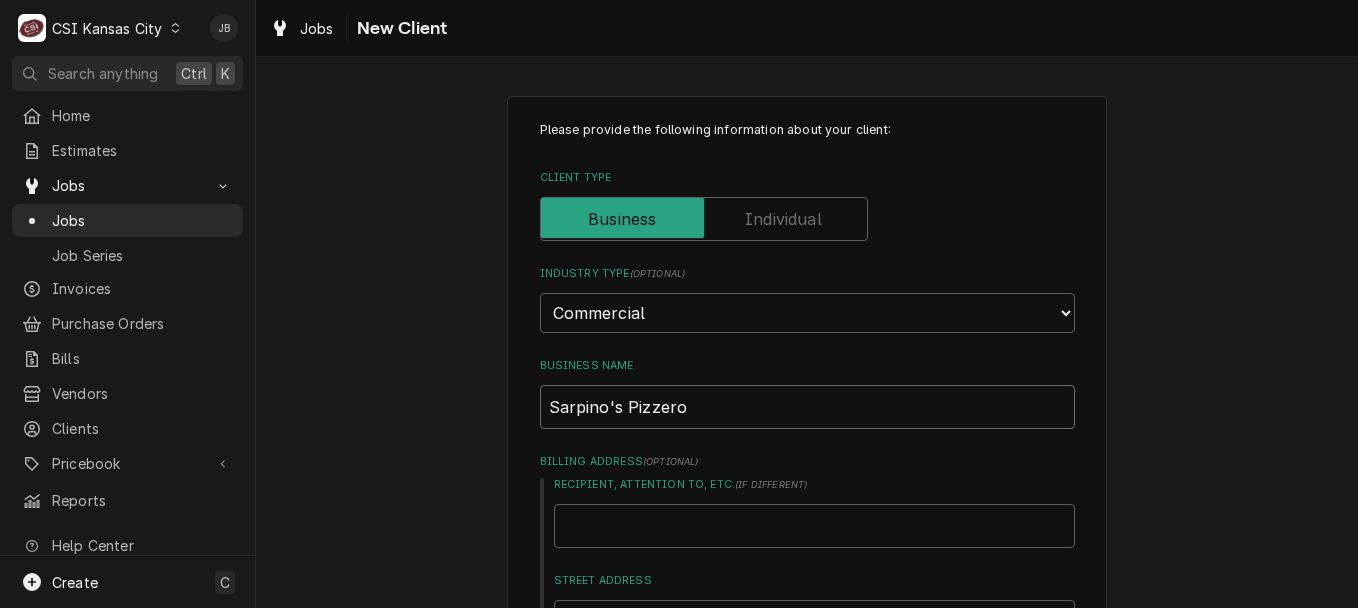 type on "x" 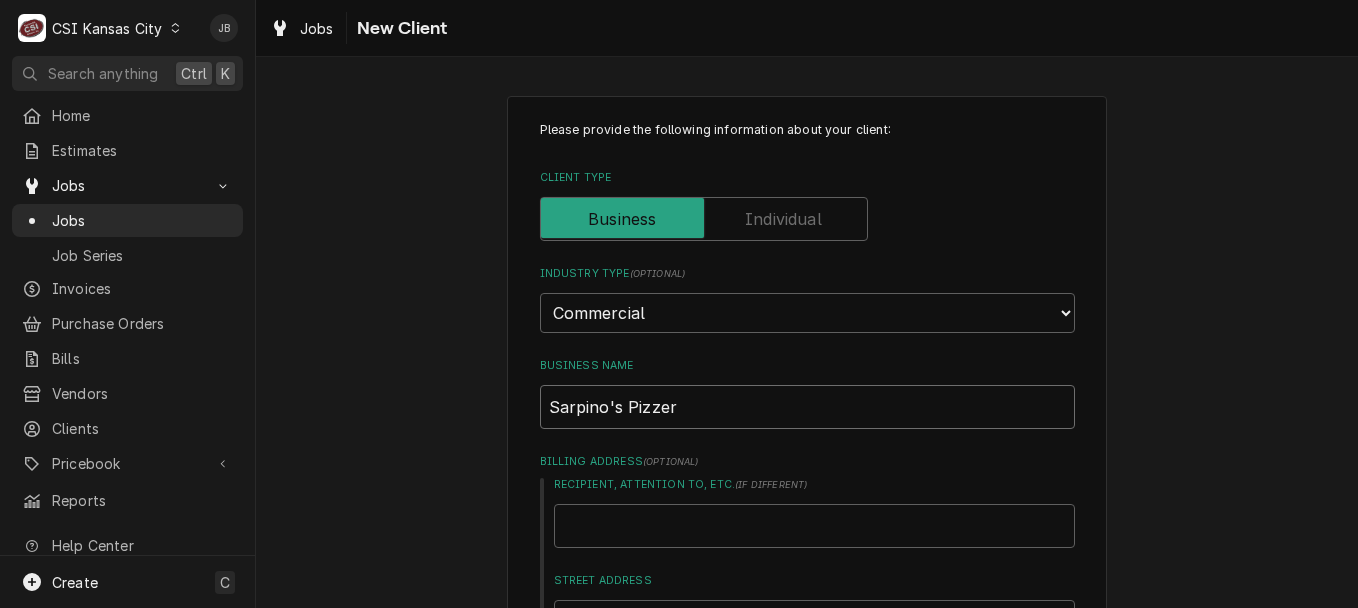 type on "x" 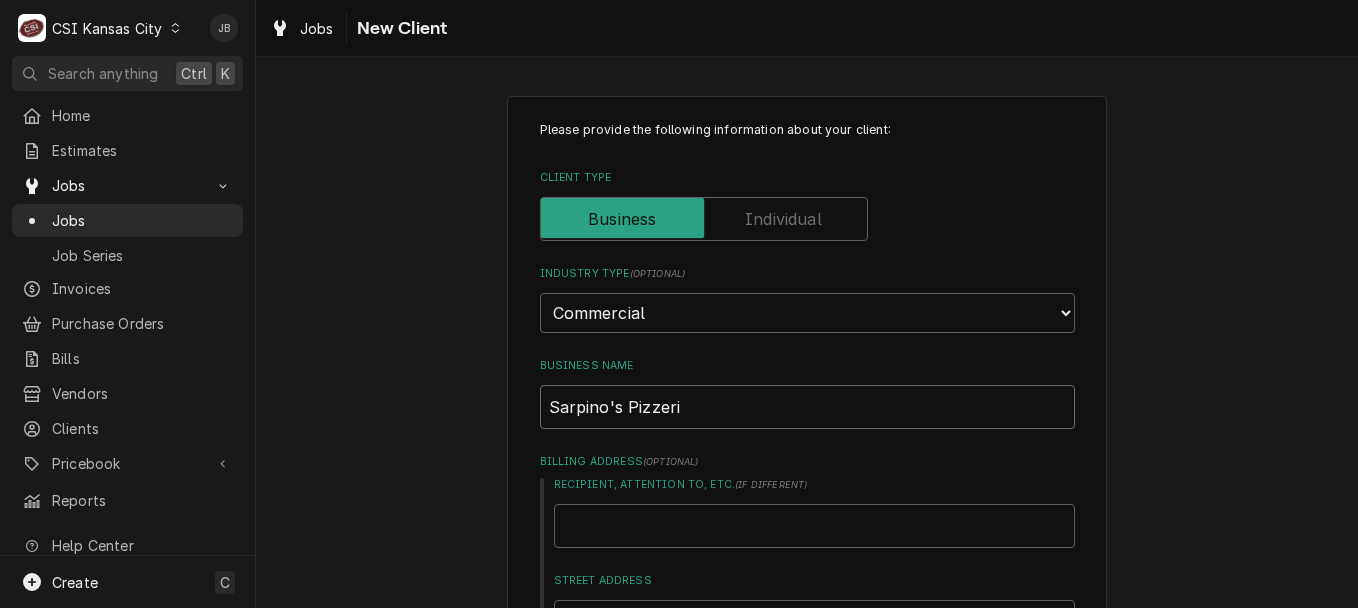 type on "x" 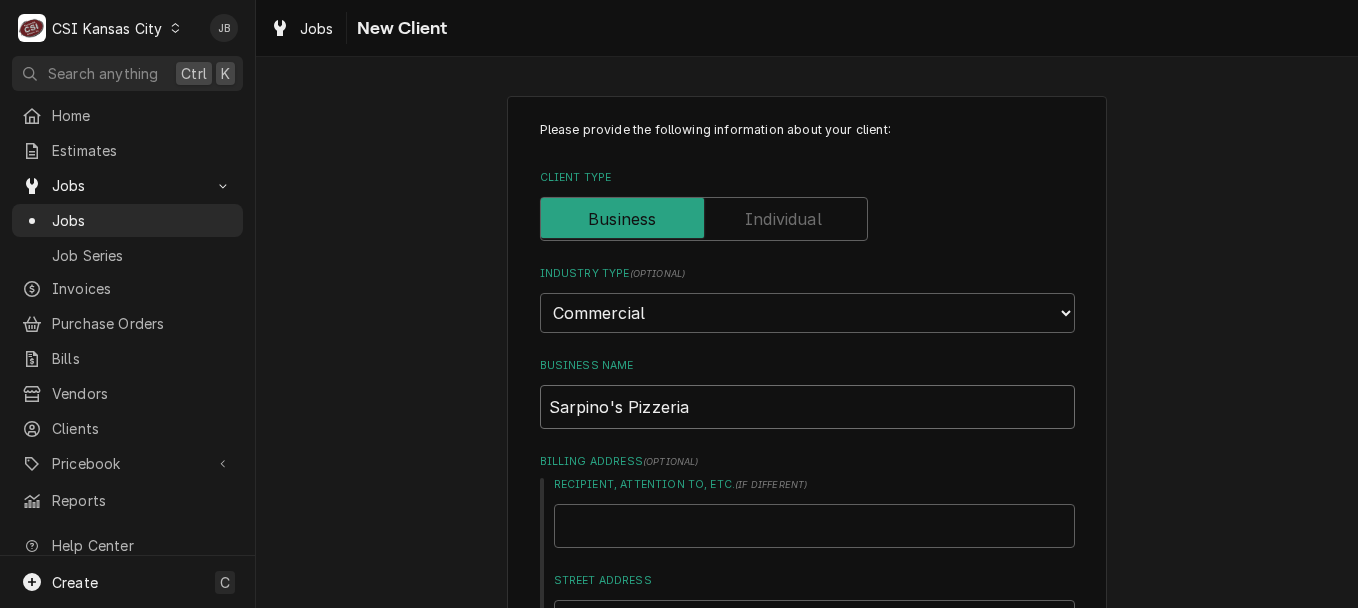 type on "x" 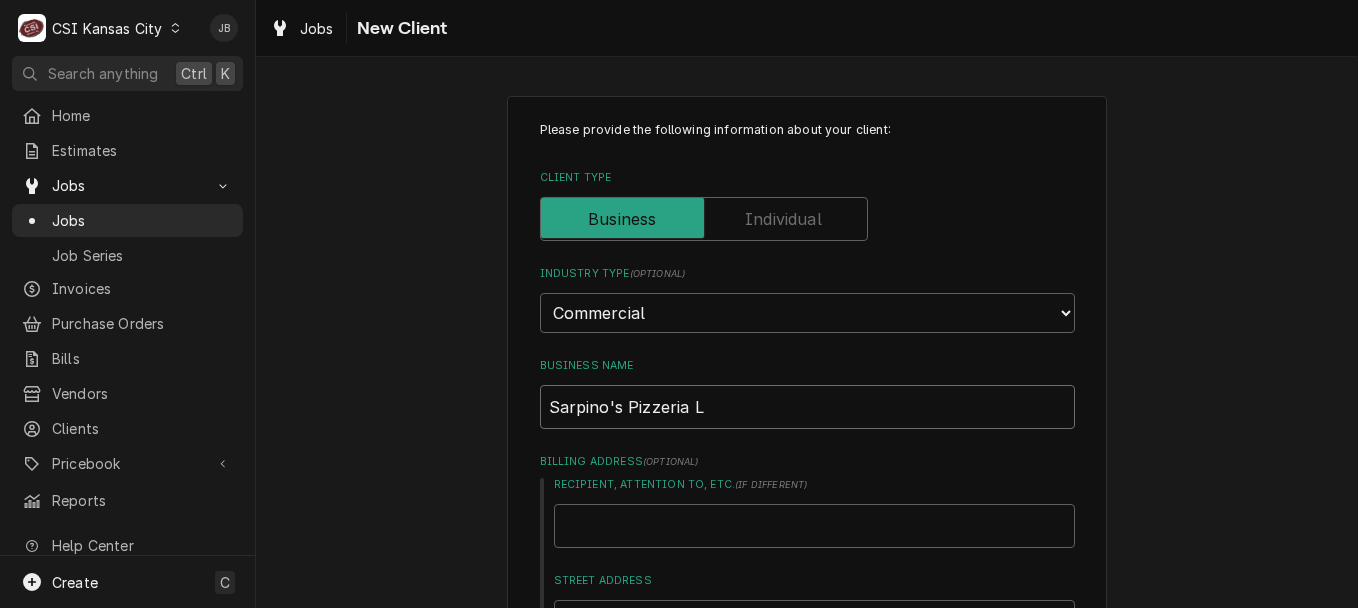 type on "x" 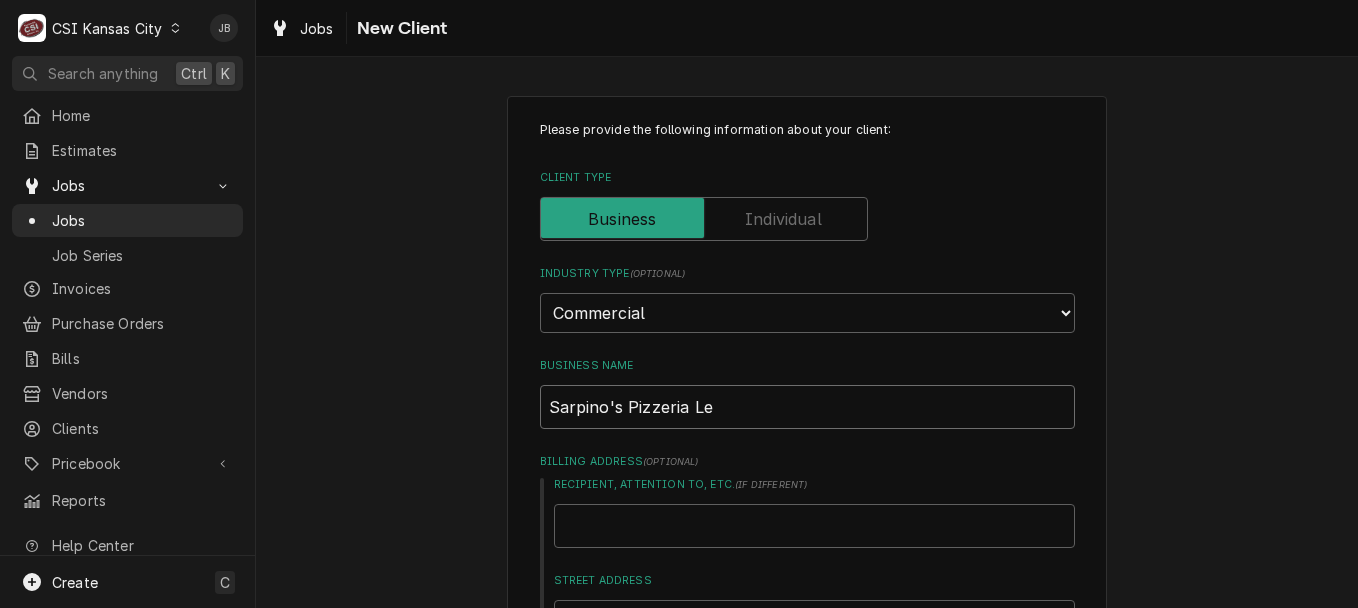 type on "x" 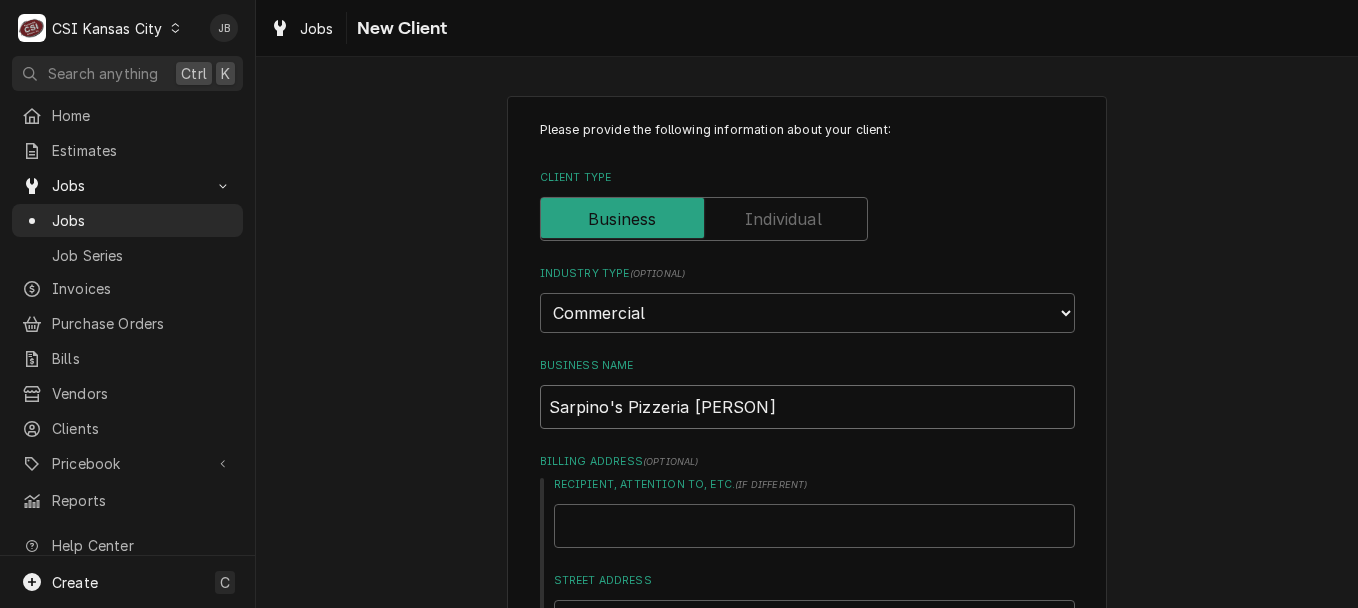type on "x" 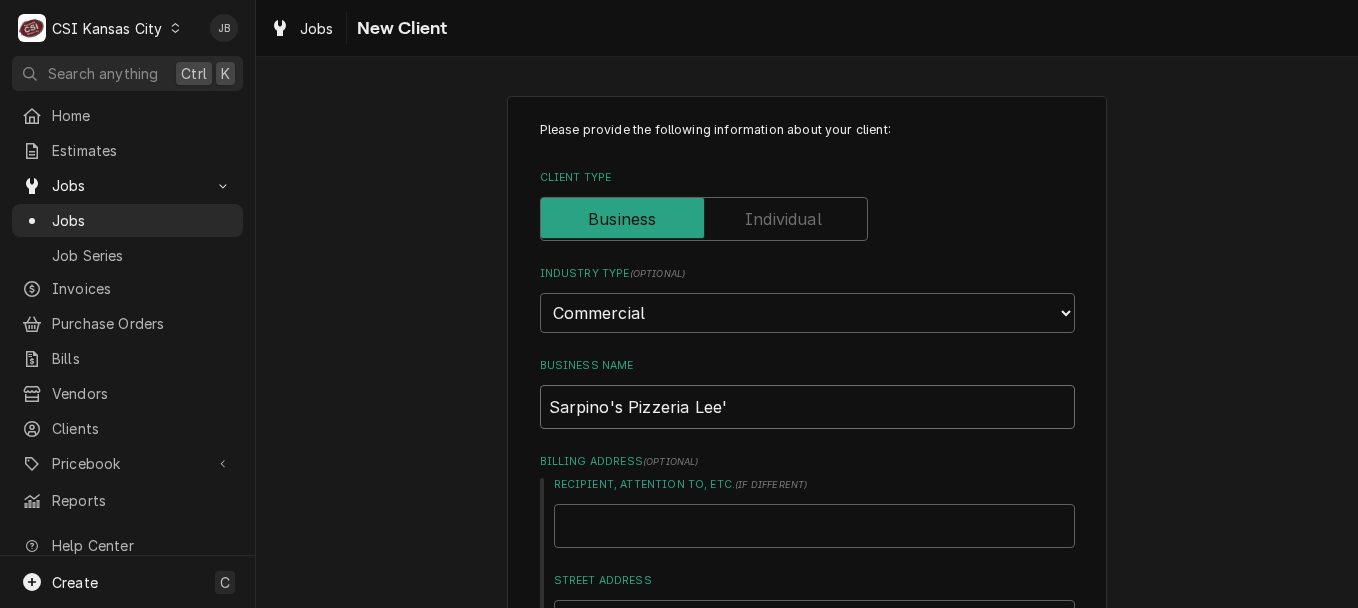 type on "x" 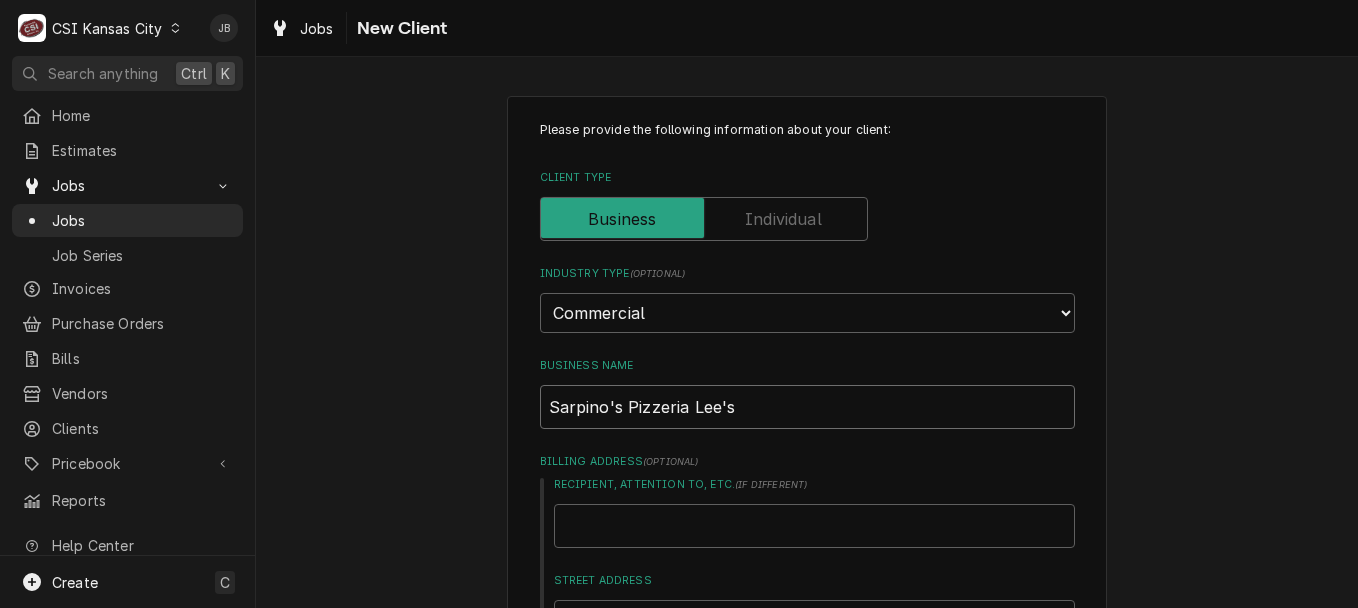 type on "x" 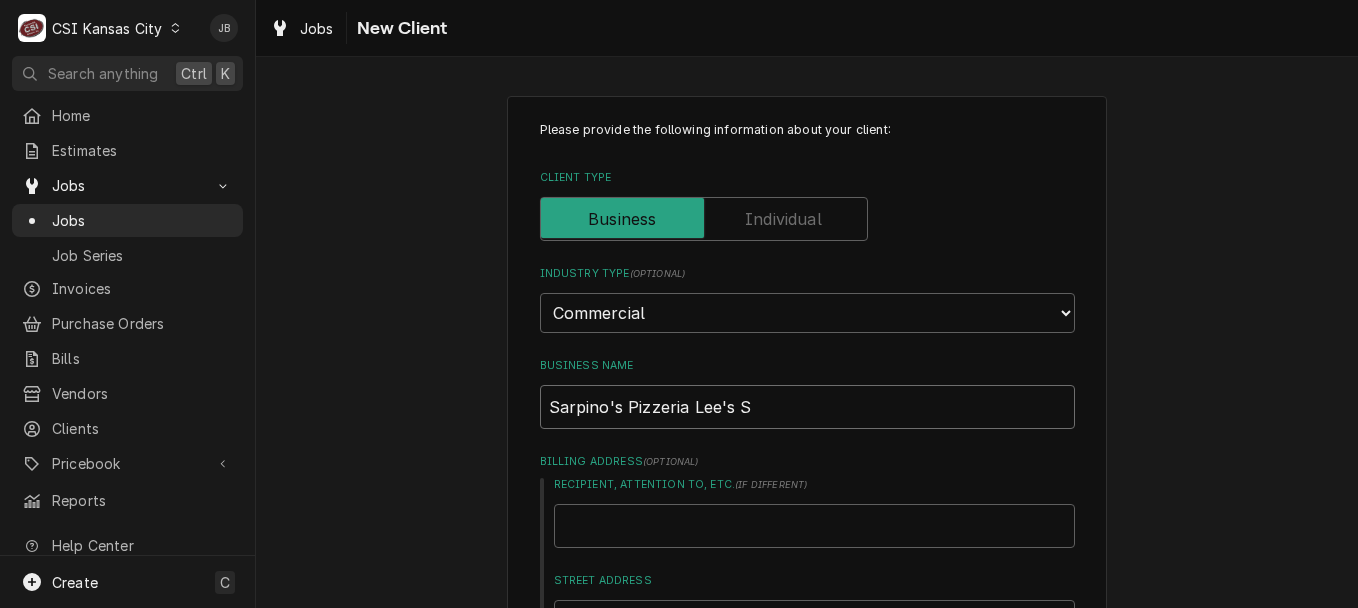 type on "x" 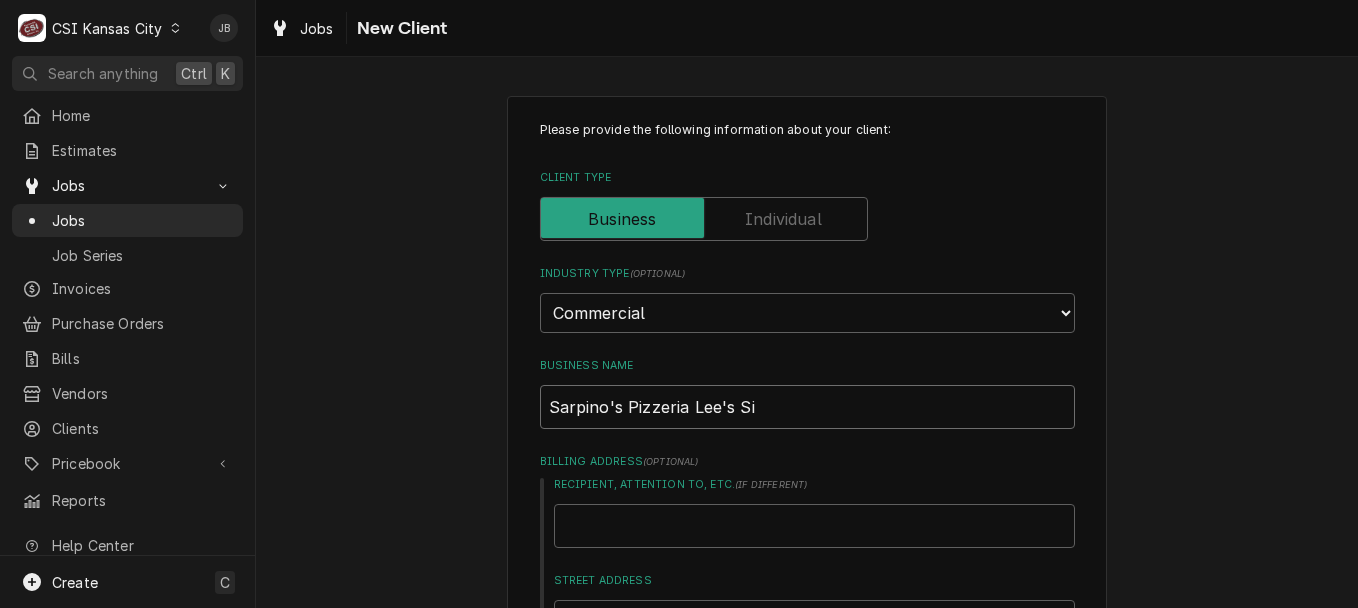 type on "x" 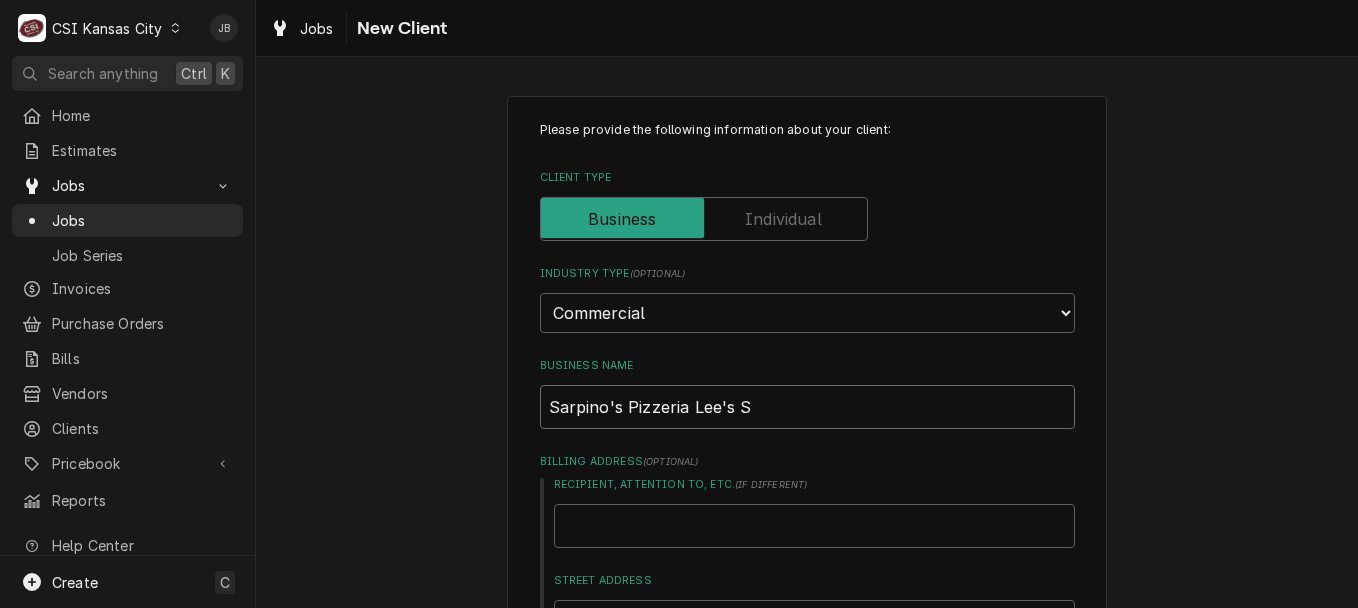 type on "x" 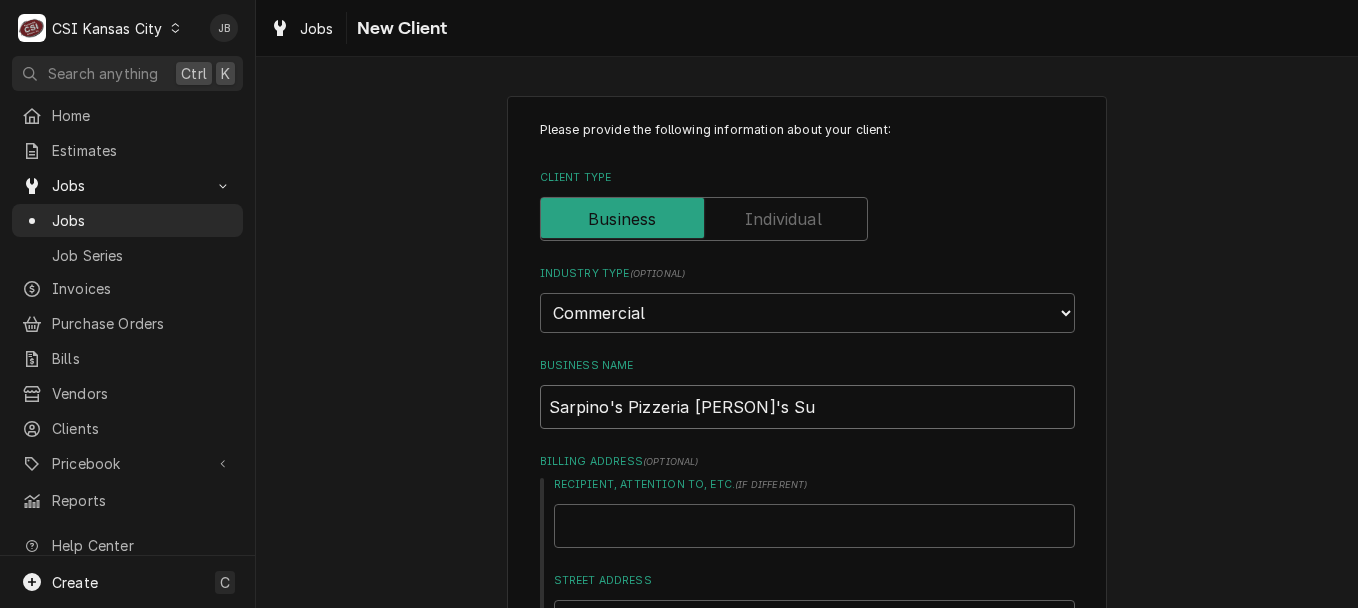 type on "x" 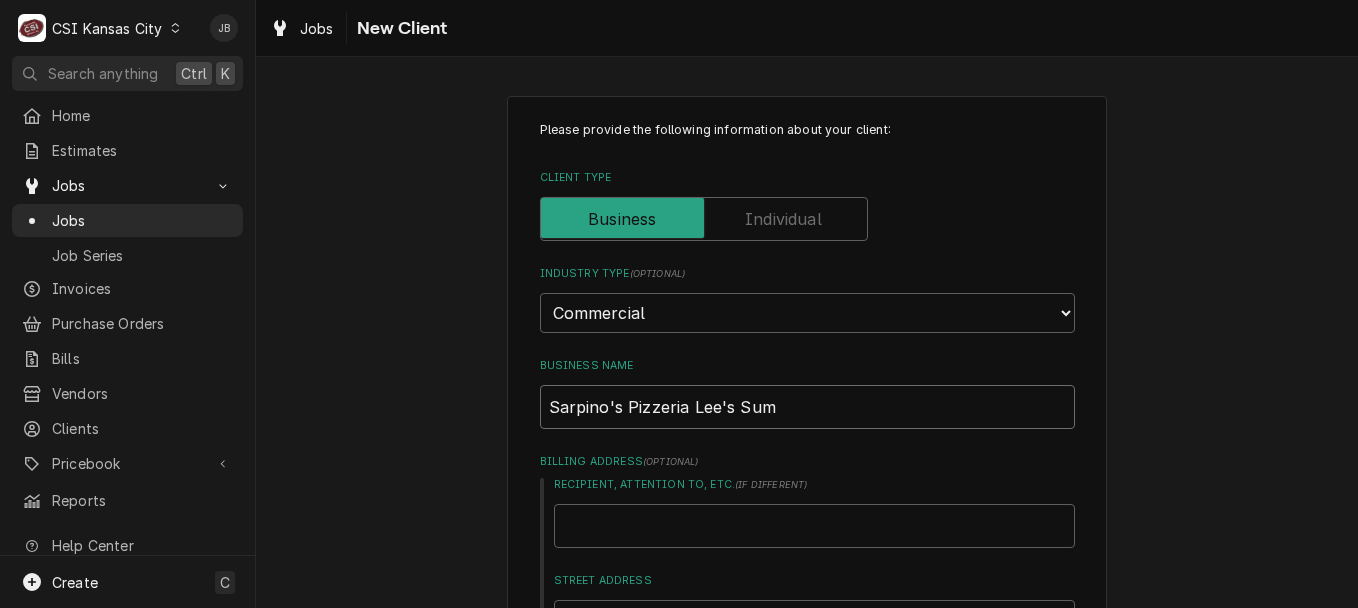 type on "x" 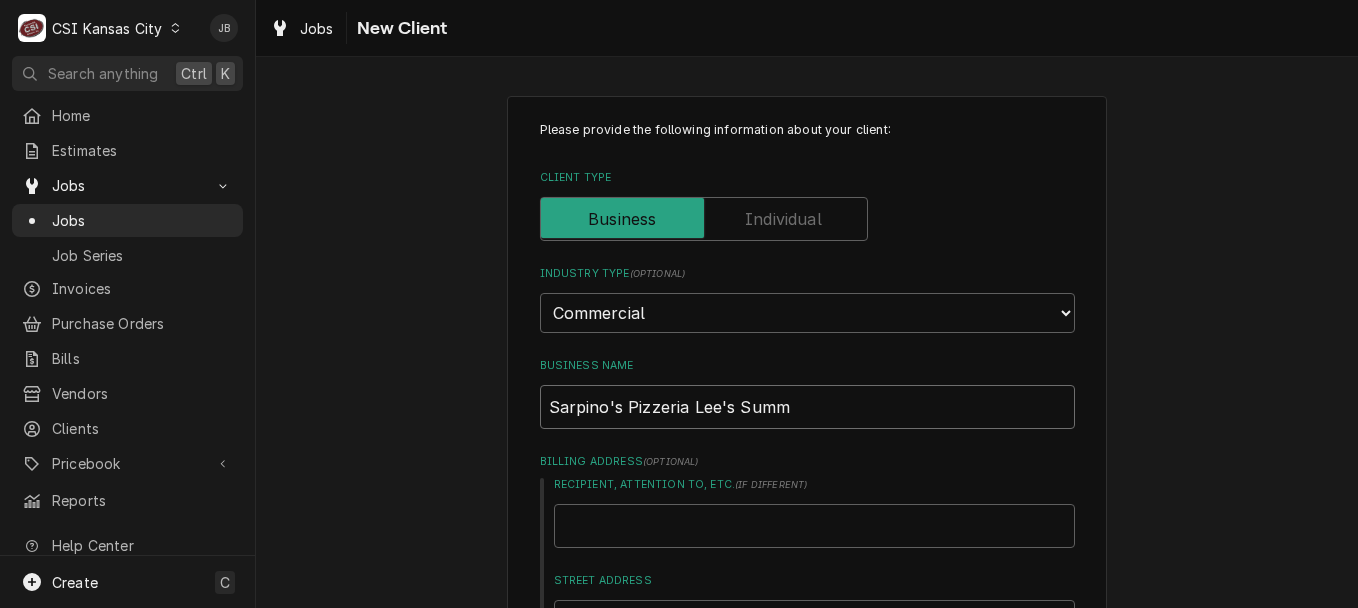 type on "x" 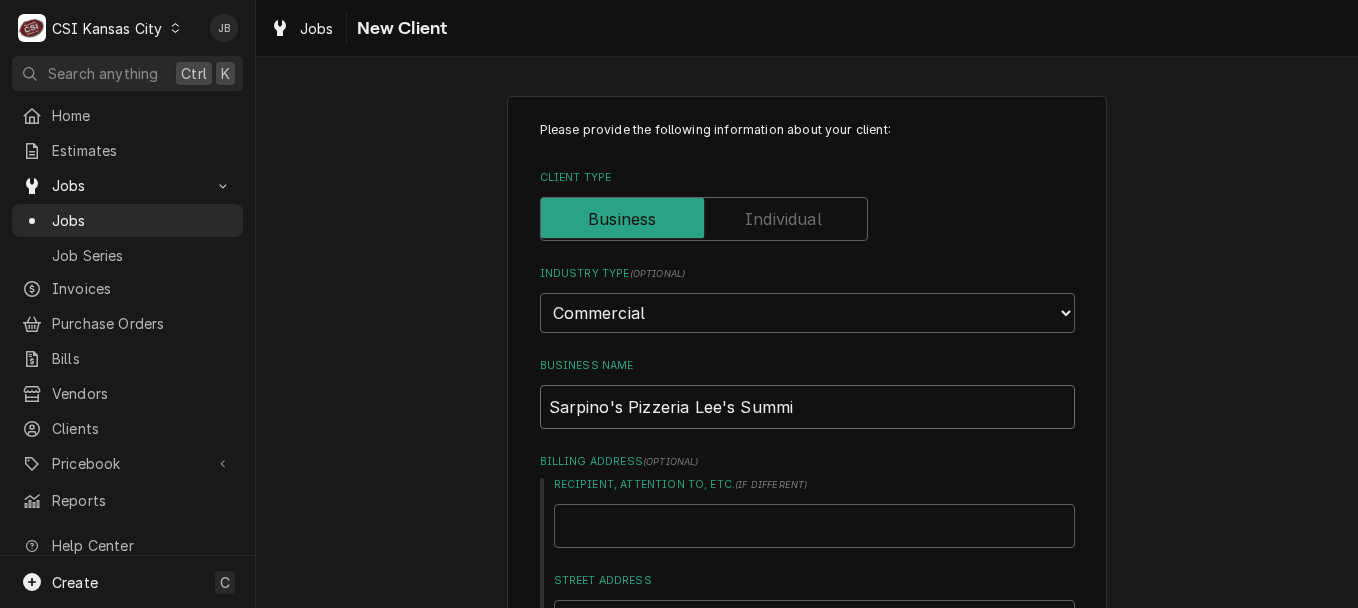 type on "x" 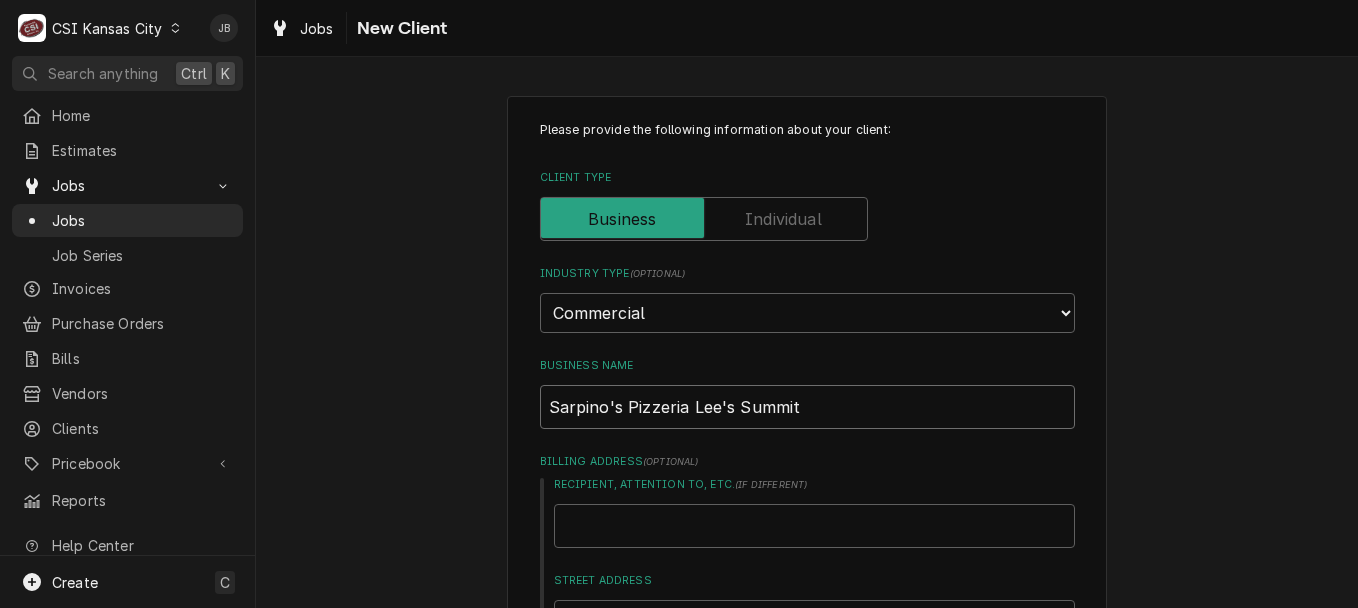 type on "x" 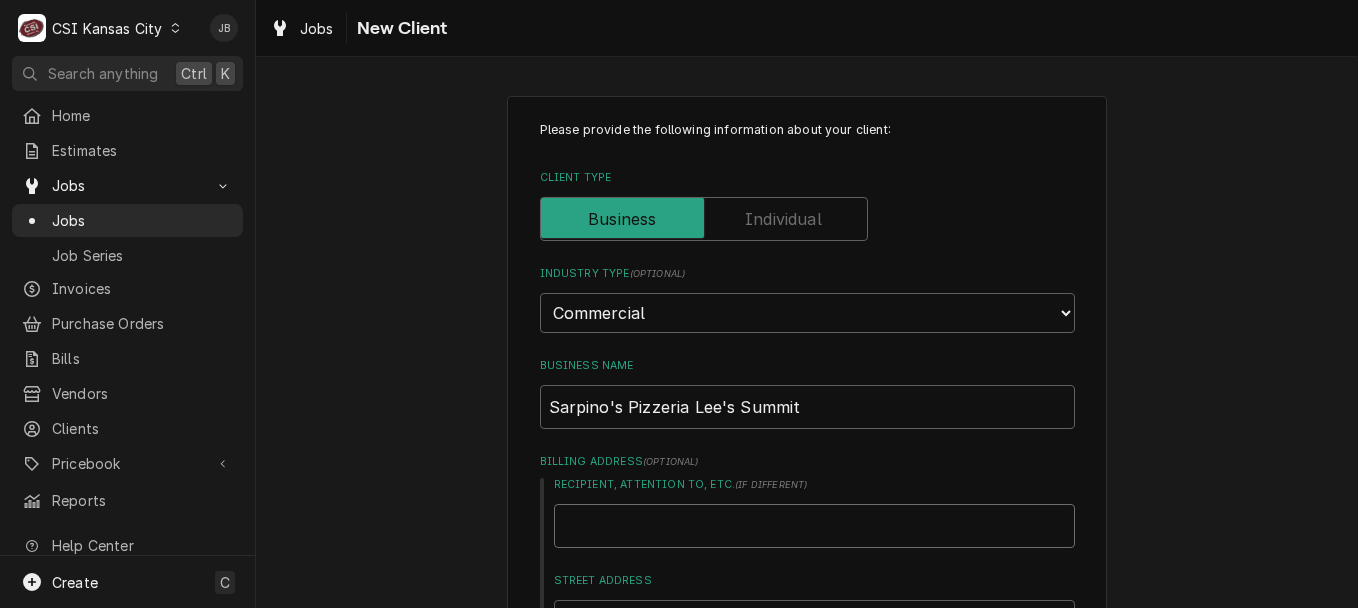 click on "Recipient, Attention To, etc.  ( if different )" at bounding box center (814, 526) 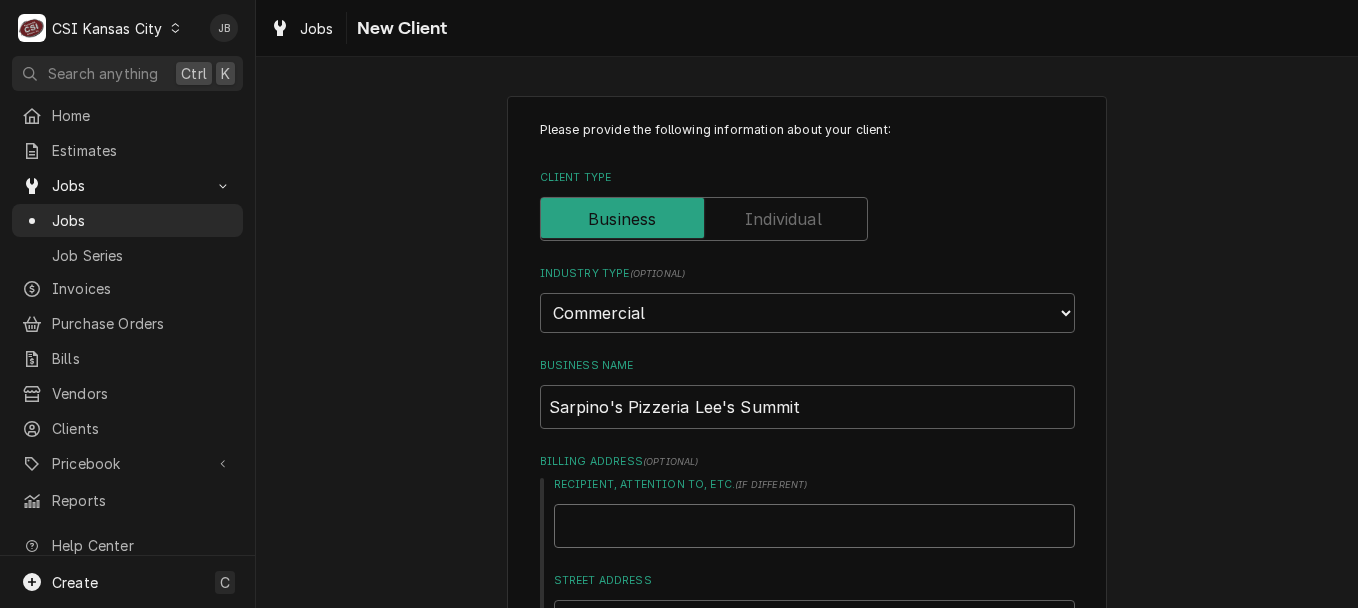 click on "Recipient, Attention To, etc.  ( if different )" at bounding box center [814, 526] 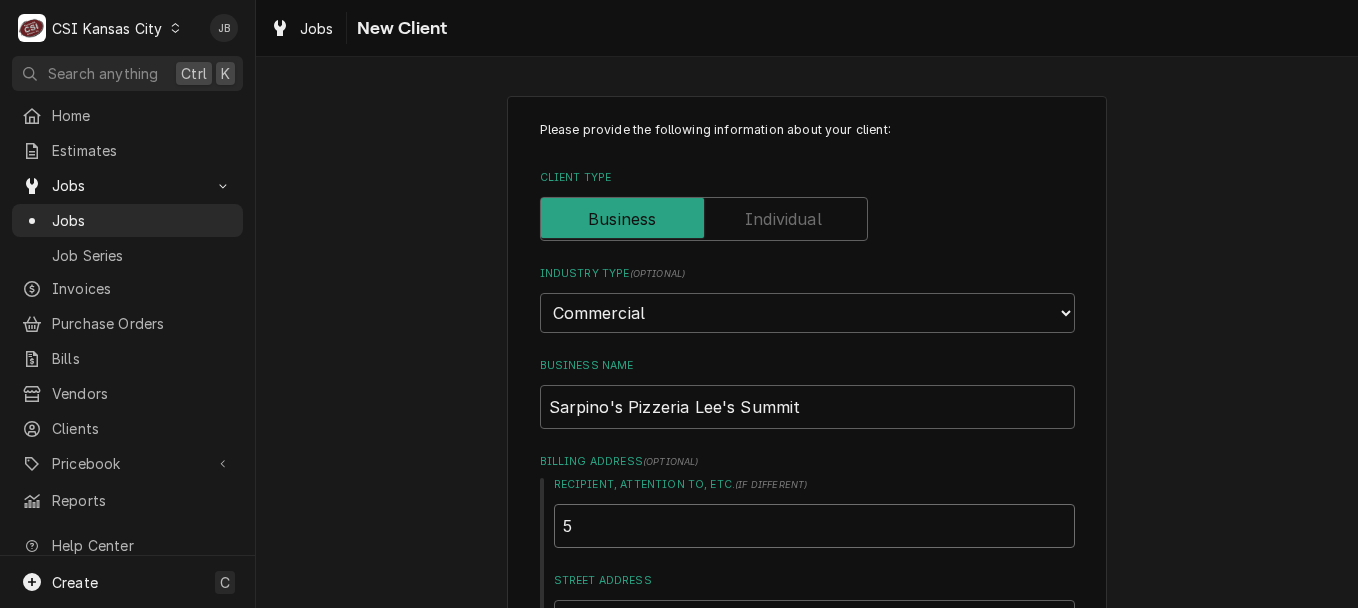 type on "x" 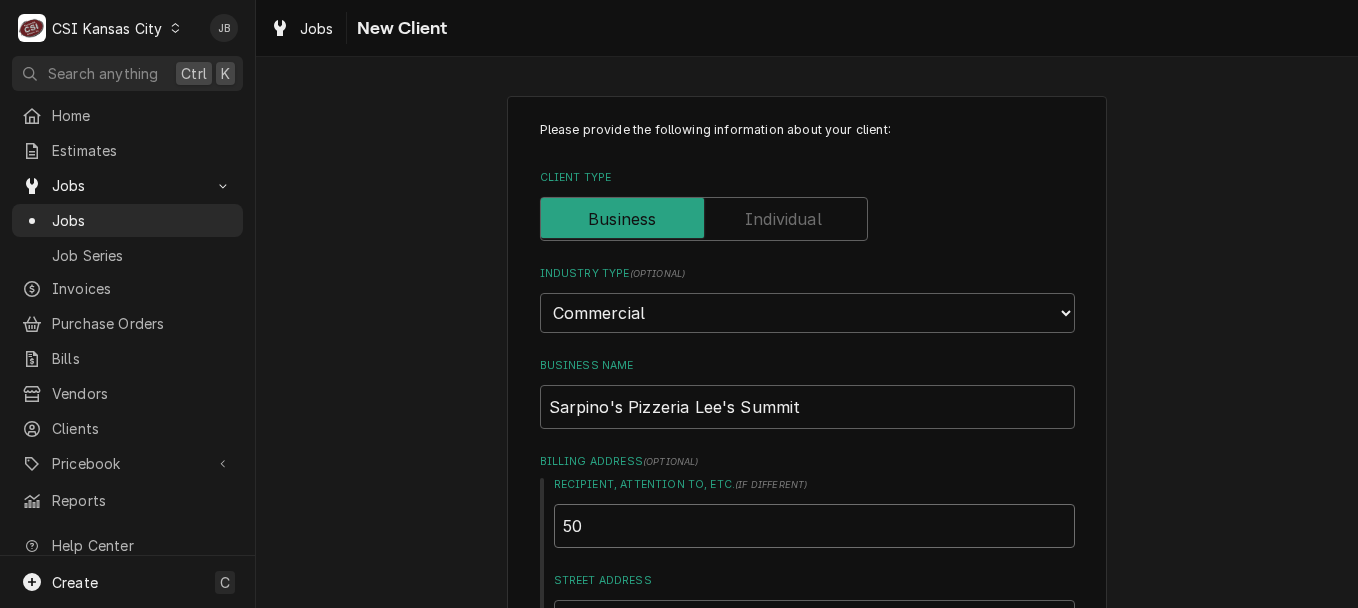 type on "x" 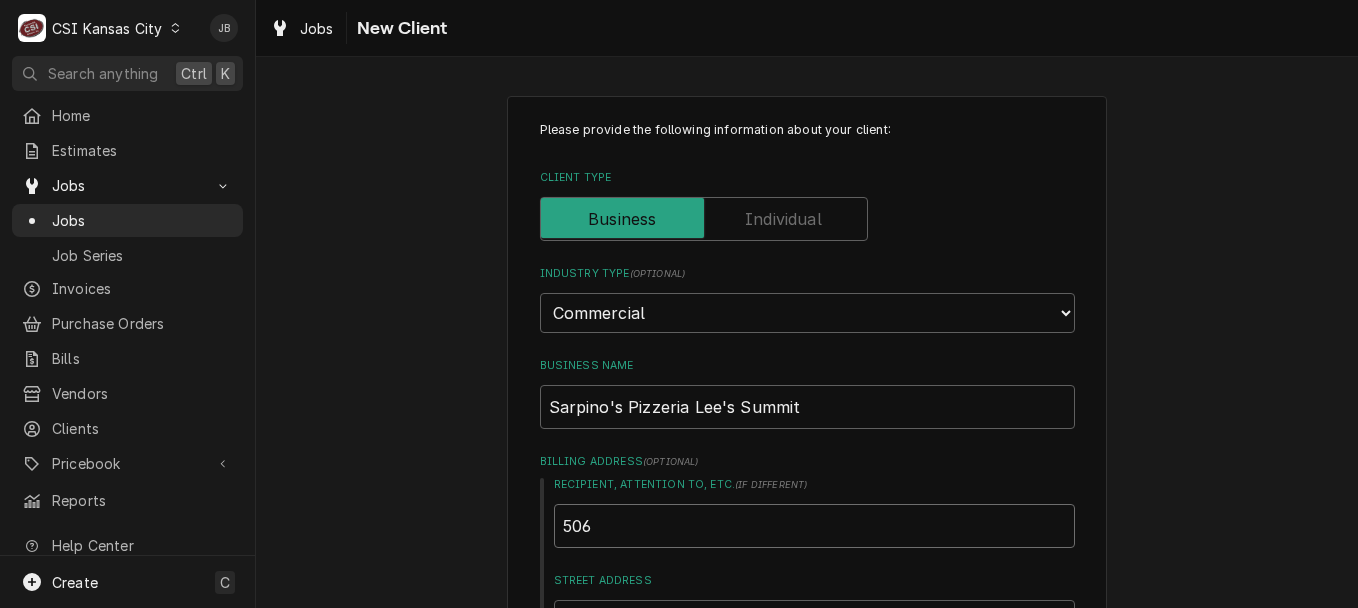 type on "x" 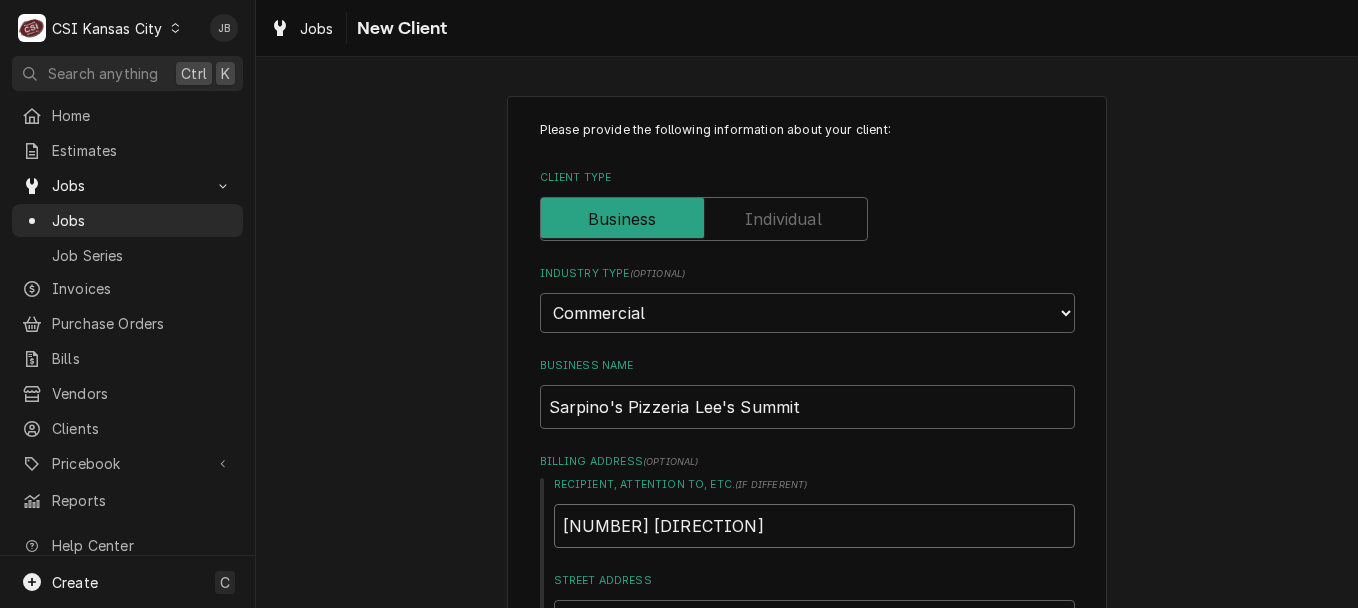type on "x" 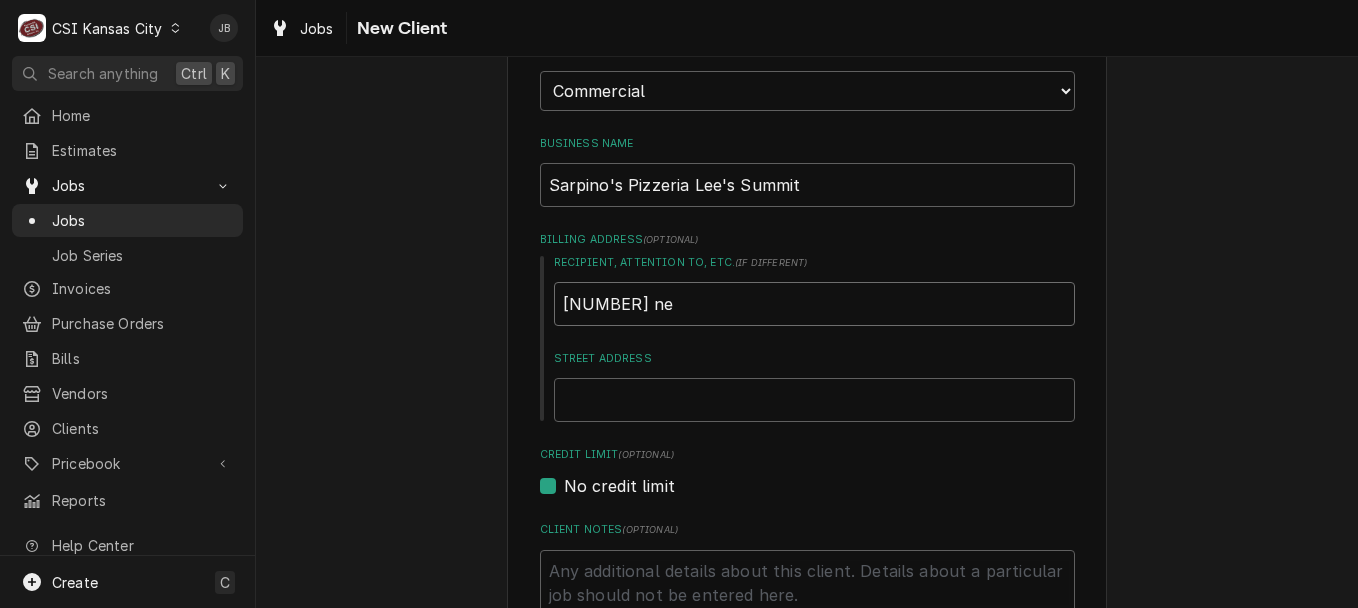 scroll, scrollTop: 224, scrollLeft: 0, axis: vertical 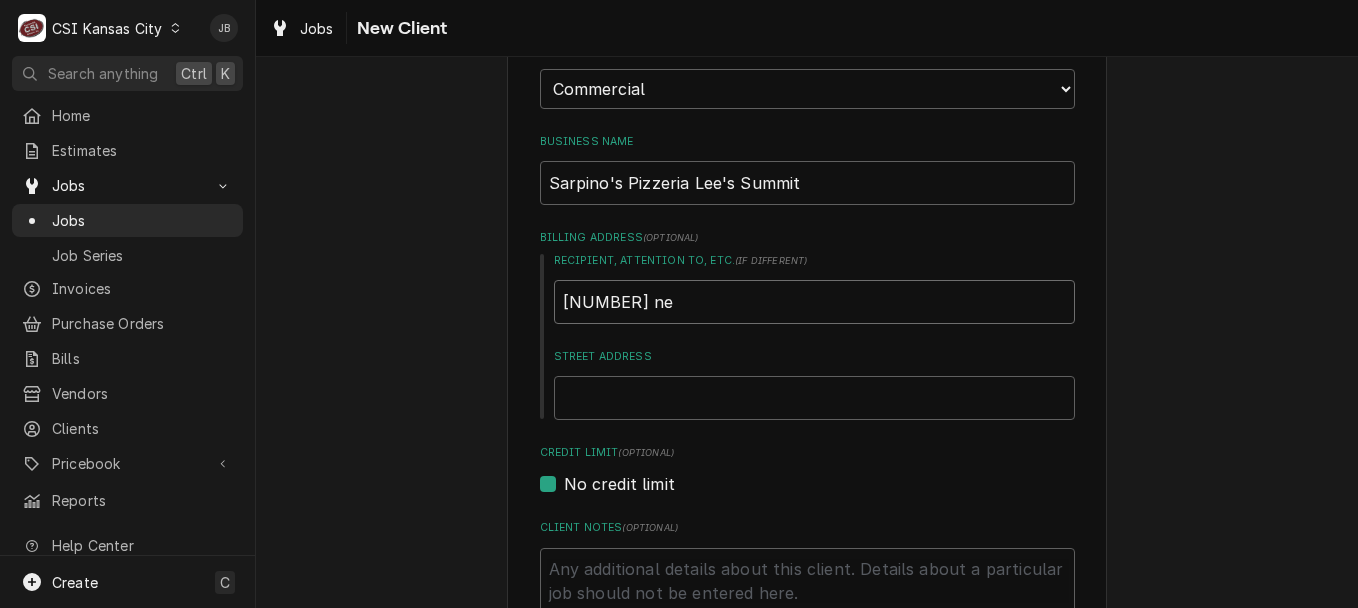 drag, startPoint x: 688, startPoint y: 296, endPoint x: 532, endPoint y: 303, distance: 156.15697 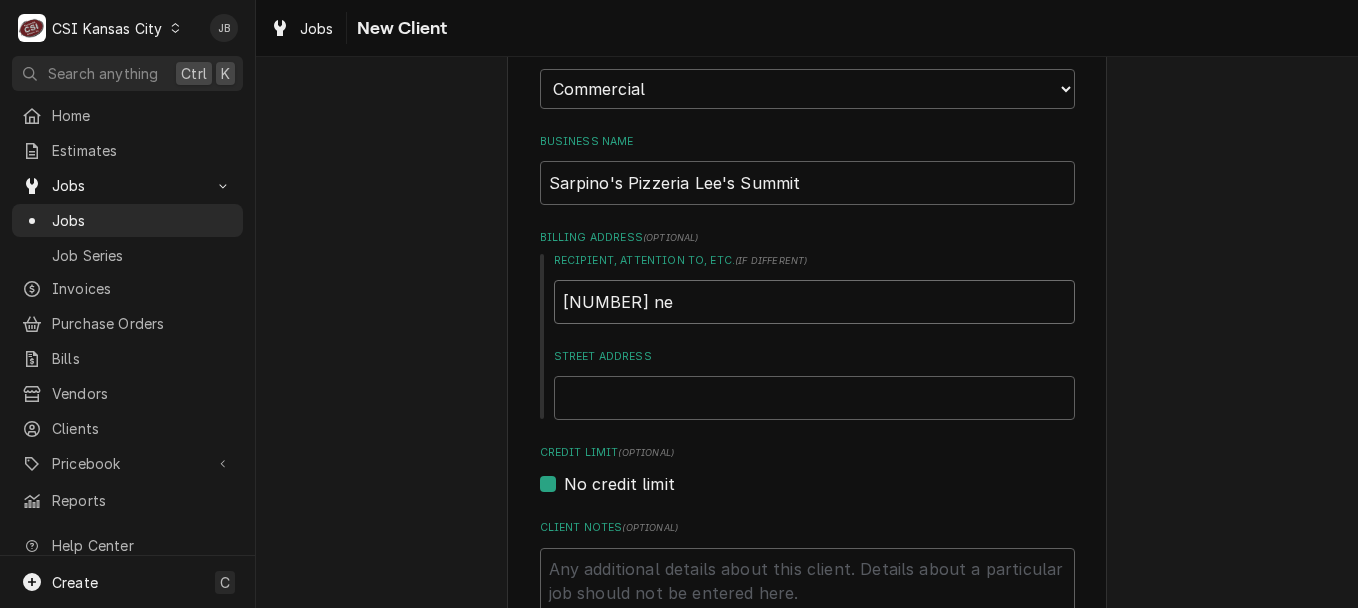 type on "x" 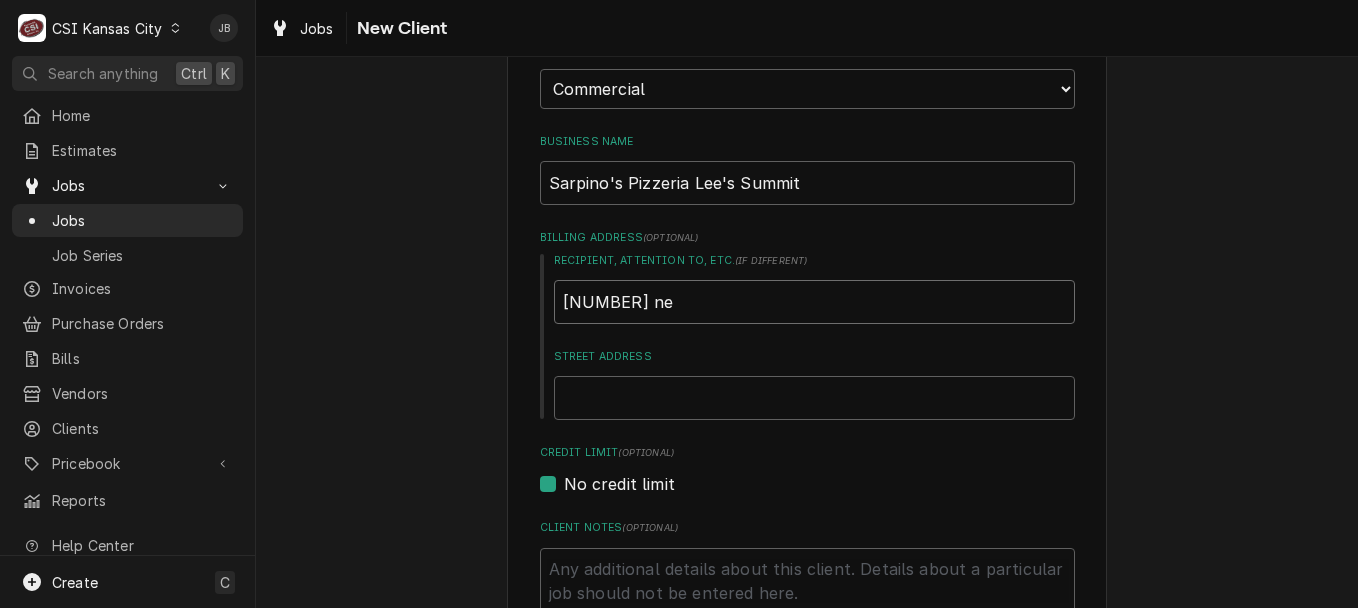 type 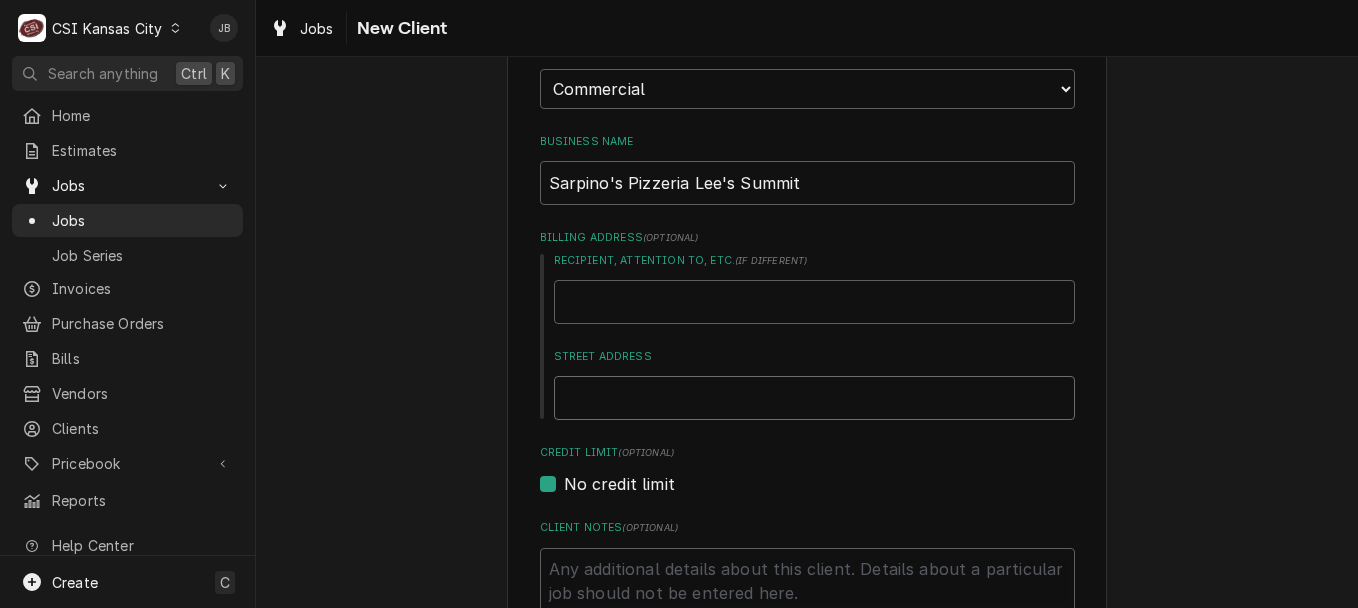click on "Street Address" at bounding box center (814, 398) 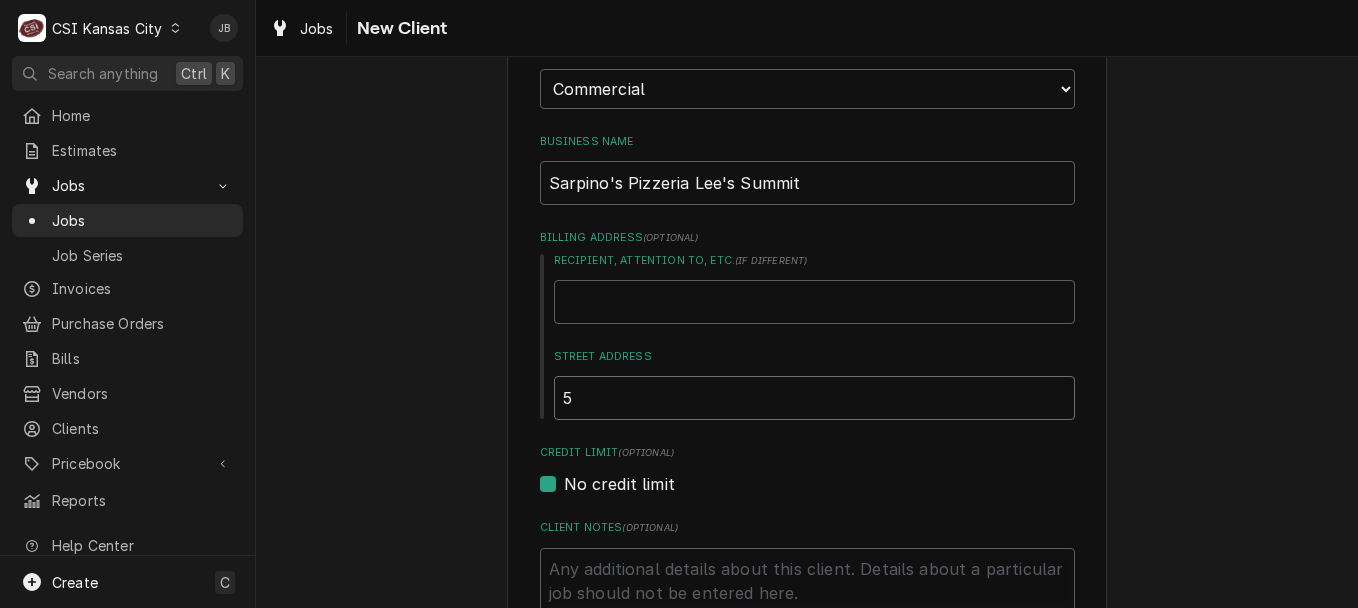 type on "x" 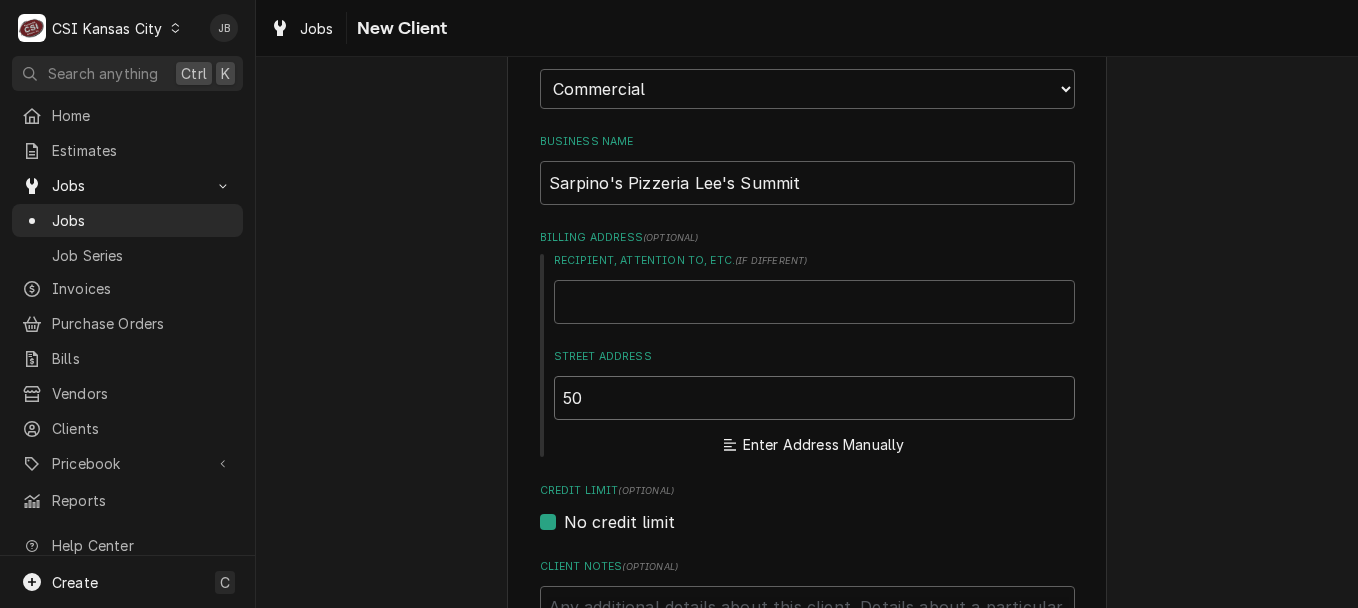 type on "x" 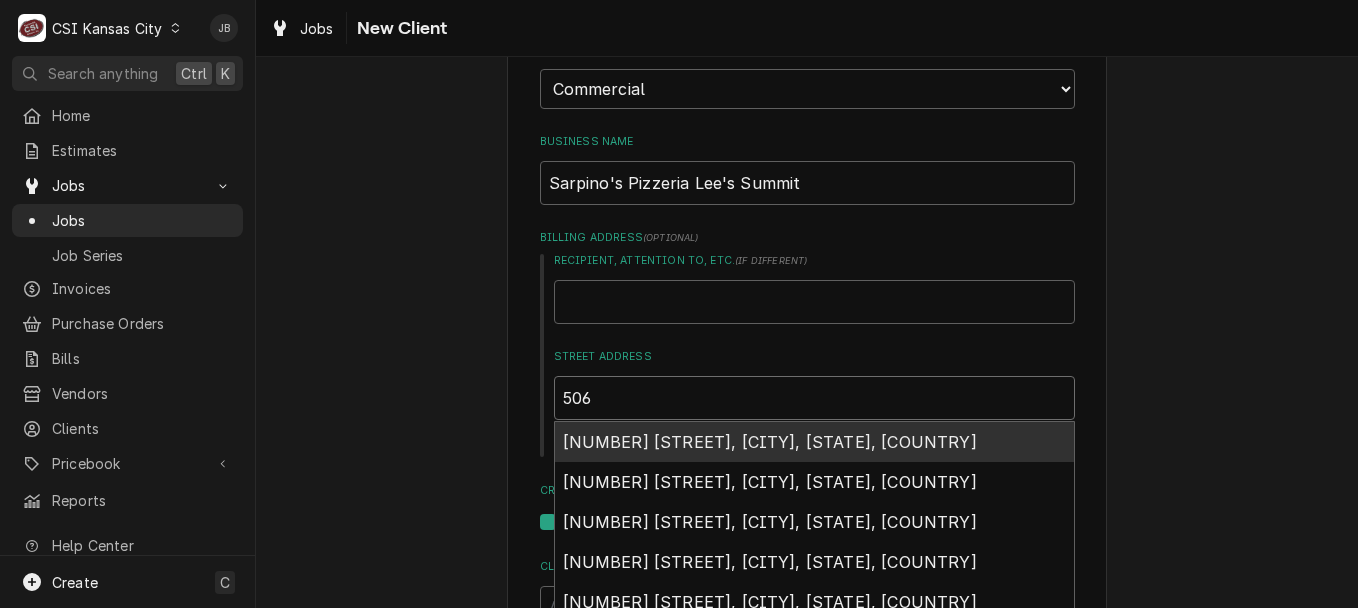 type on "x" 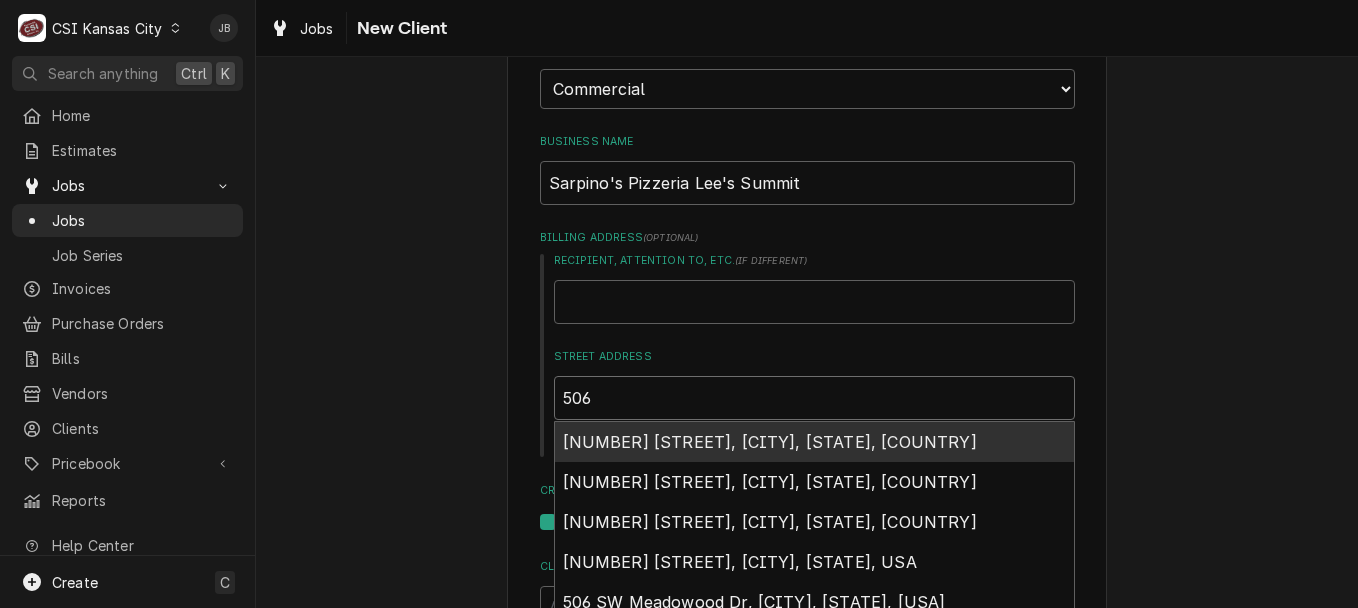 type on "x" 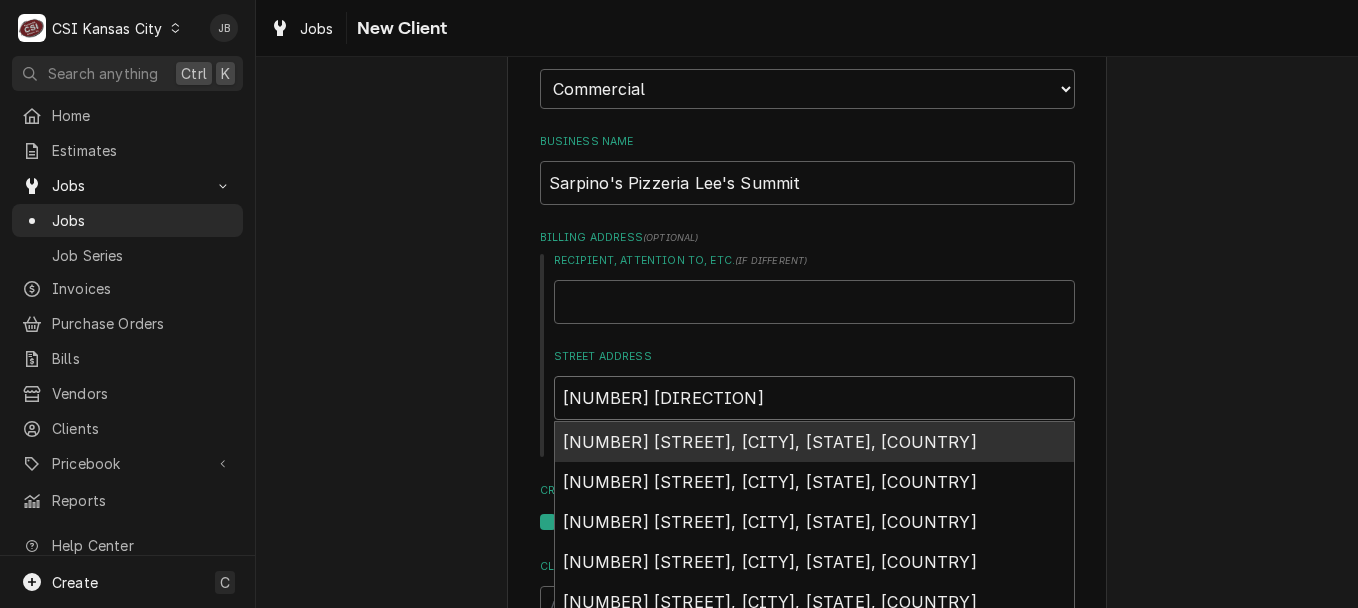 type on "x" 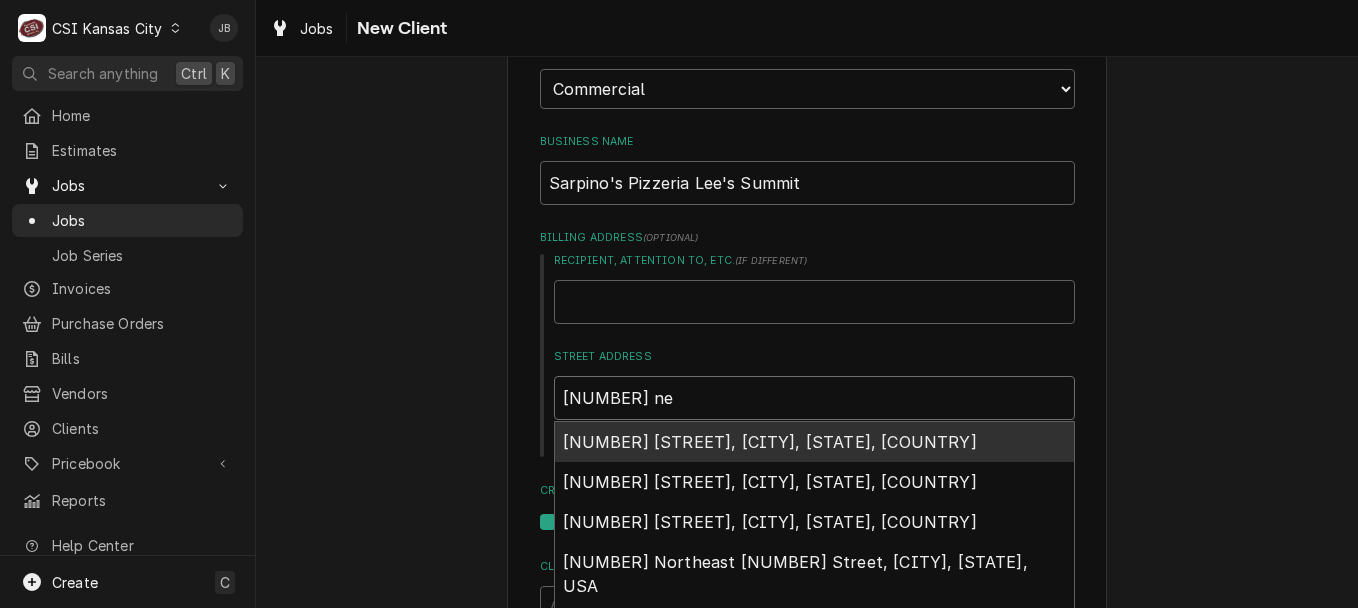 type on "x" 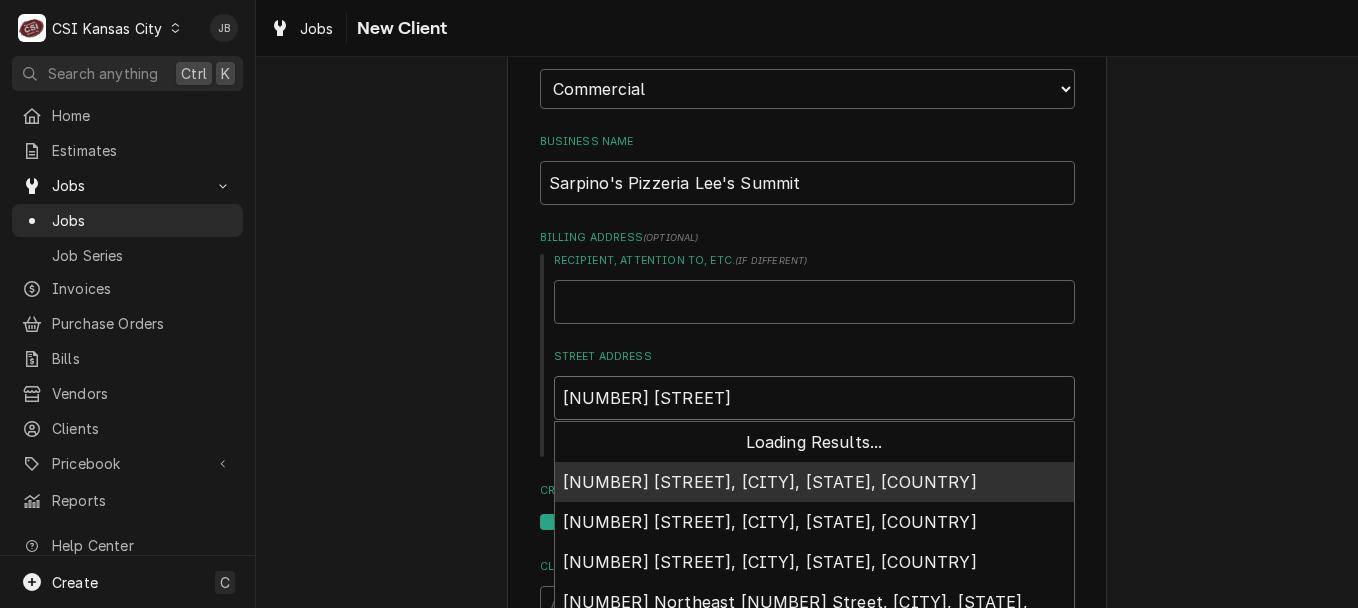 type on "x" 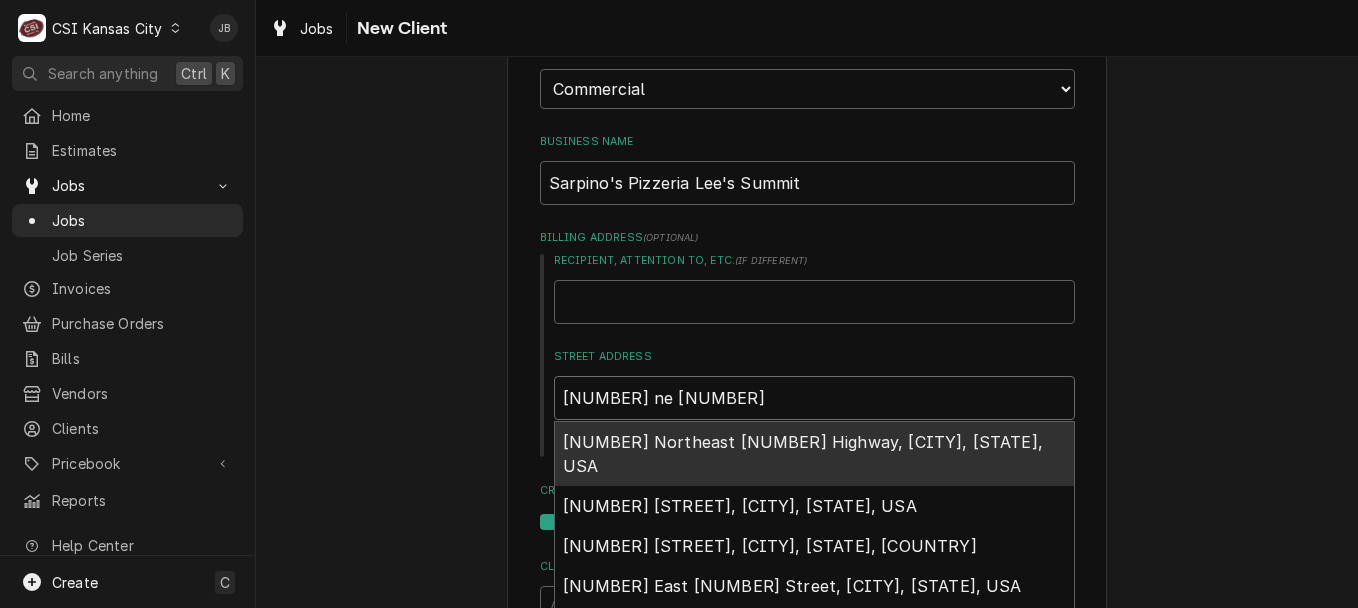 type on "x" 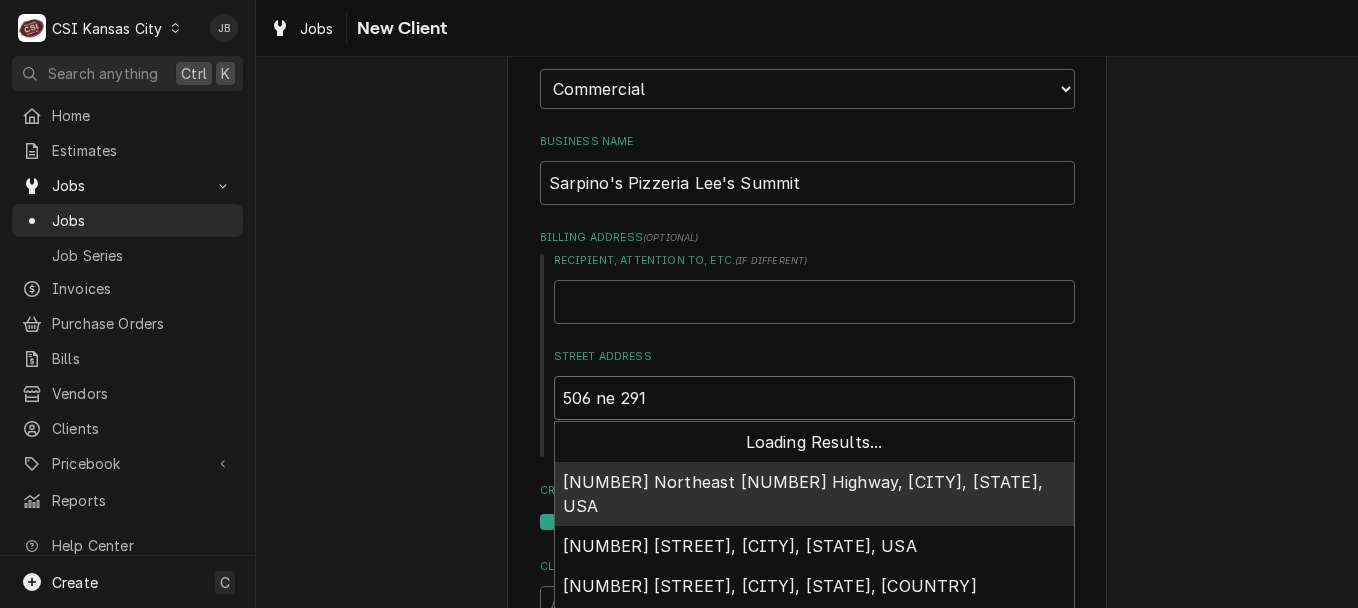 type on "x" 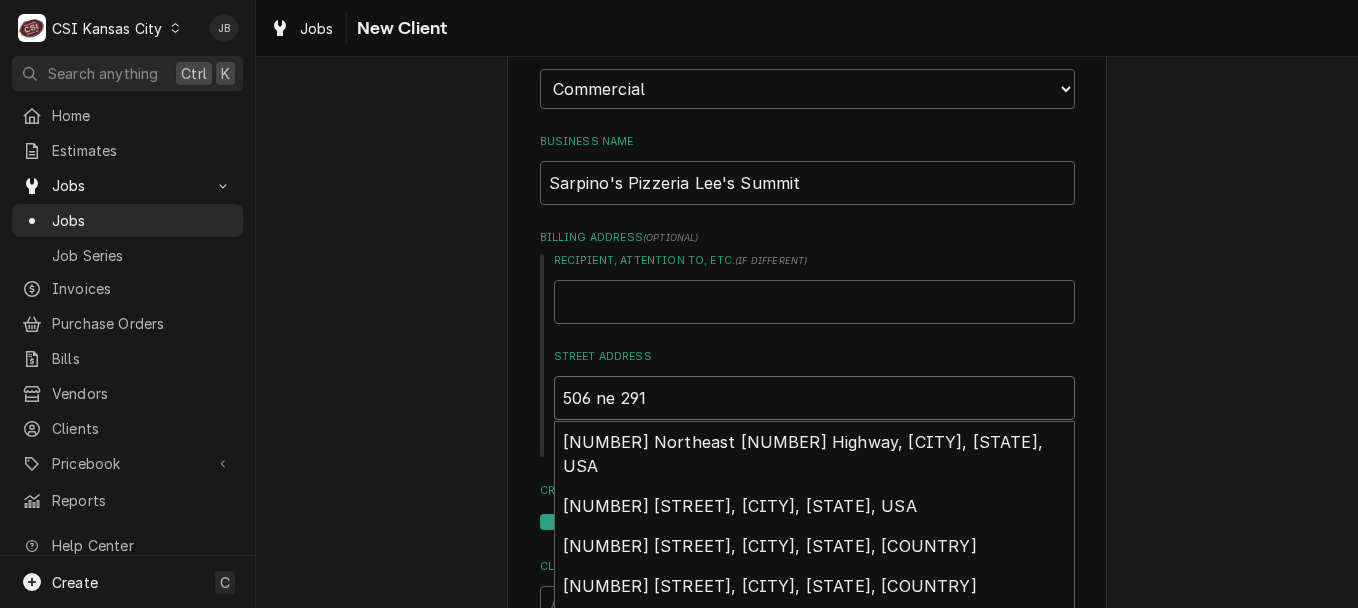type on "506 ne 291" 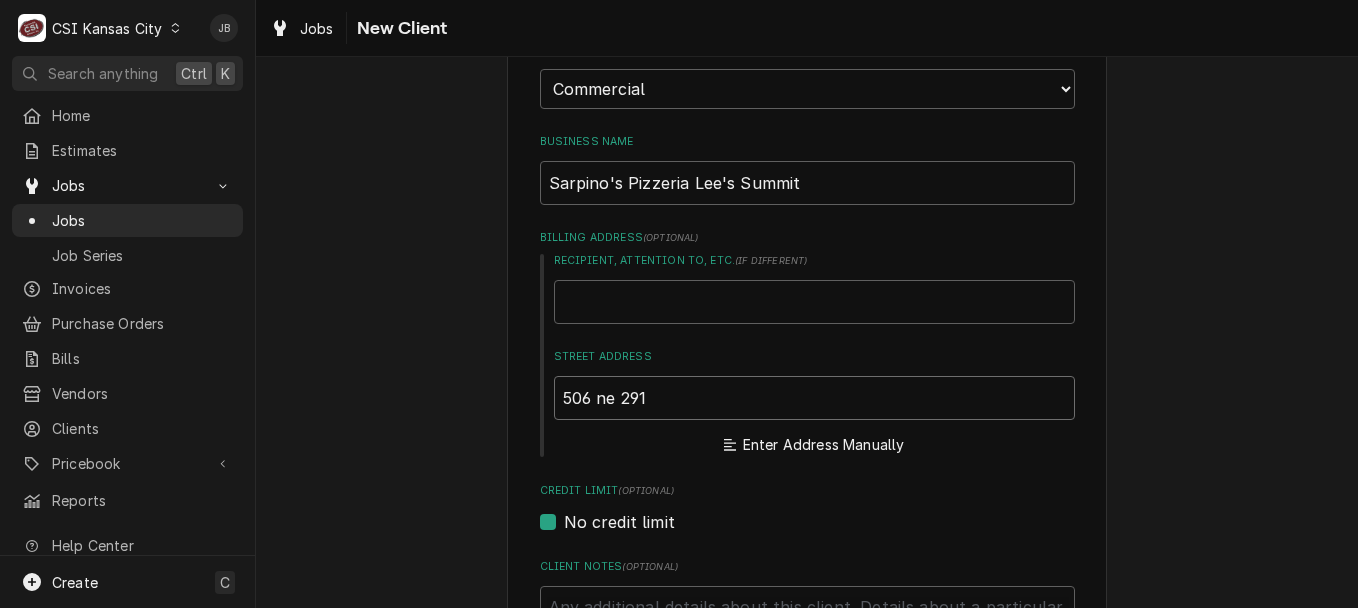 click on "506 ne 291" at bounding box center [814, 398] 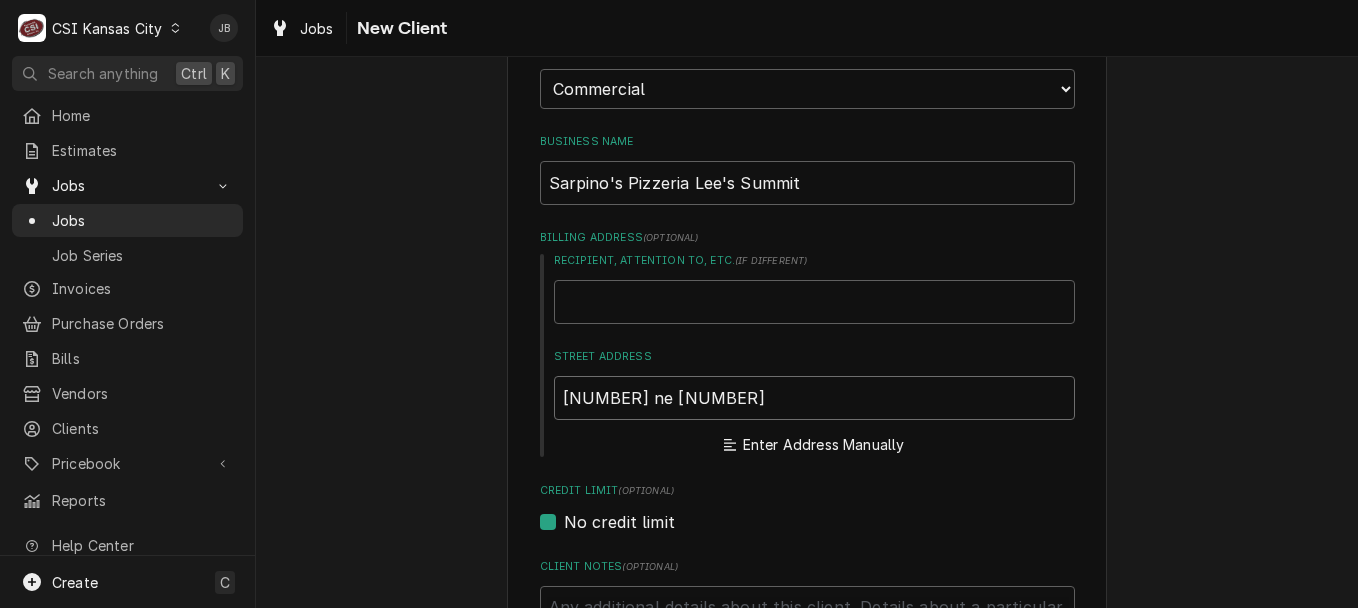 type on "x" 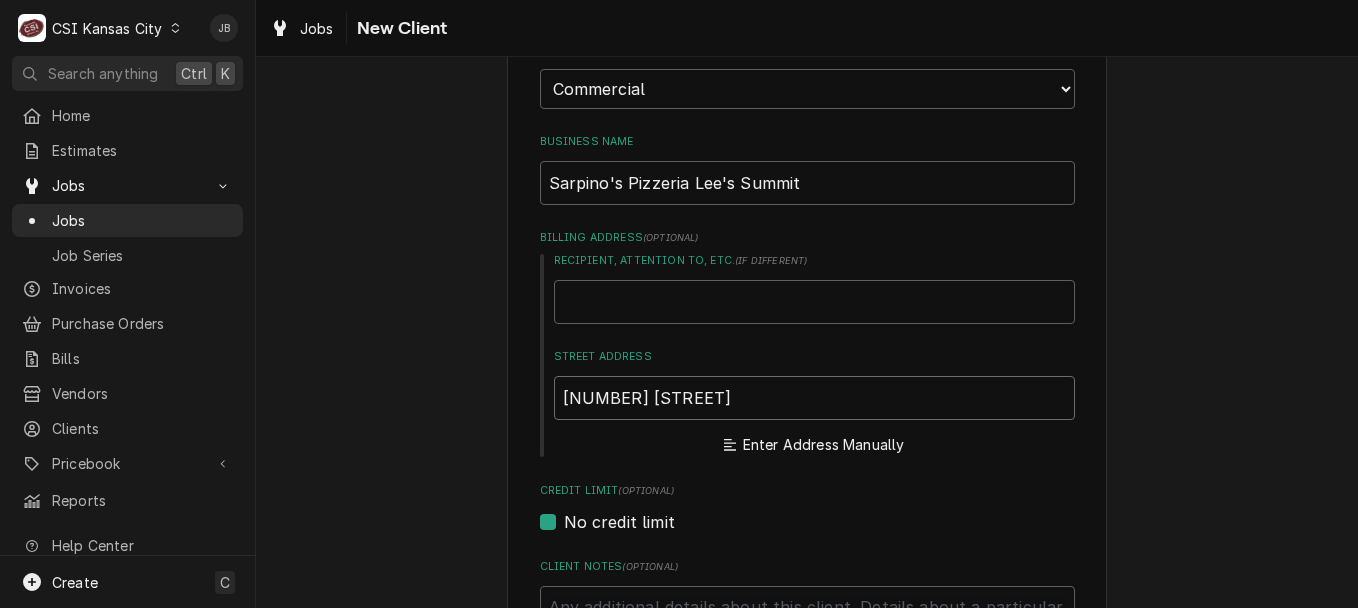 type on "x" 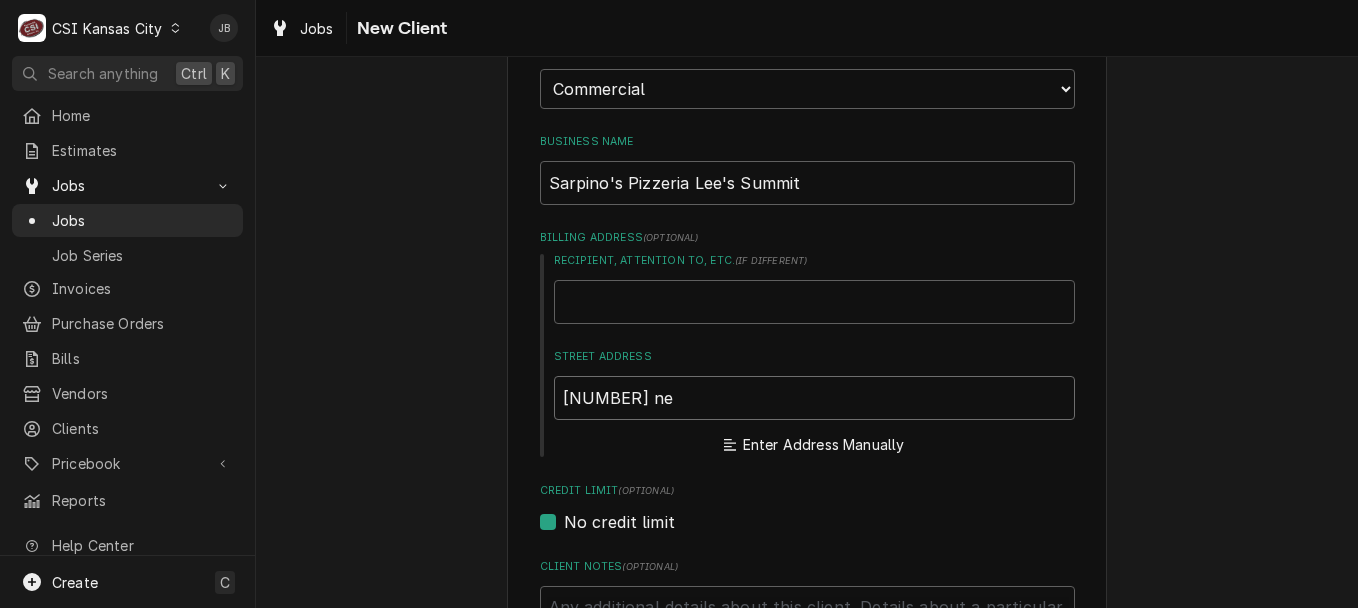 type on "x" 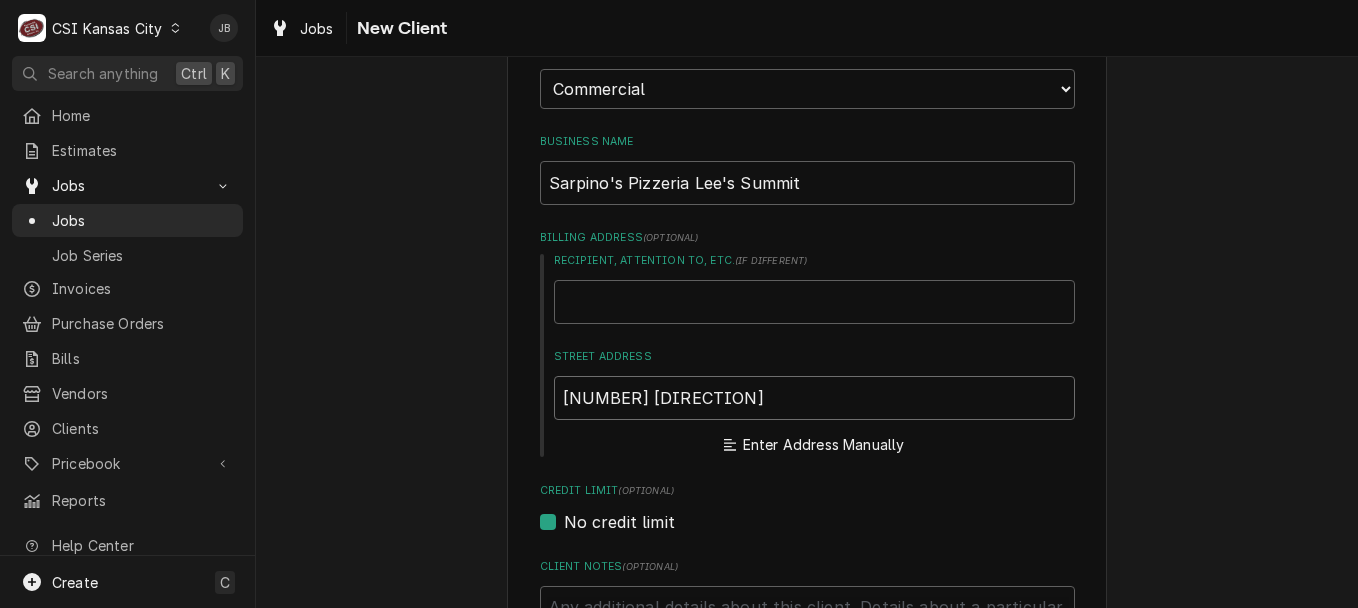 type on "x" 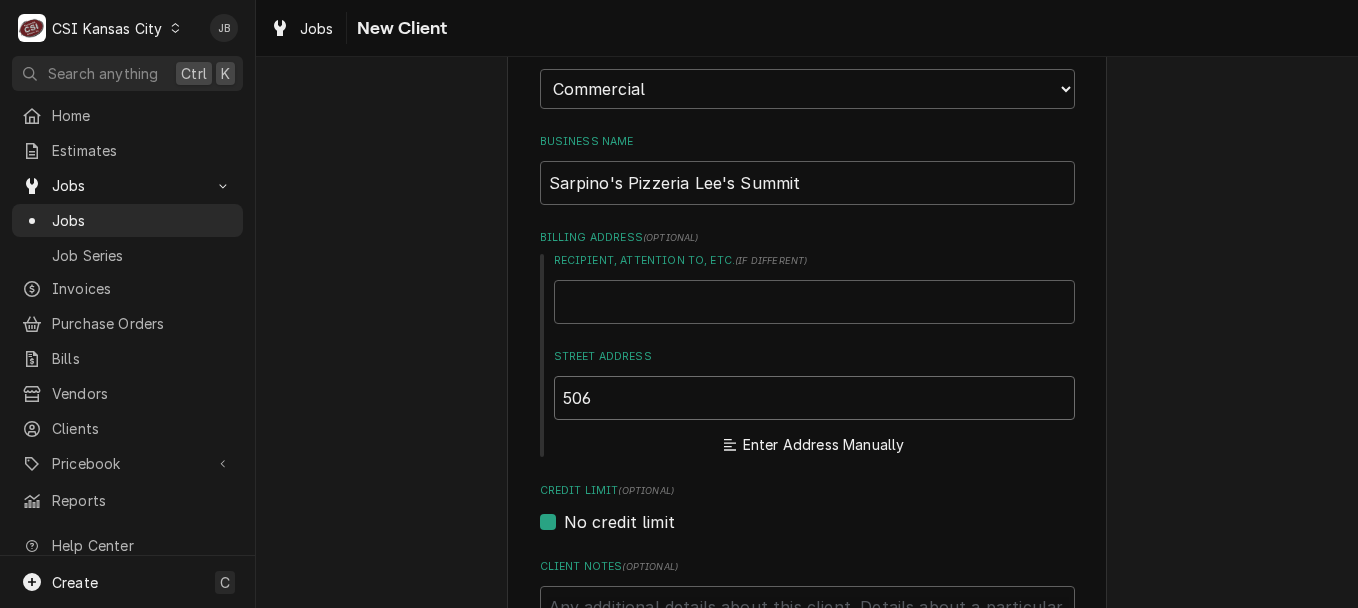 type on "x" 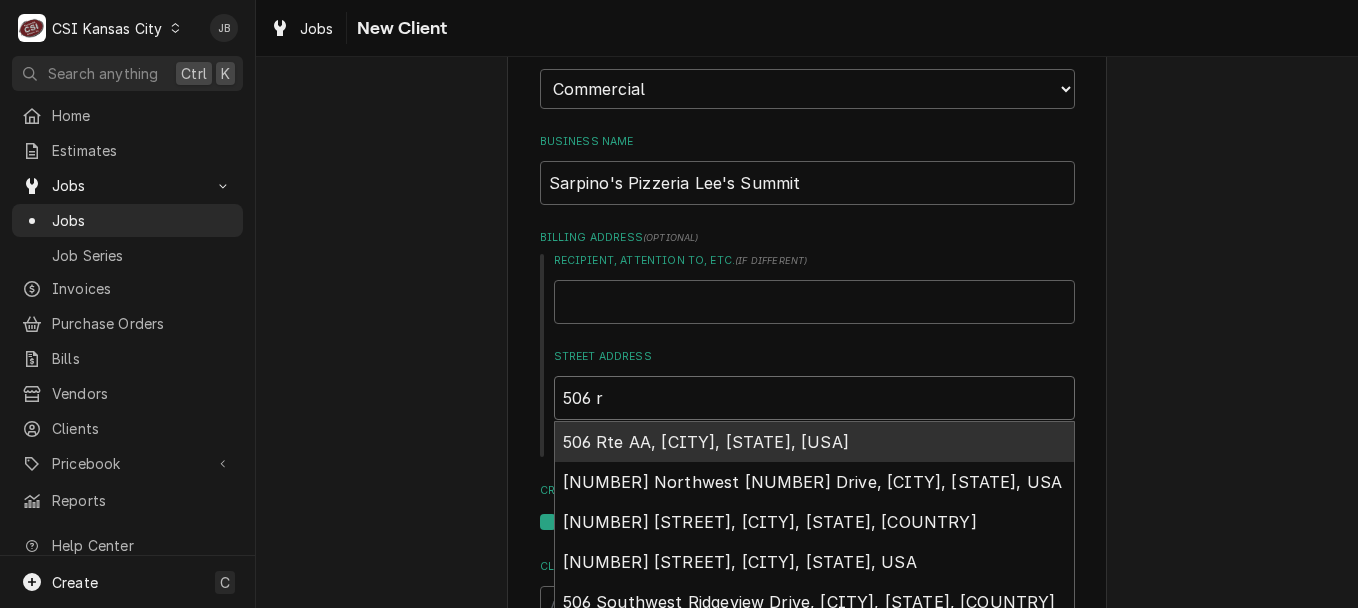type on "x" 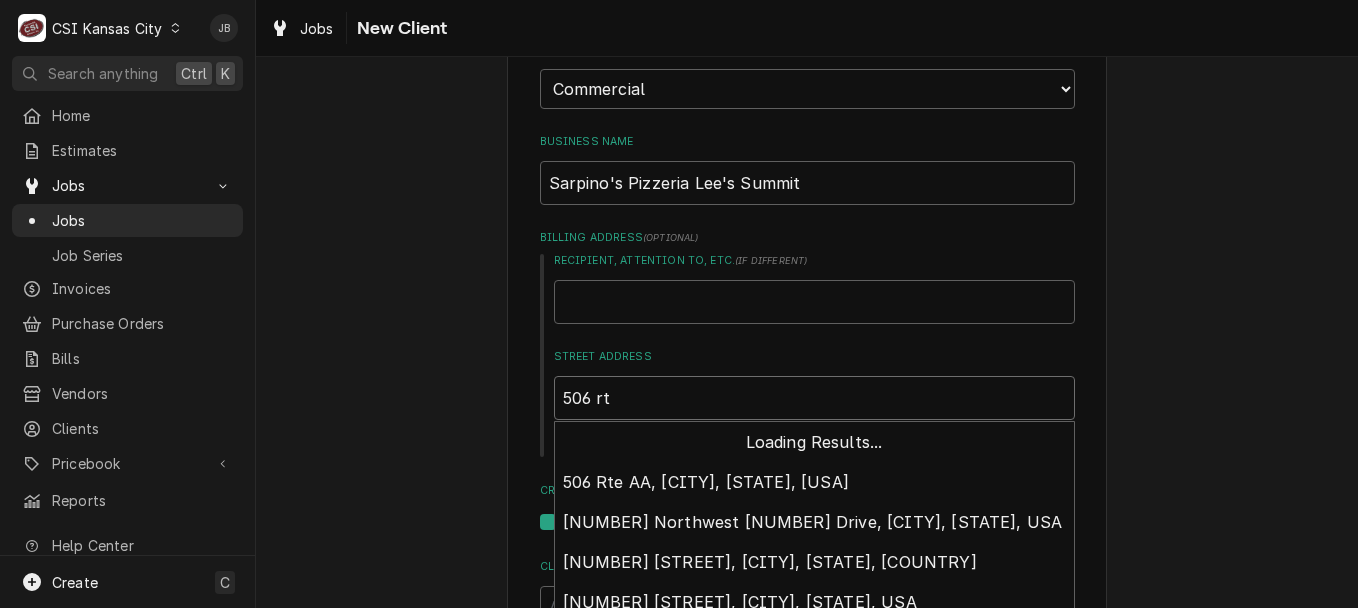 type on "x" 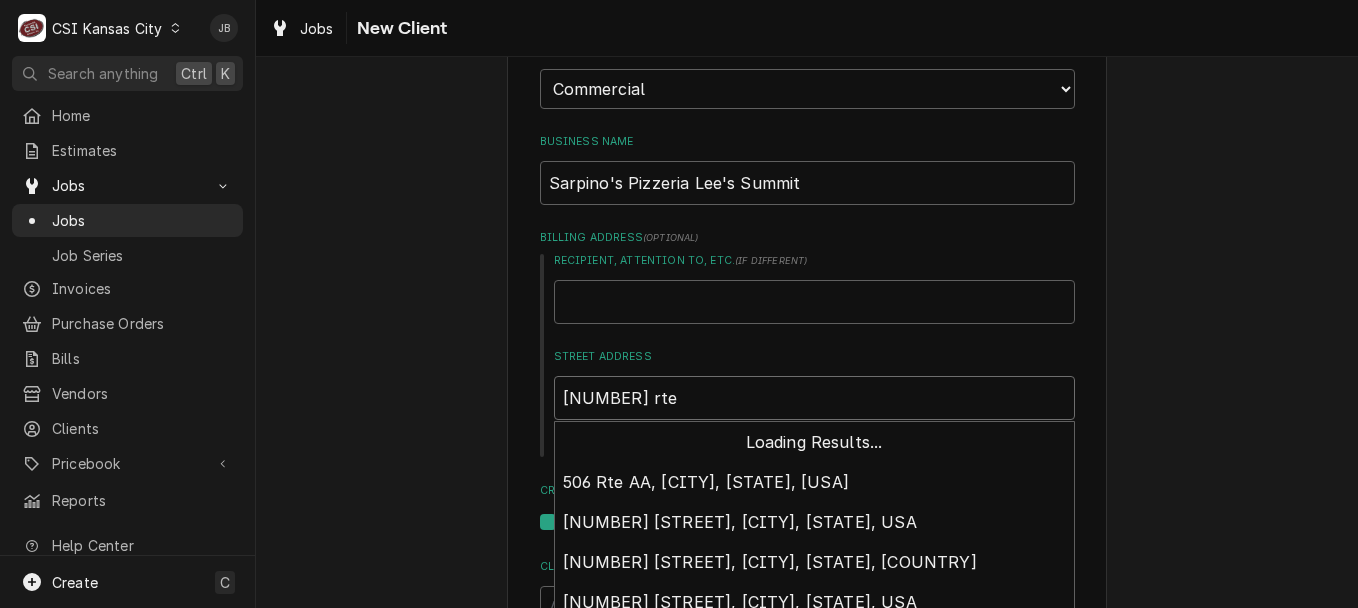 type on "x" 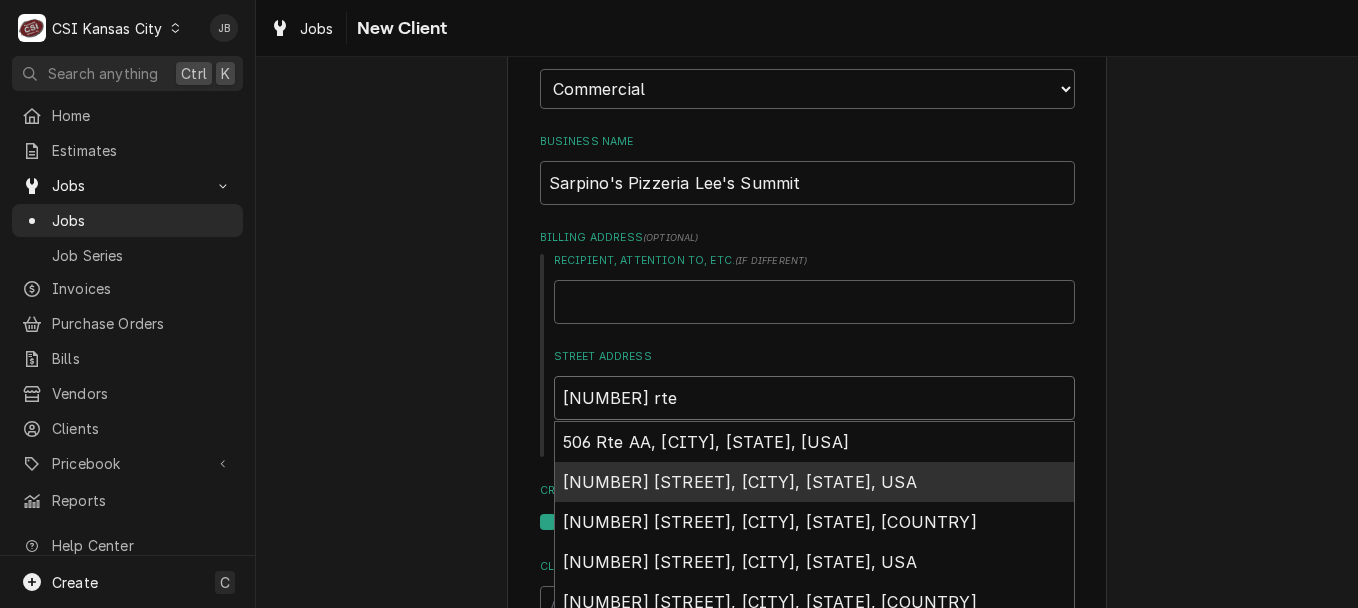 click on "[NUMBER] [STREET], [CITY], [STATE], USA" at bounding box center [740, 482] 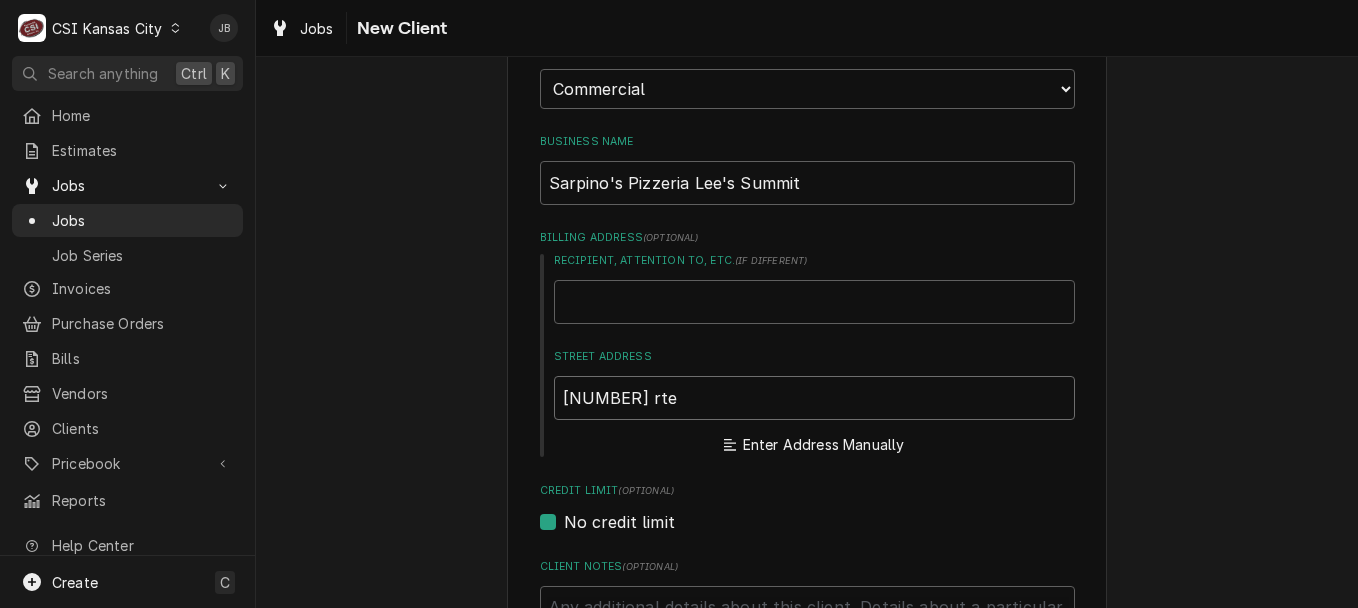 type on "x" 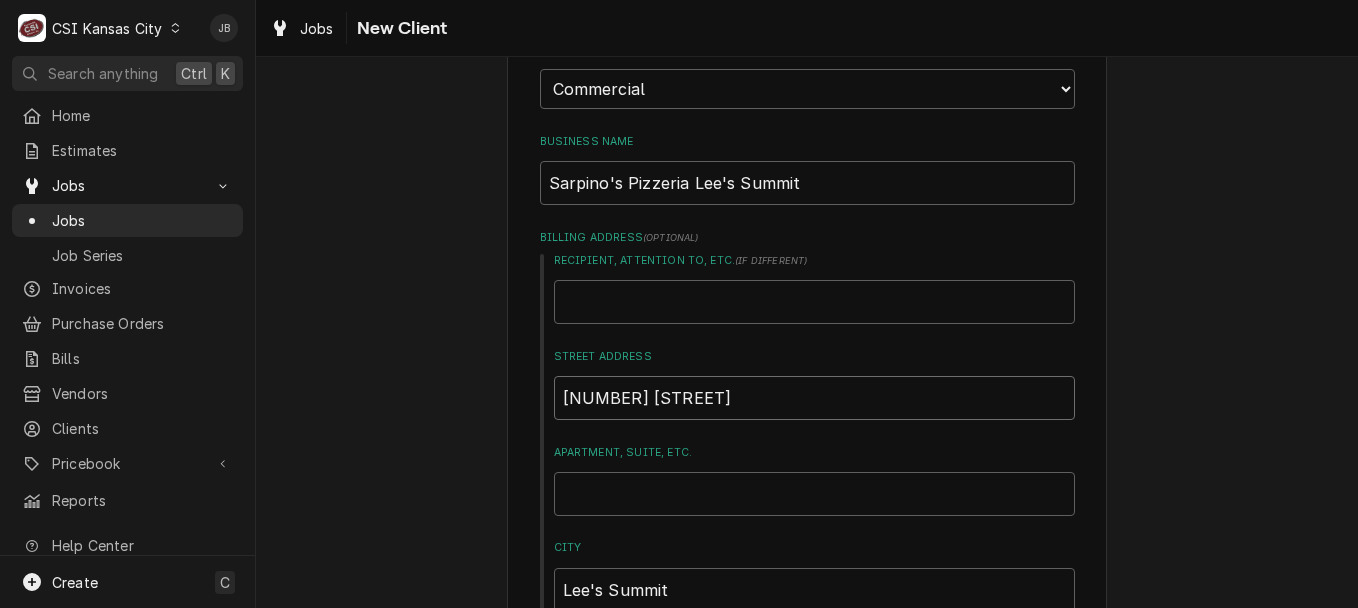 type on "x" 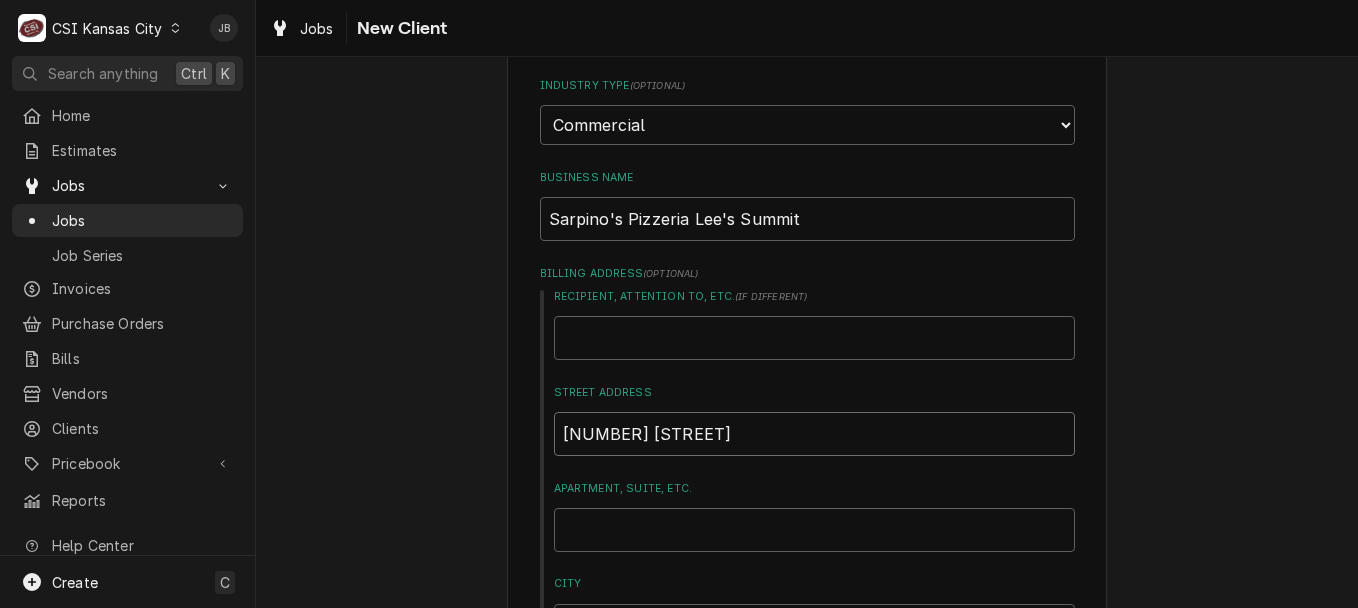 scroll, scrollTop: 191, scrollLeft: 0, axis: vertical 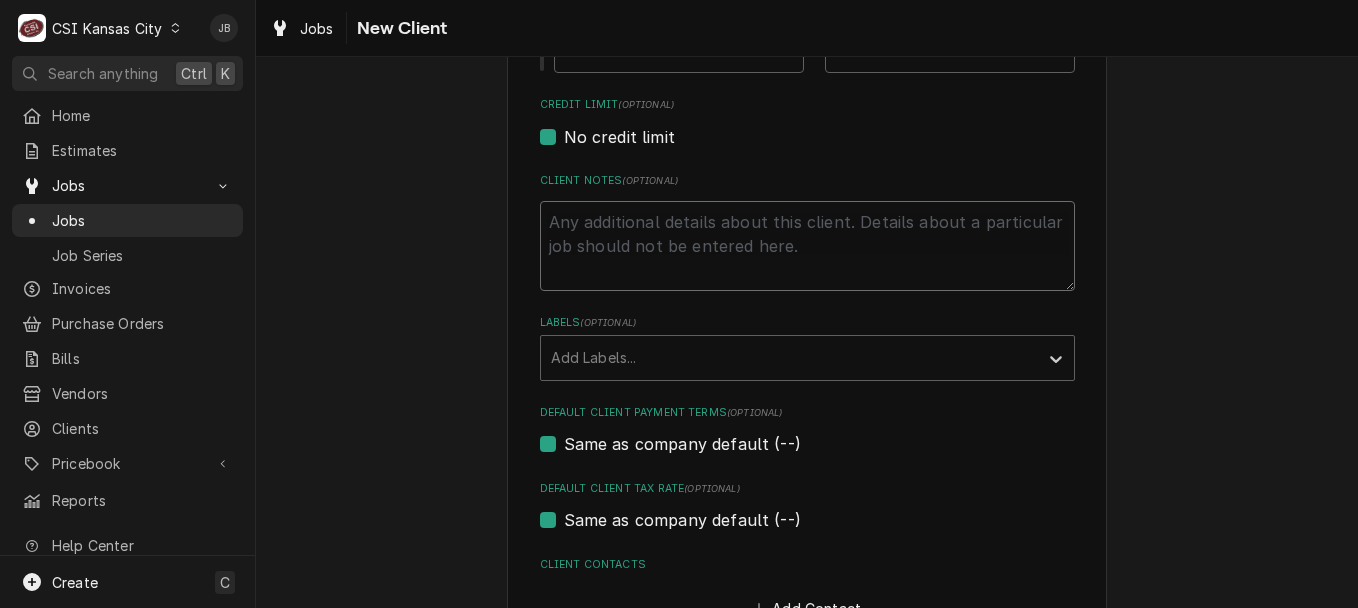 click on "Client Notes  ( optional )" at bounding box center [807, 246] 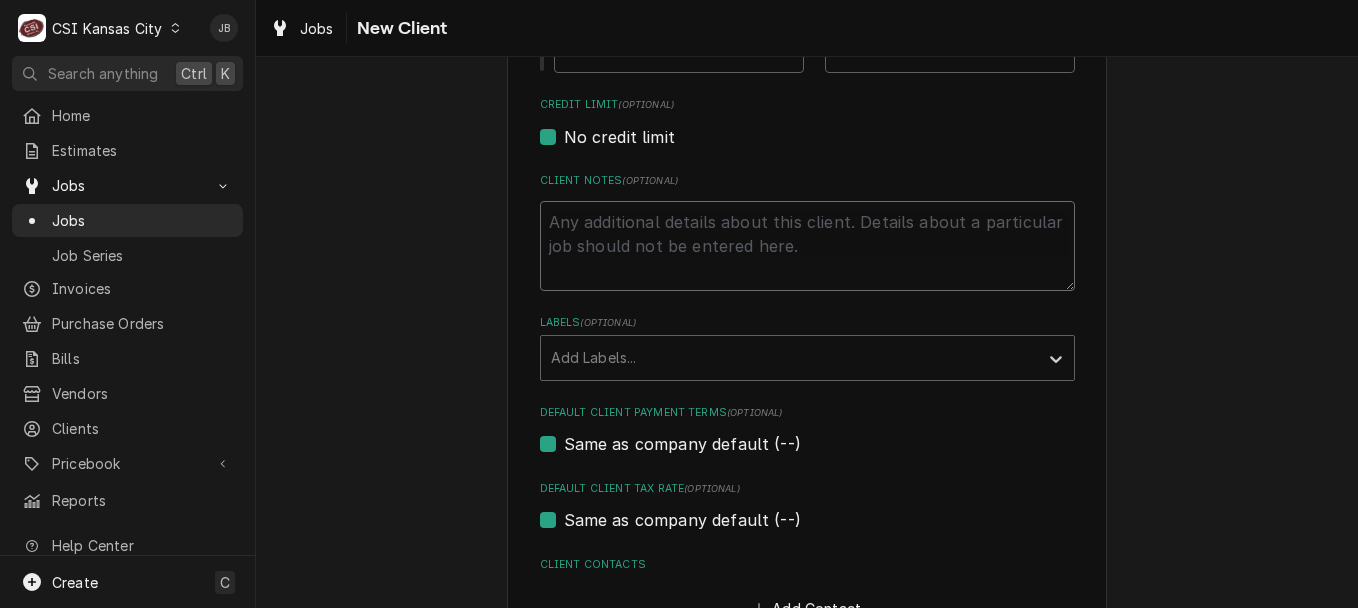 type on "x" 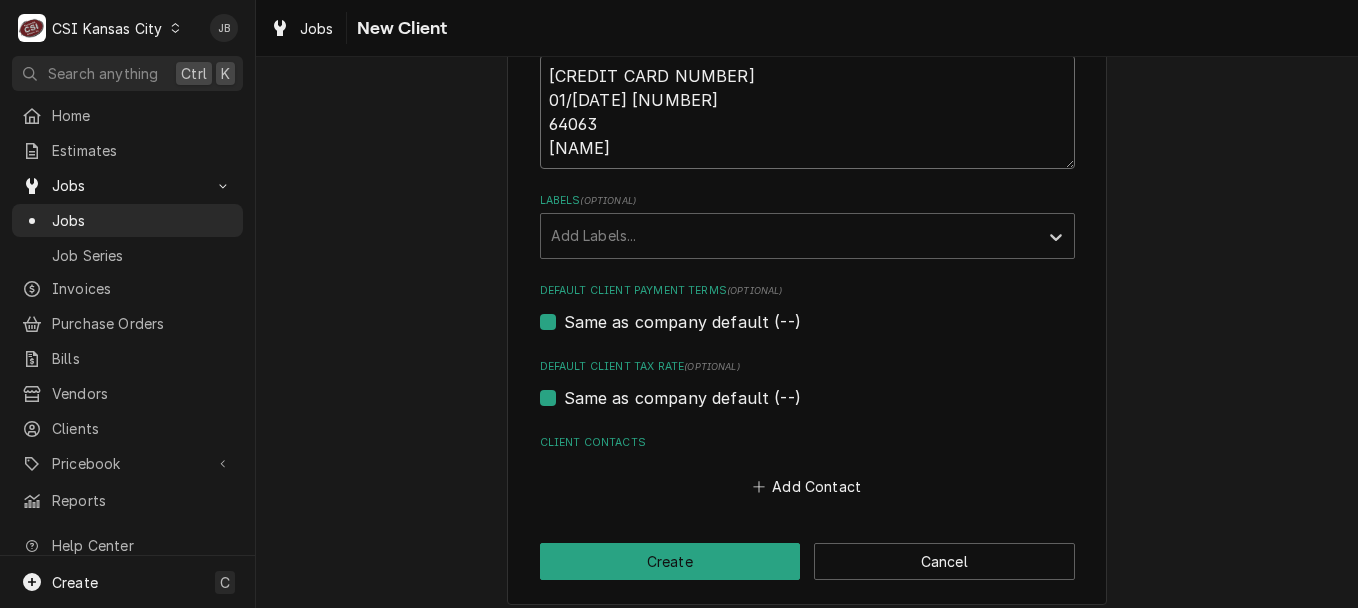 scroll, scrollTop: 1020, scrollLeft: 0, axis: vertical 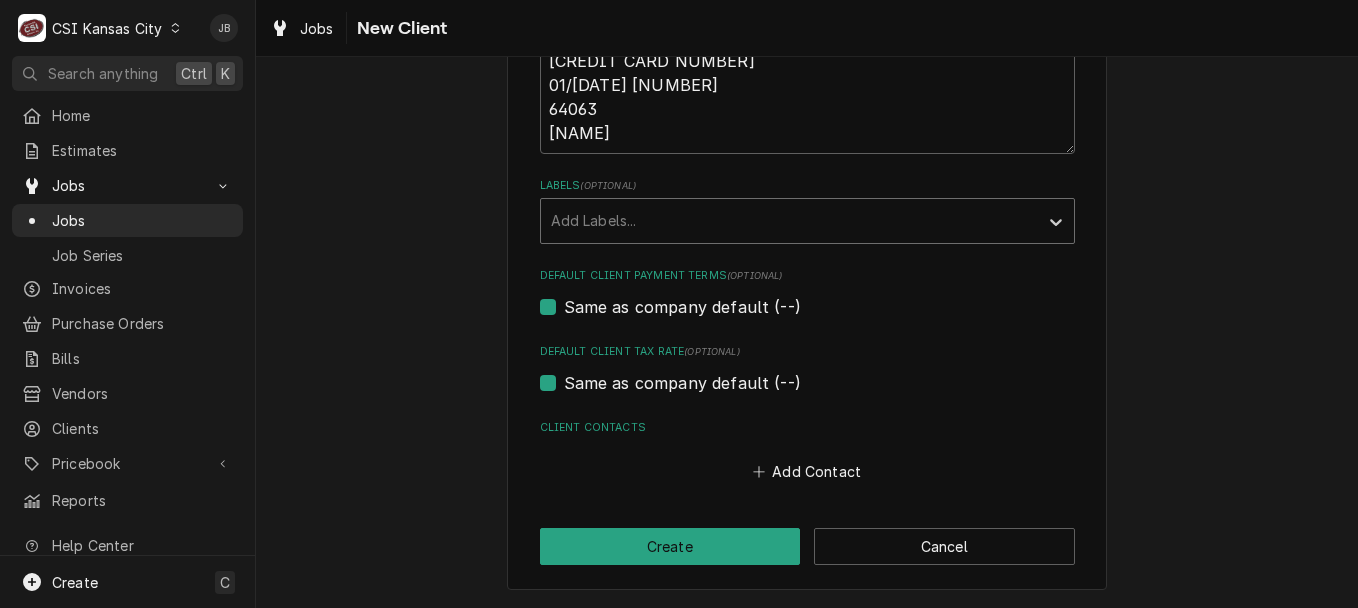 click at bounding box center (789, 221) 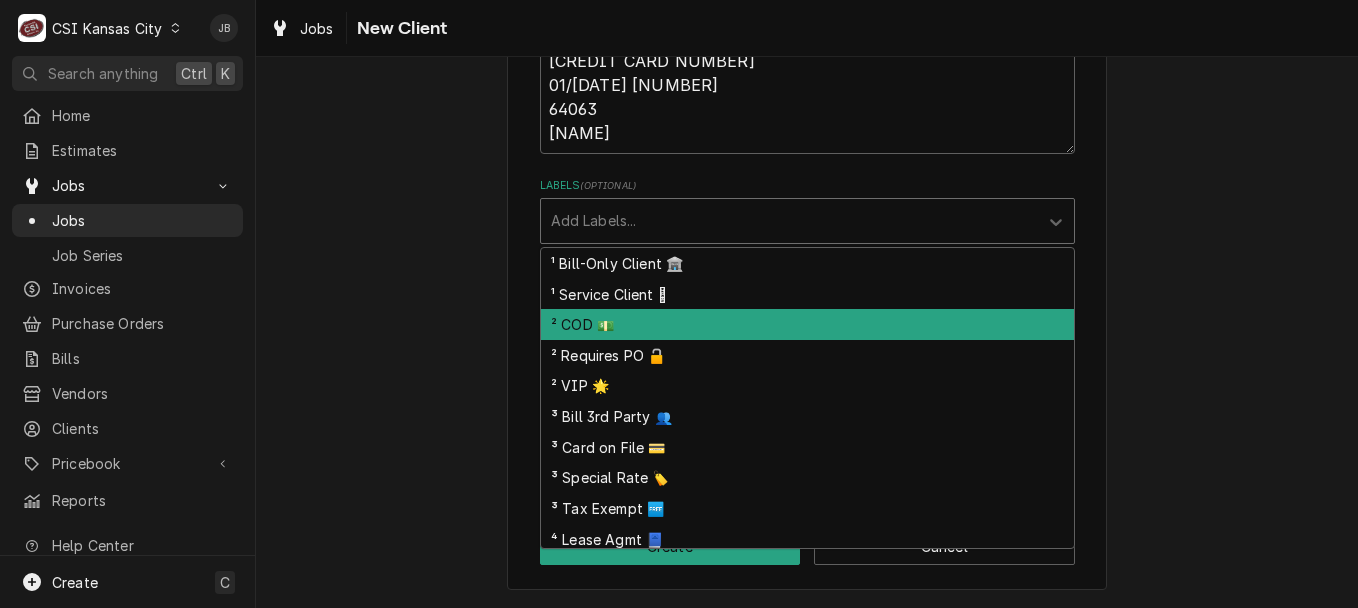 click on "² COD 💵" at bounding box center [807, 324] 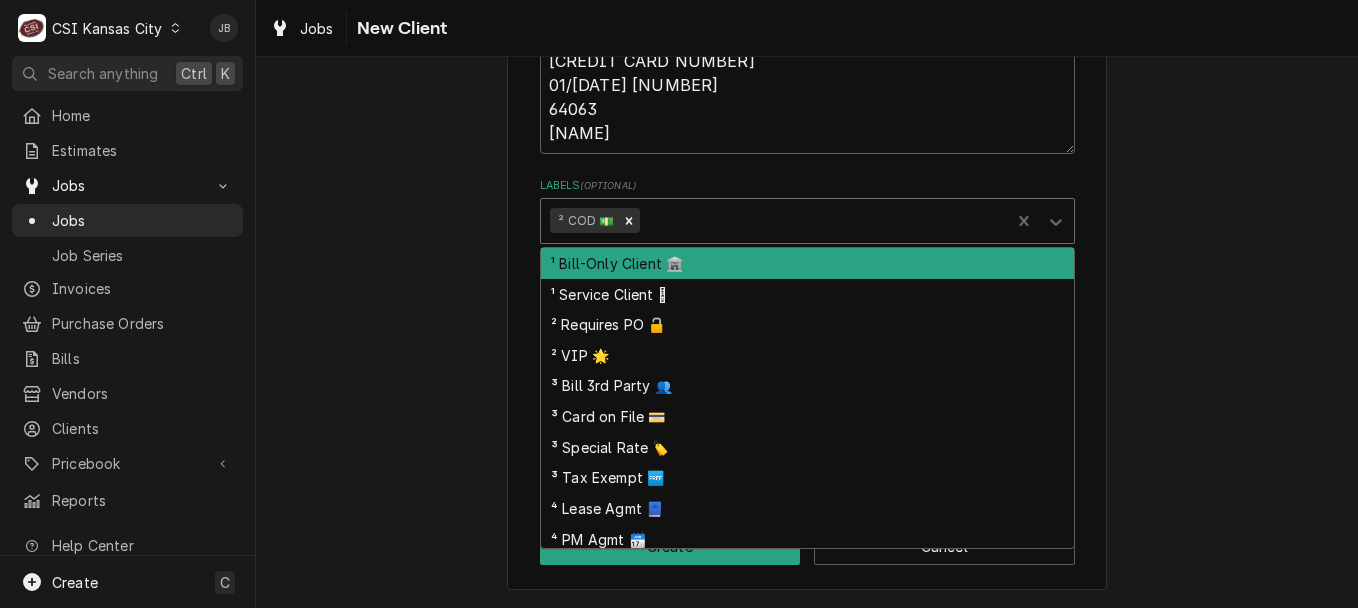 click at bounding box center [822, 221] 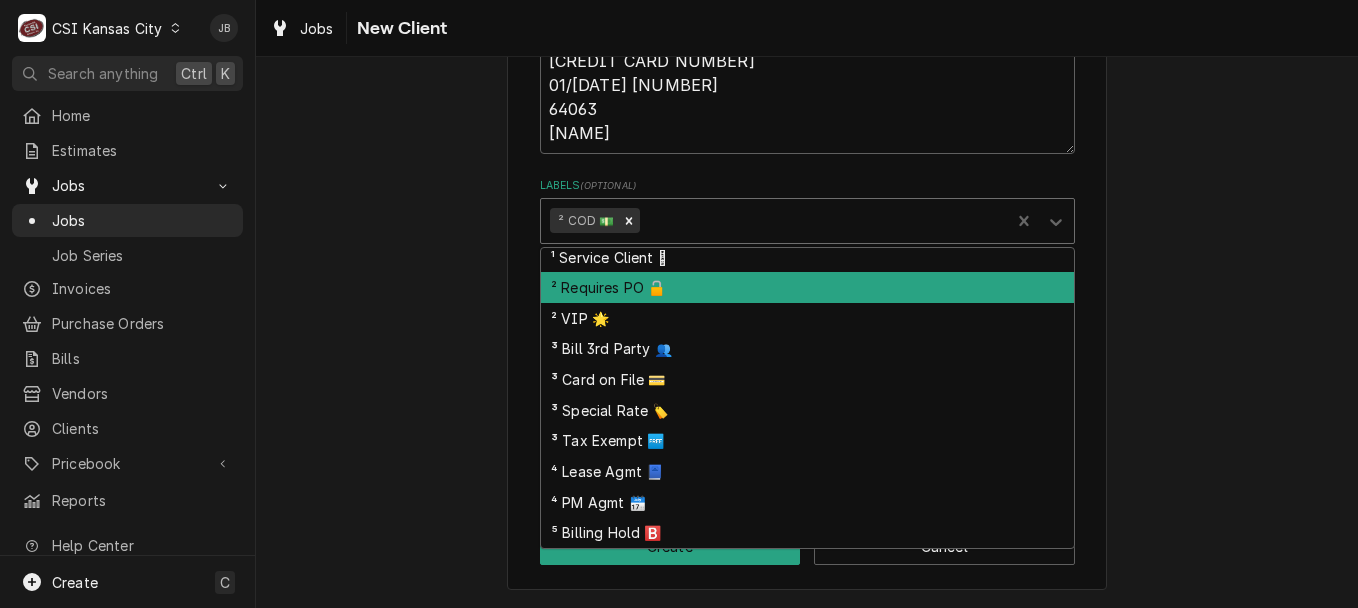 scroll, scrollTop: 0, scrollLeft: 0, axis: both 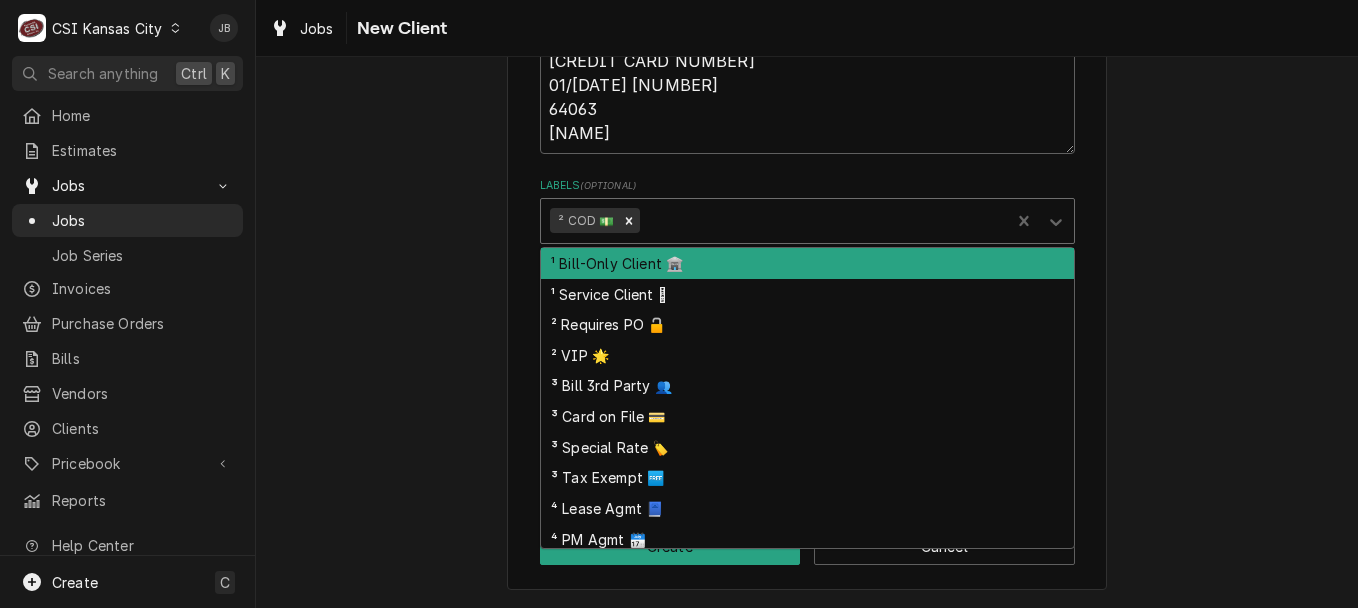 click on "Please provide the following information about your client: Client Type Industry Type  ( optional ) Choose industry type... Residential Commercial Industrial Government Business Name Sarpino's Pizzeria Lee's Summit Billing Address  ( optional ) Recipient, Attention To, etc.  ( if different ) Street Address [NUMBER] [STREET] Apartment, Suite, etc. City Lee's Summit State/Province MO Postal Code 64063 Credit Limit  (optional) No credit limit Client Notes  ( optional ) [NUMBER]
[DATE] 710
[POSTAL_CODE]
[PERSON] Labels  ( optional ) option ² COD 💵, selected. 11 results available. Use Up and Down to choose options, press Enter to select the currently focused option, press Escape to exit the menu, press Tab to select the option and exit the menu. ² COD 💵 ¹ Bill-Only Client 🏦 ¹ Service Client 🛟 ² Requires PO 🔓 ² VIP 🌟 ³ Bill 3rd Party 👥 ³ Card on File 💳 ³ Special Rate 🏷️ ³ Tax Exempt 🆓 ⁴ Lease Agmt 📘 ⁴ PM Agmt 🗓️ ⁵ Billing Hold 🅱️ (optional) (optional)" at bounding box center (807, -167) 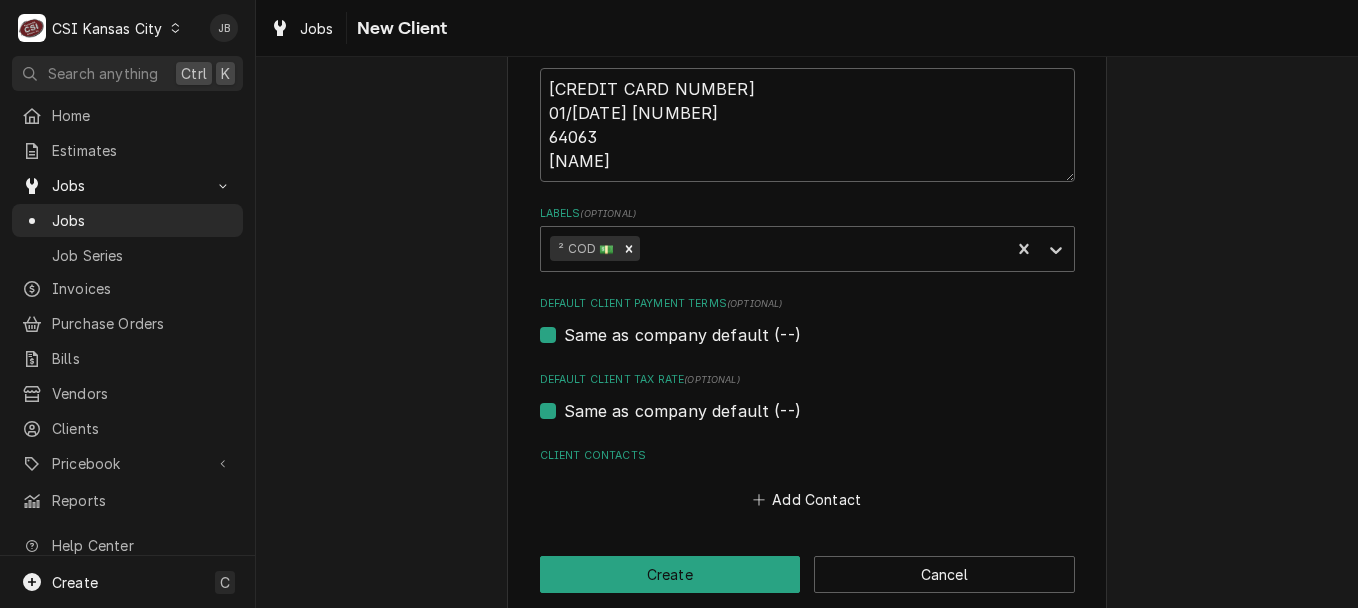 scroll, scrollTop: 1020, scrollLeft: 0, axis: vertical 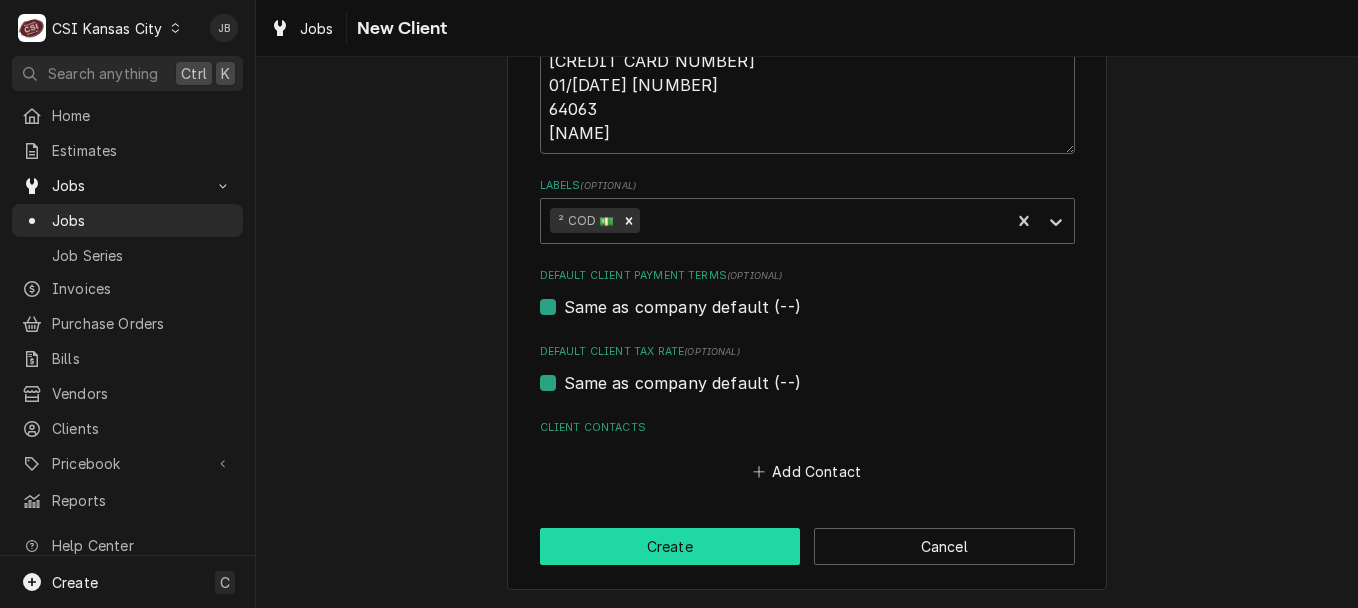 click on "Create" at bounding box center [670, 546] 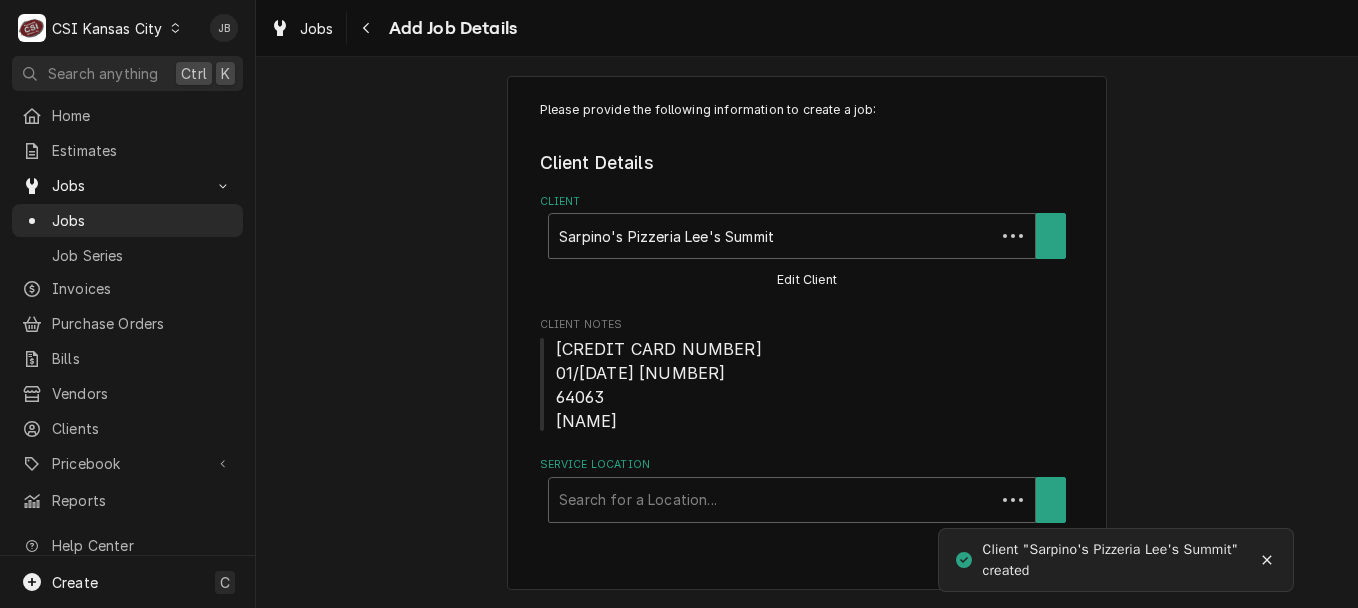 scroll, scrollTop: 0, scrollLeft: 0, axis: both 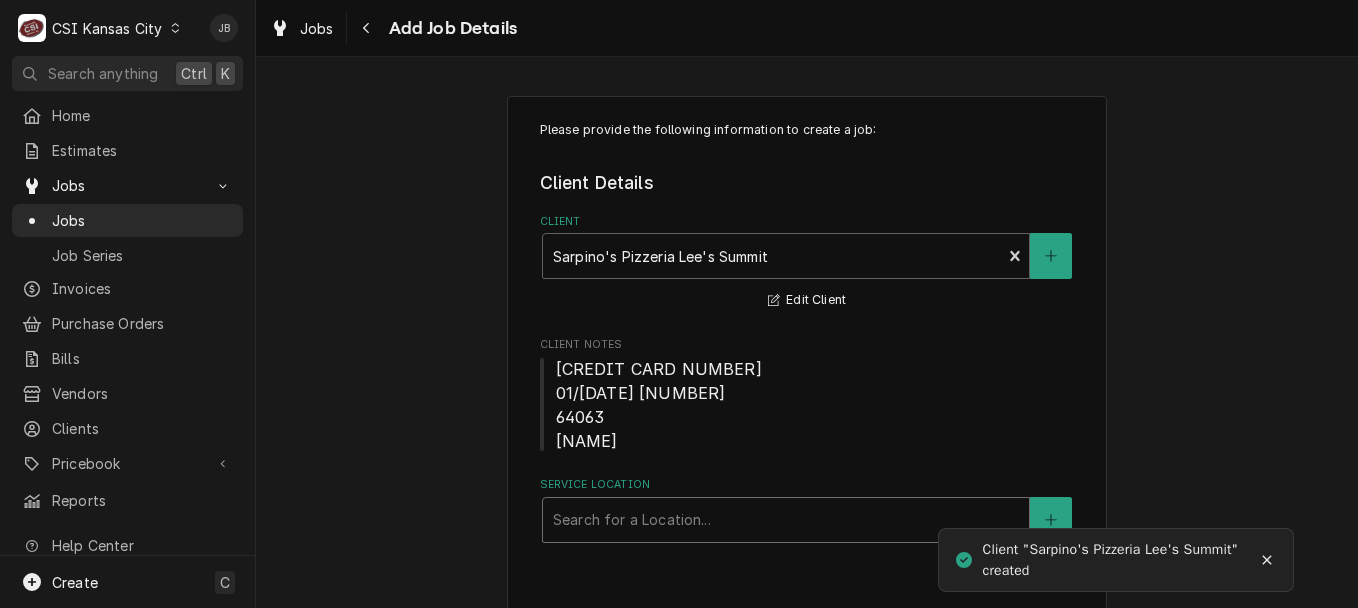 click at bounding box center (786, 520) 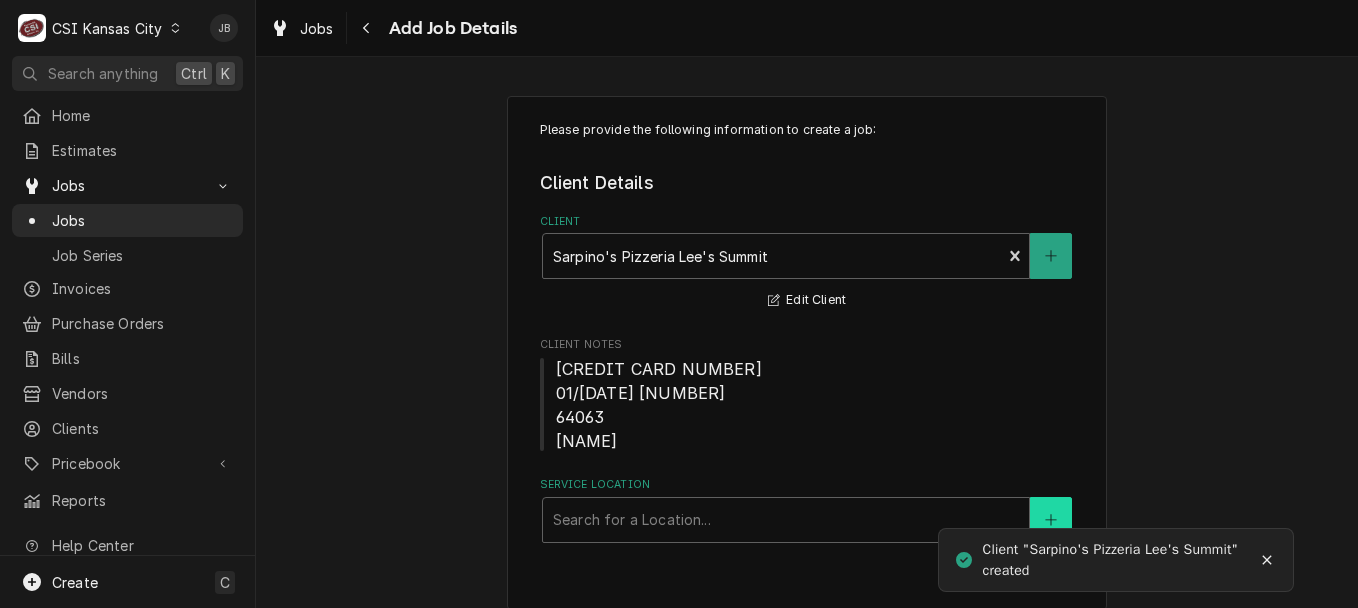 click at bounding box center [1051, 520] 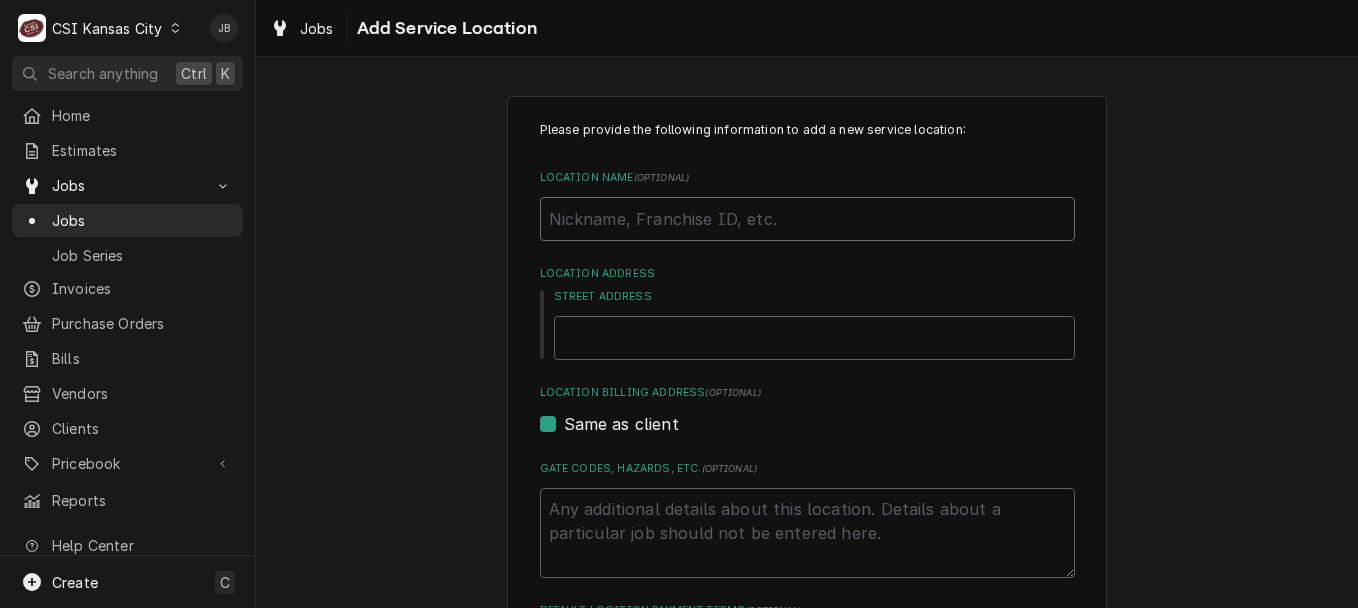 click on "Location Name  ( optional )" at bounding box center [807, 219] 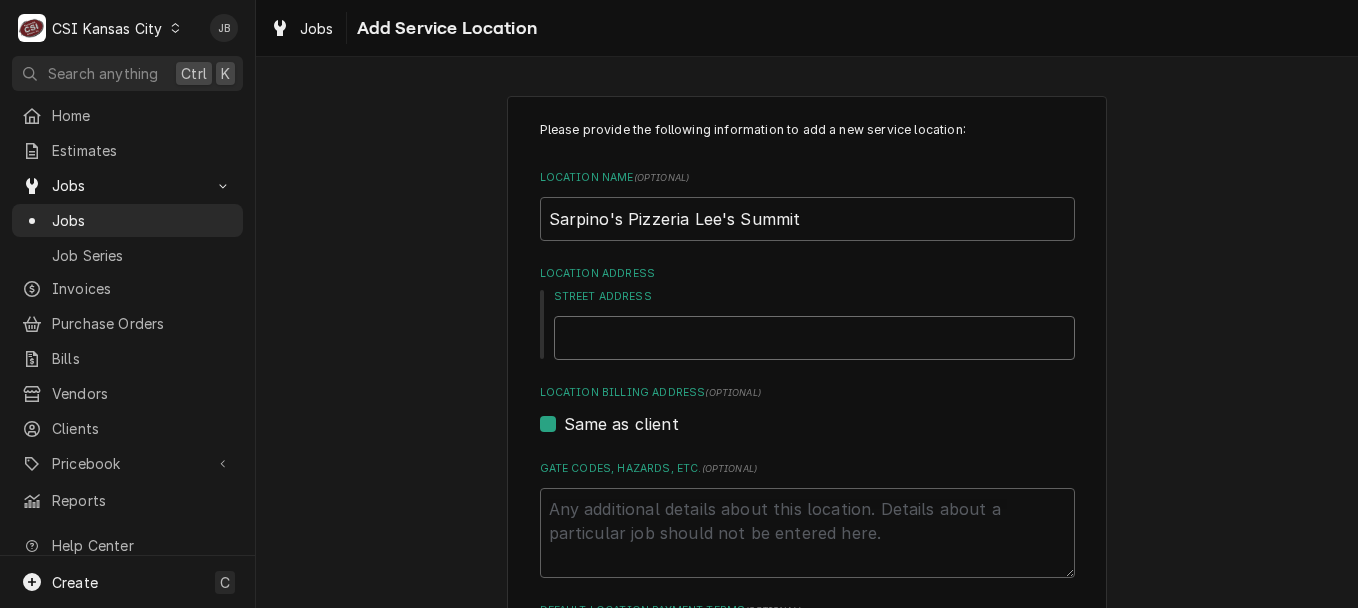 click on "Street Address" at bounding box center (814, 338) 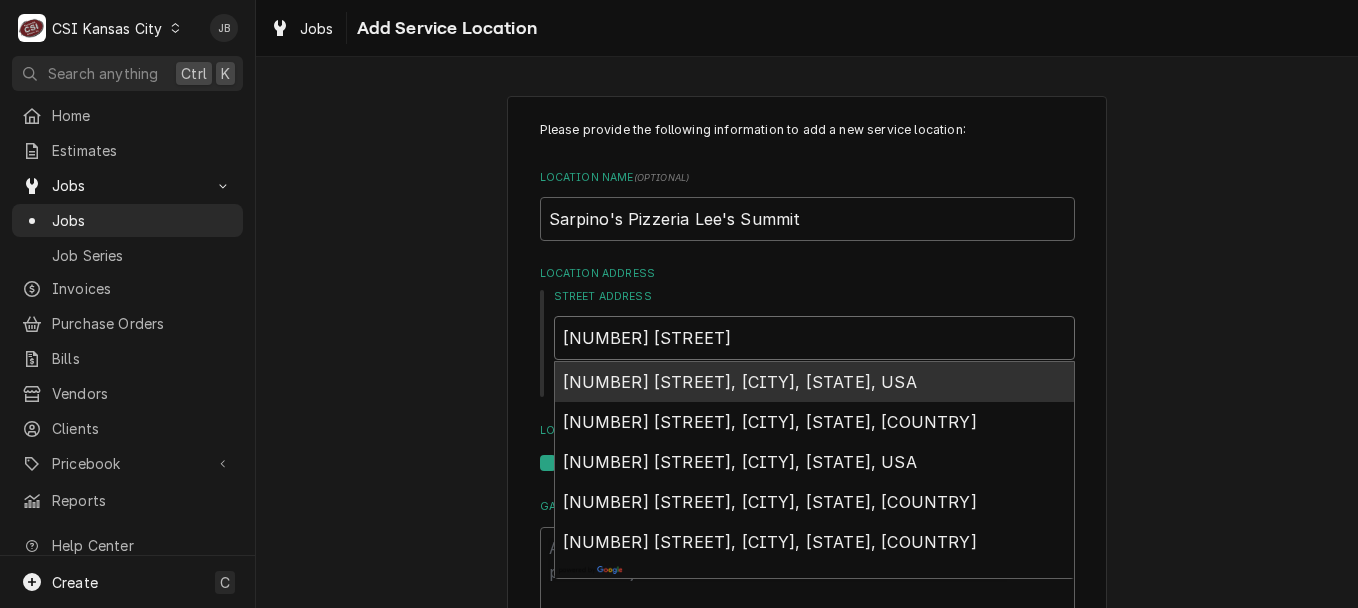 click on "[NUMBER] [STREET], [CITY], [STATE], USA" at bounding box center (740, 382) 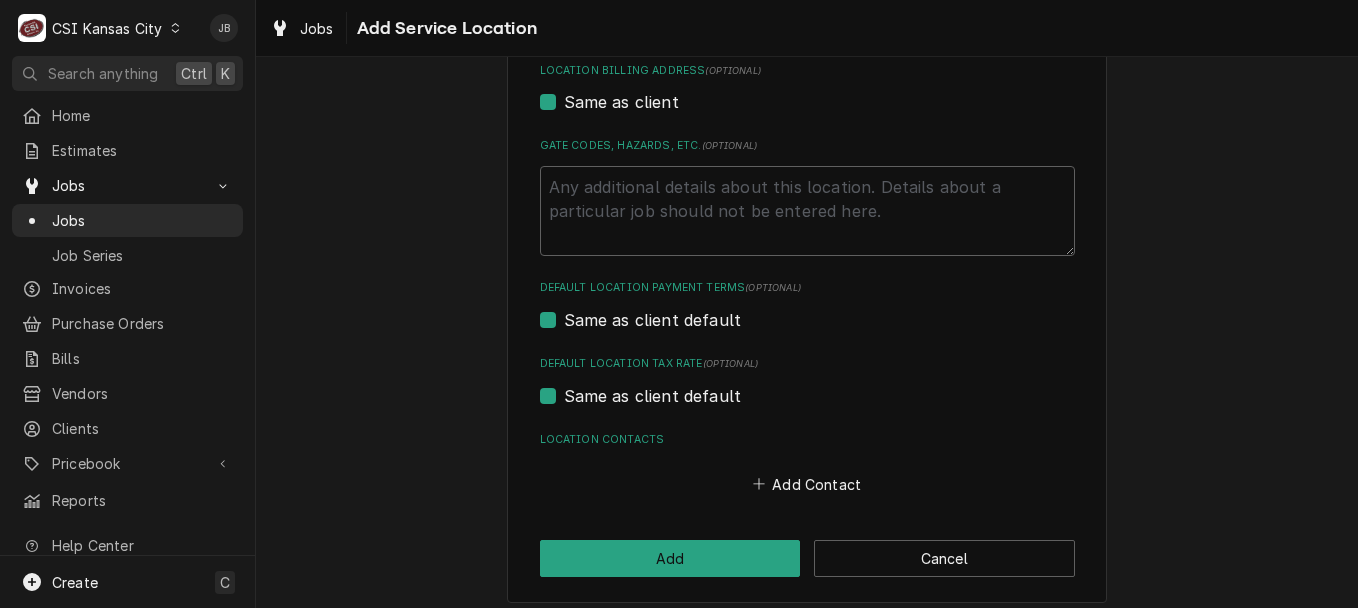 scroll, scrollTop: 622, scrollLeft: 0, axis: vertical 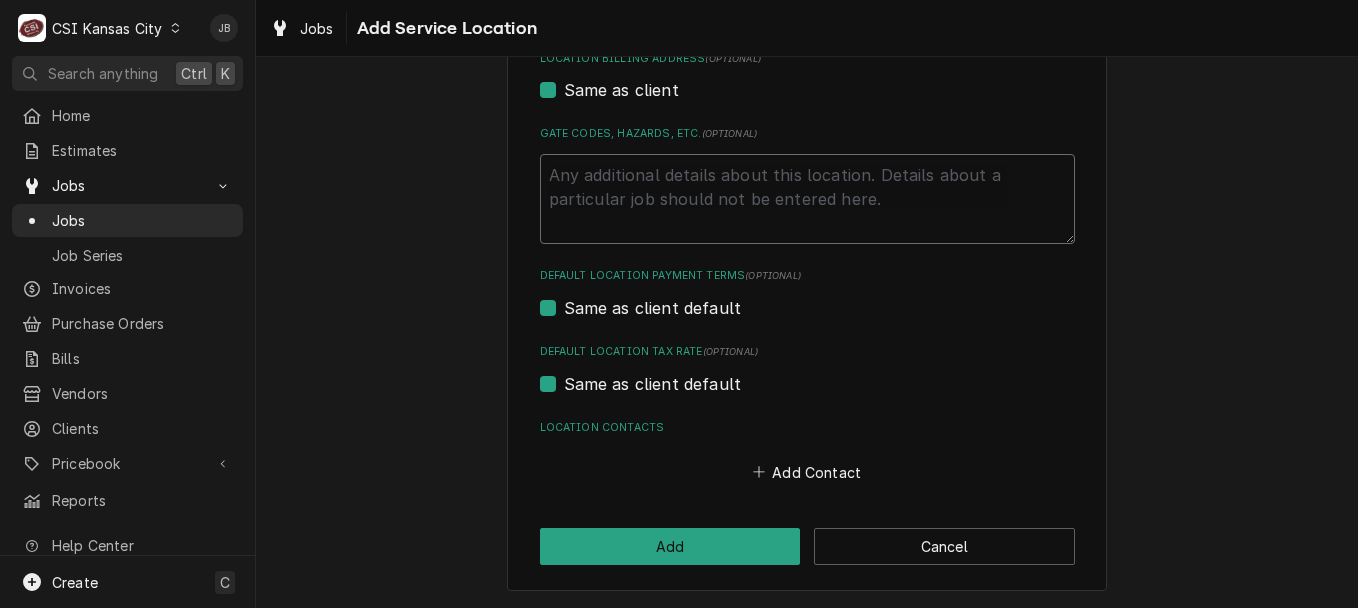 click on "Gate Codes, Hazards, etc.  ( optional )" at bounding box center [807, 199] 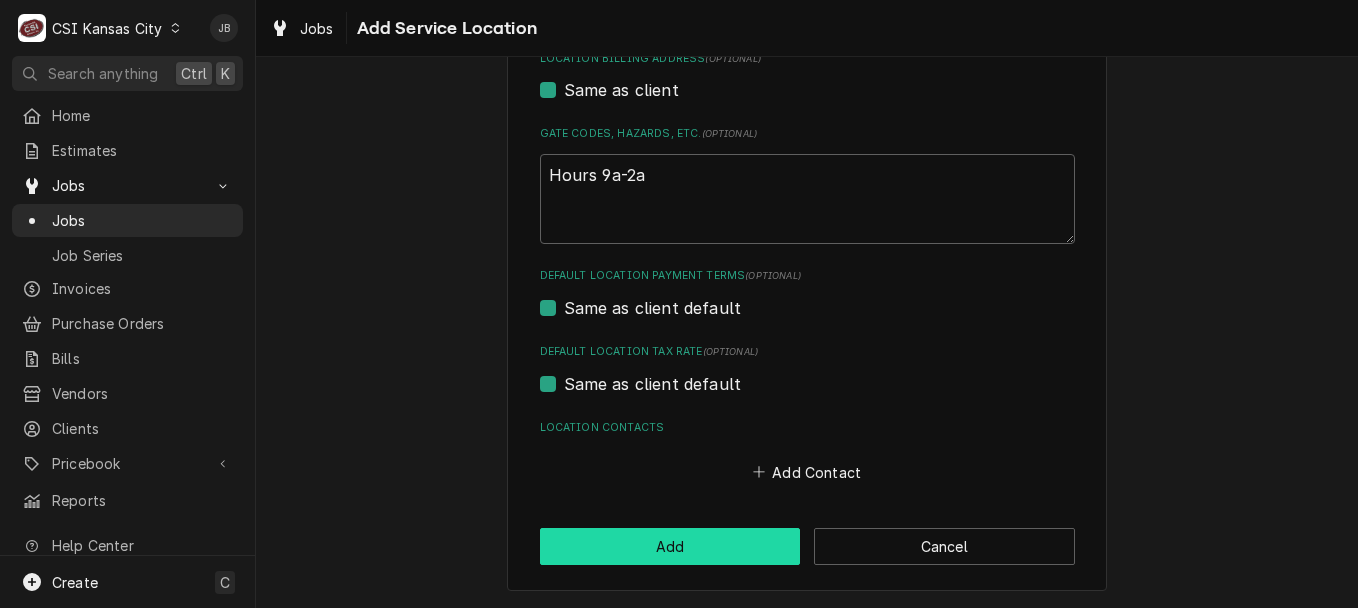 click on "Add" at bounding box center [670, 546] 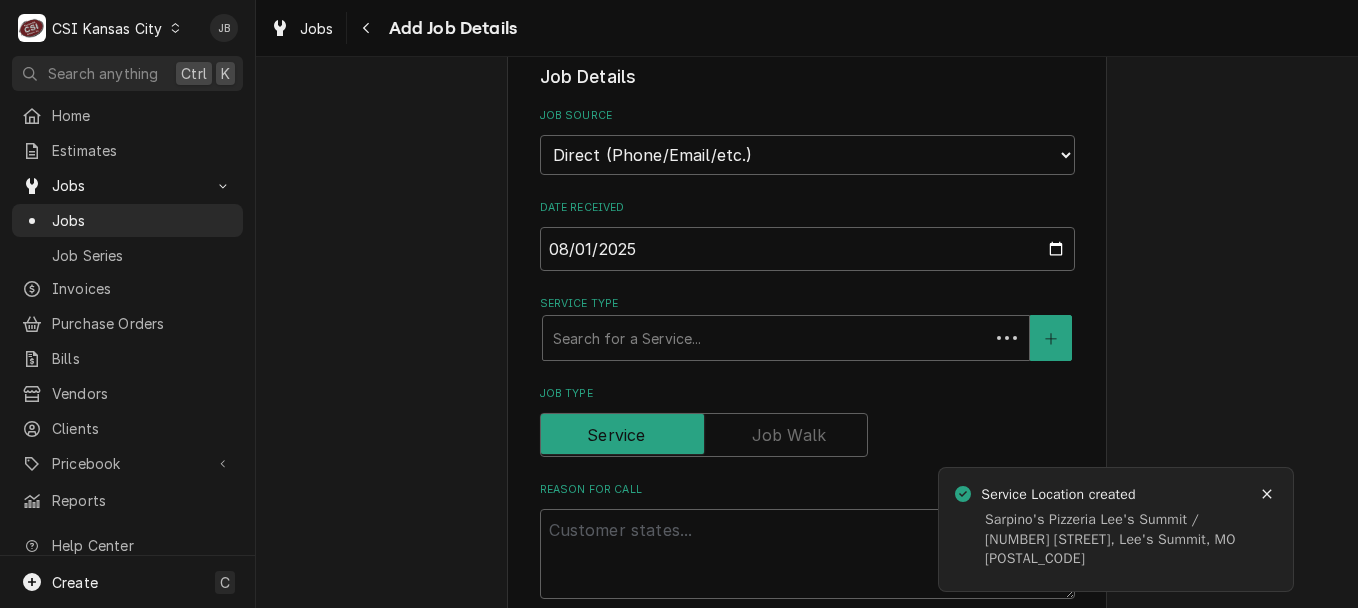 scroll, scrollTop: 0, scrollLeft: 0, axis: both 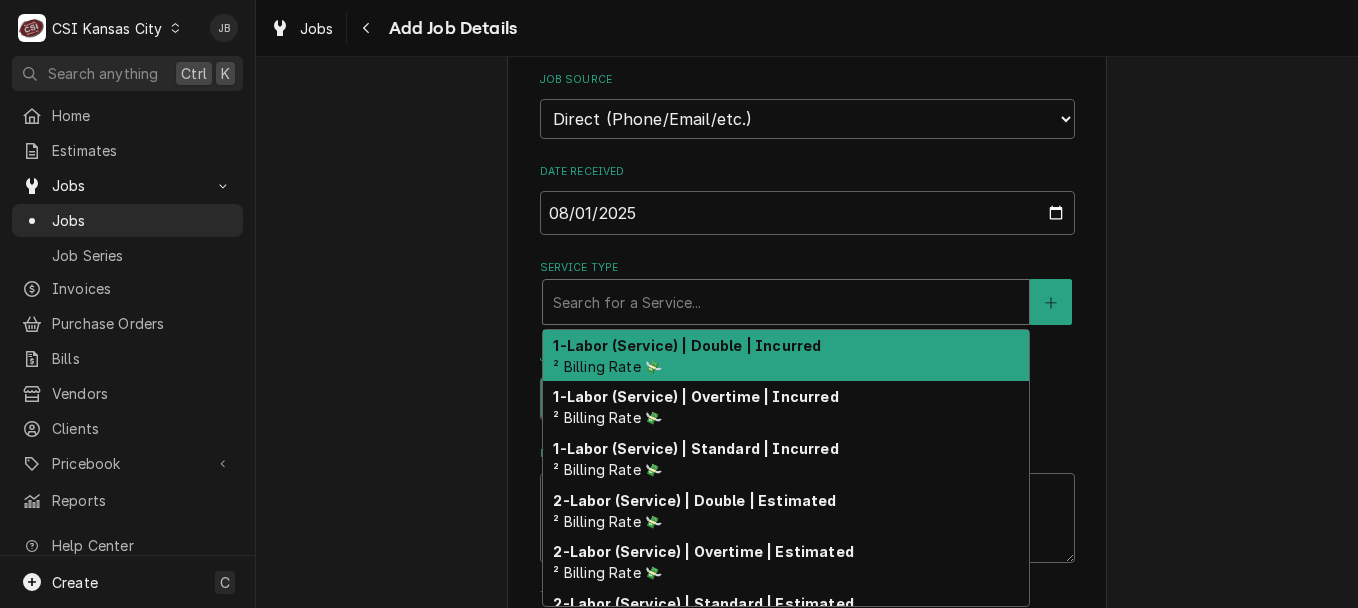 click at bounding box center (786, 302) 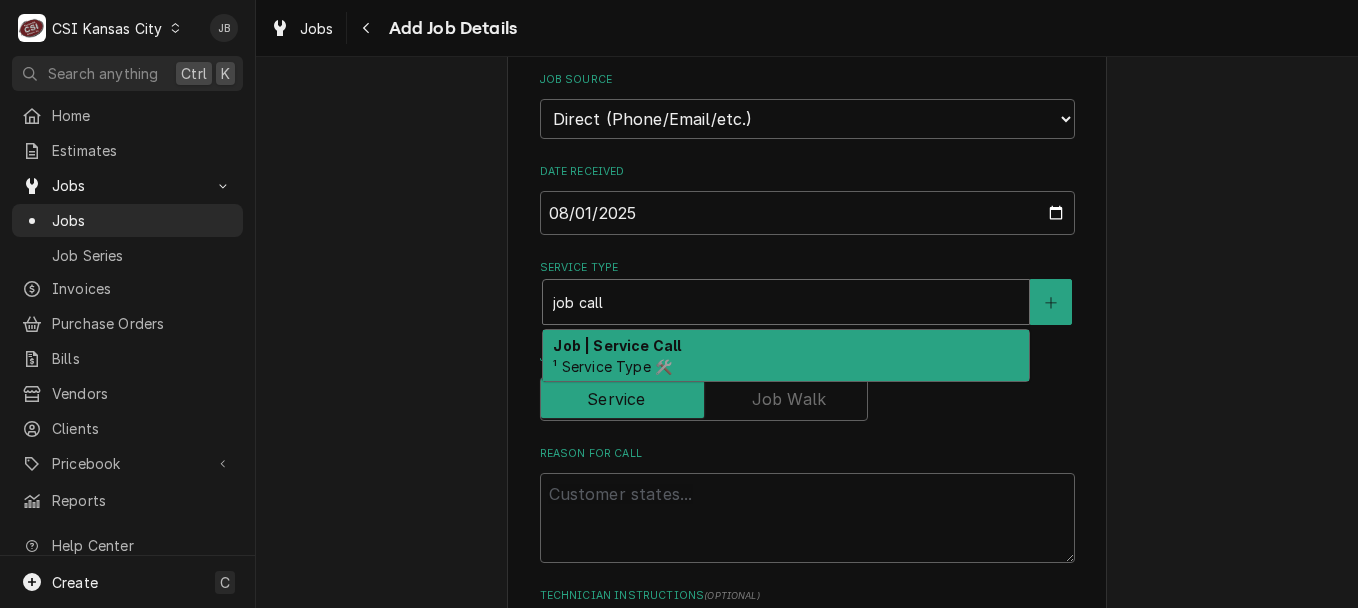 click on "Job | Service Call ¹ Service Type 🛠️" at bounding box center (786, 356) 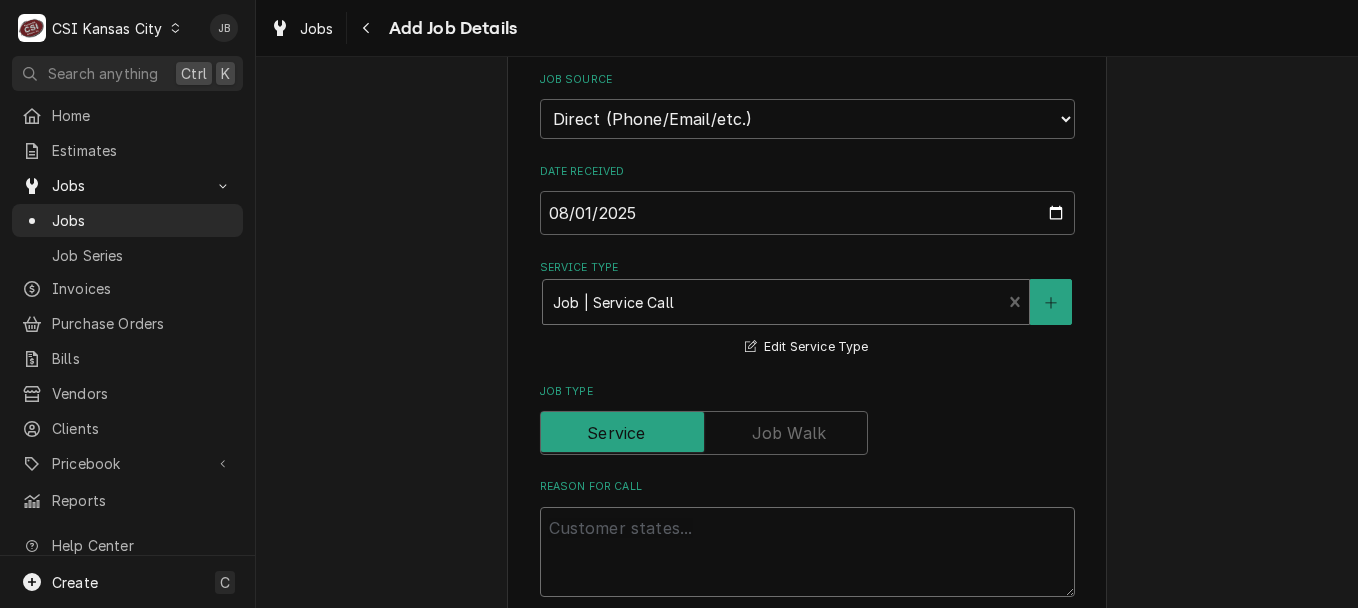 click on "Reason For Call" at bounding box center [807, 552] 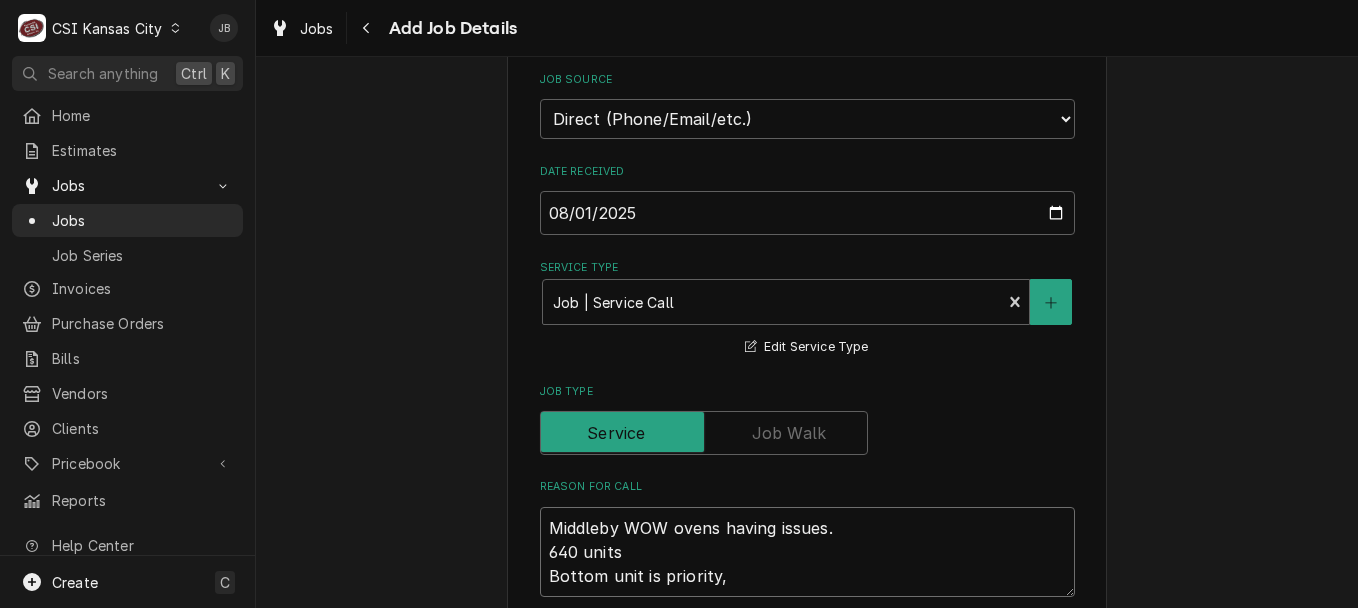 click on "Middleby WOW ovens having issues.
640 units
Bottom unit is priority," at bounding box center [807, 552] 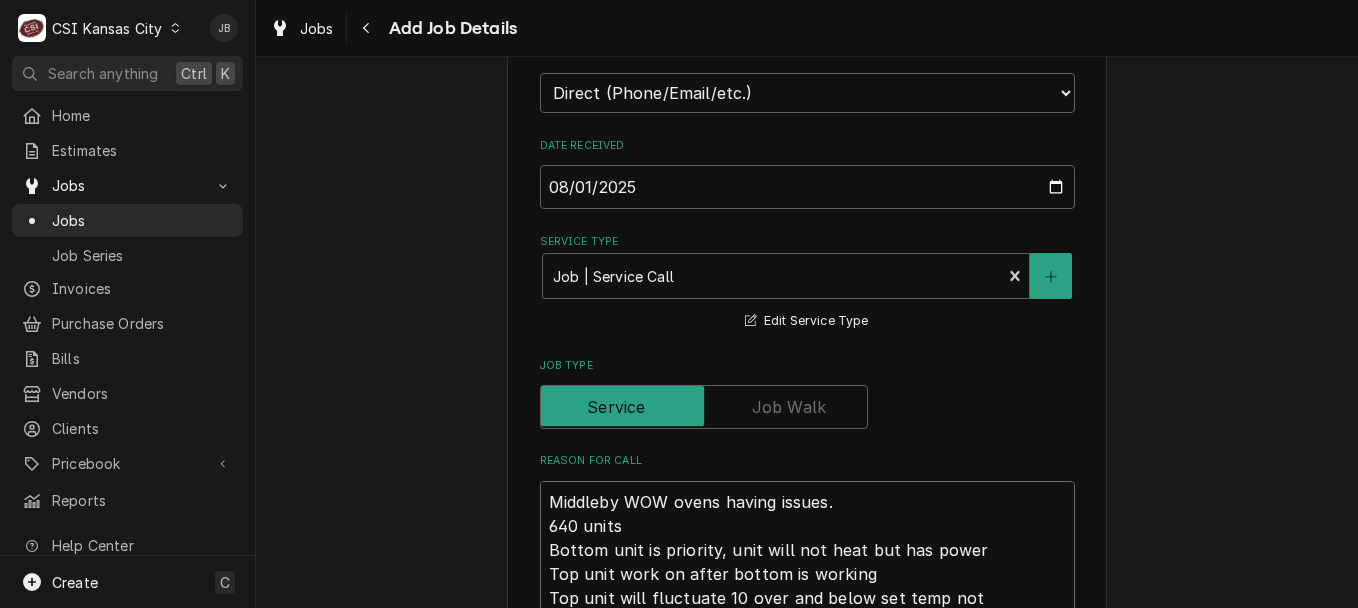 scroll, scrollTop: 708, scrollLeft: 0, axis: vertical 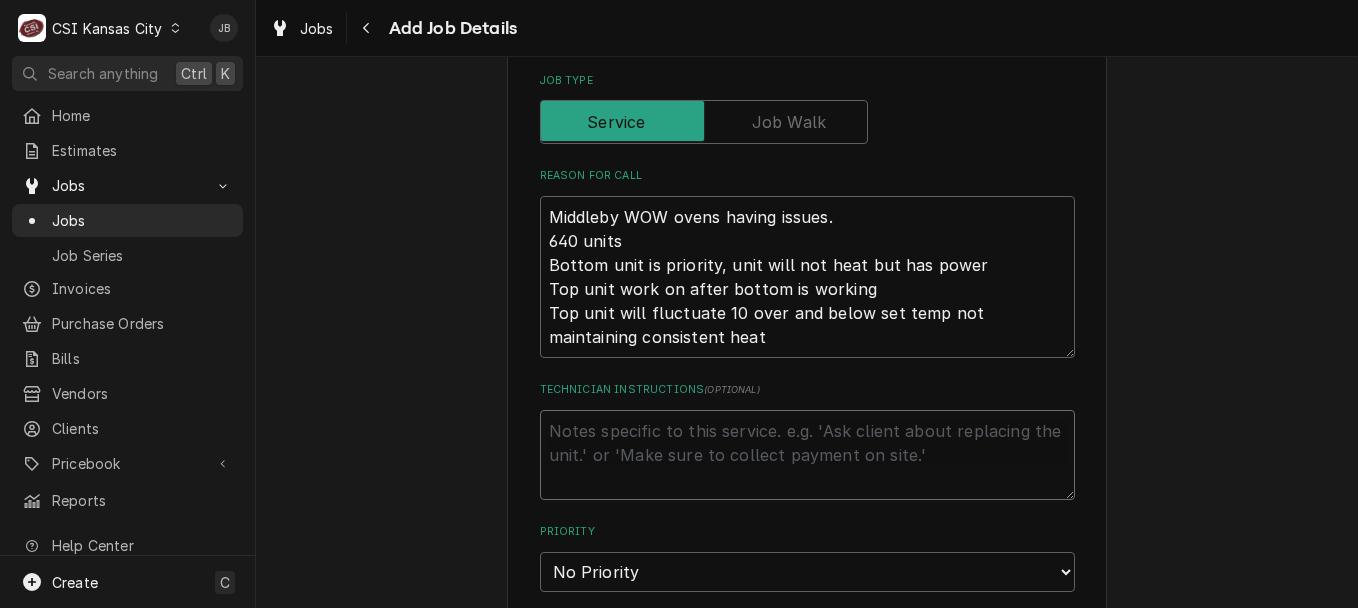 click on "Technician Instructions  ( optional )" at bounding box center [807, 455] 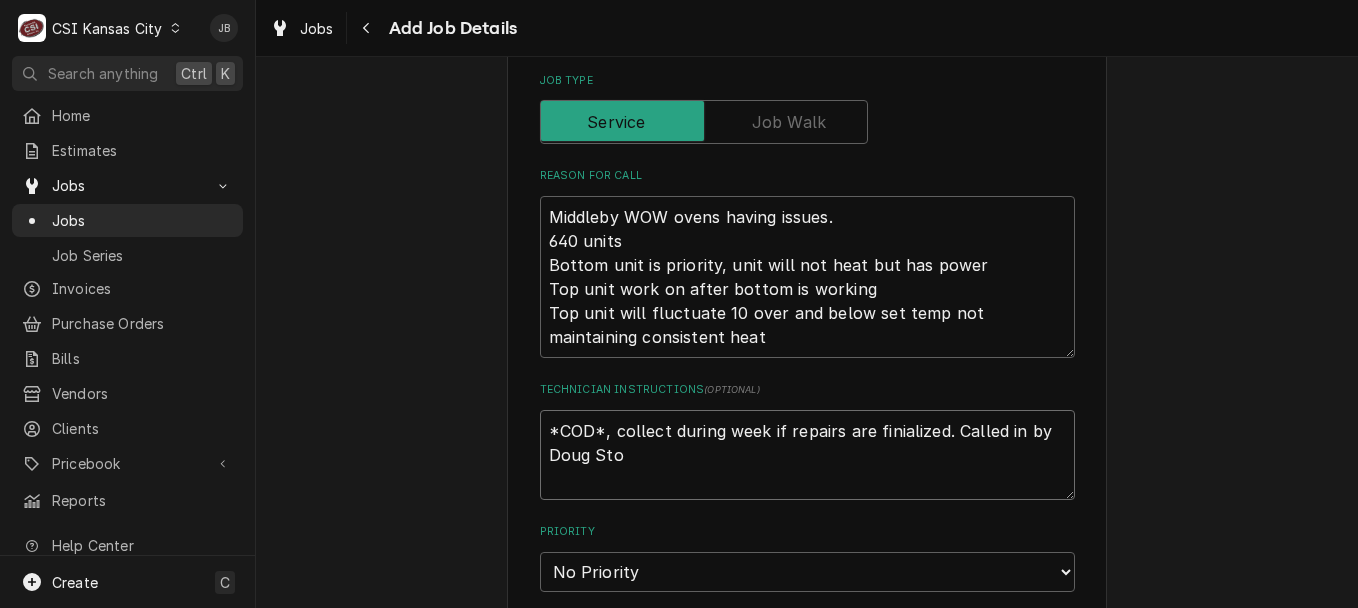 click on "*COD*, collect during week if repairs are finialized. Called in by Doug Sto" at bounding box center [807, 455] 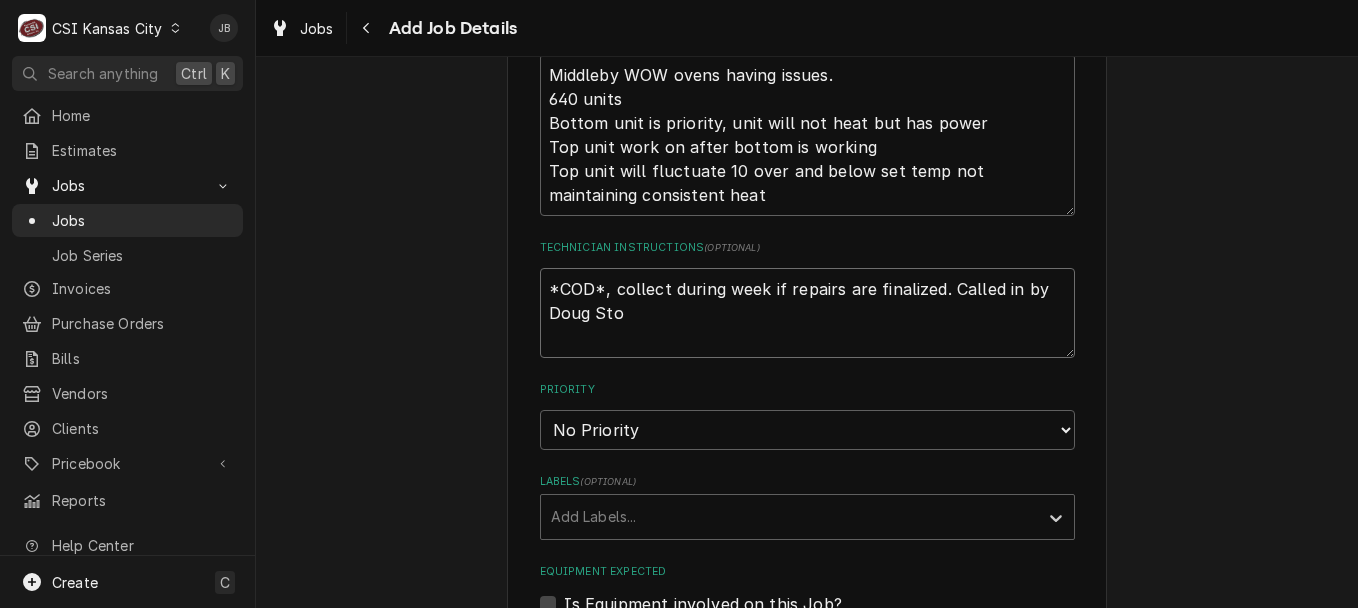 scroll, scrollTop: 1135, scrollLeft: 0, axis: vertical 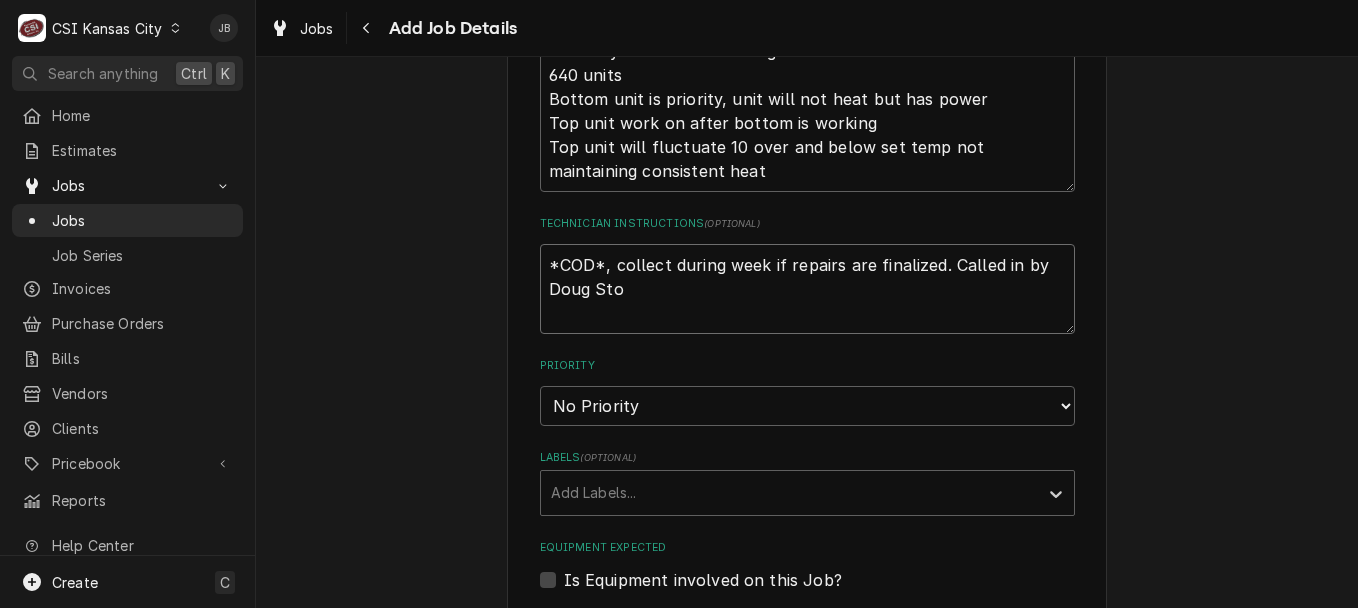 click on "*COD*, collect during week if repairs are finalized. Called in by Doug Sto" at bounding box center (807, 289) 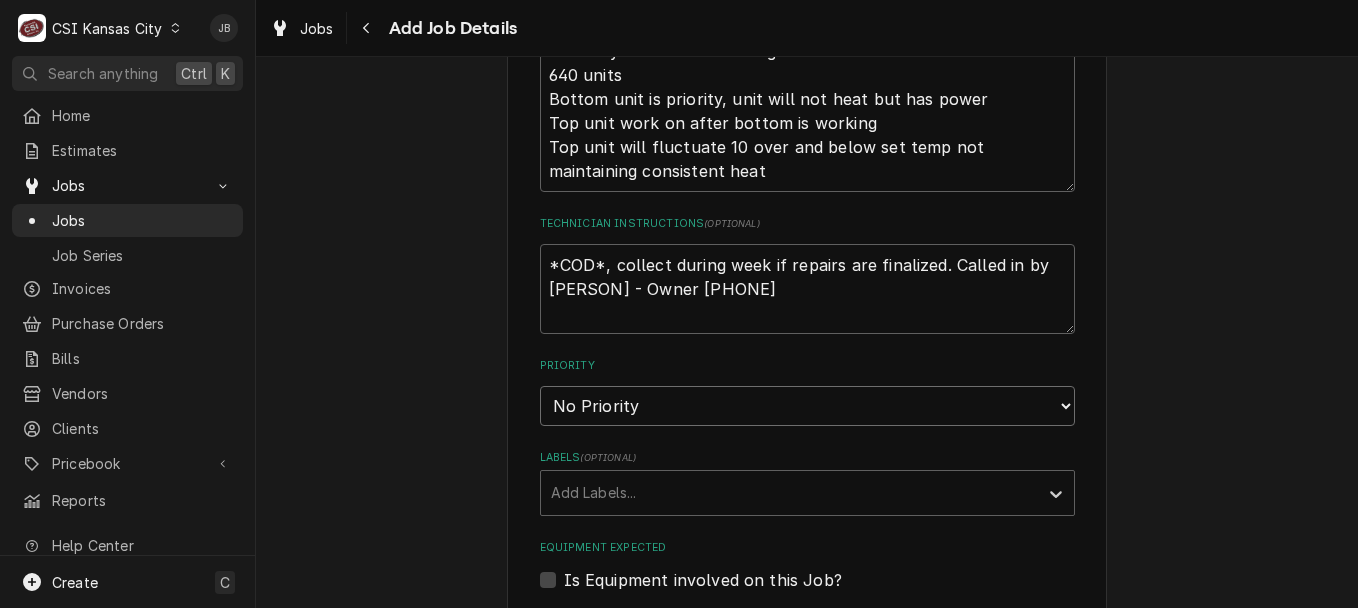click on "No Priority Urgent High Medium Low" at bounding box center (807, 406) 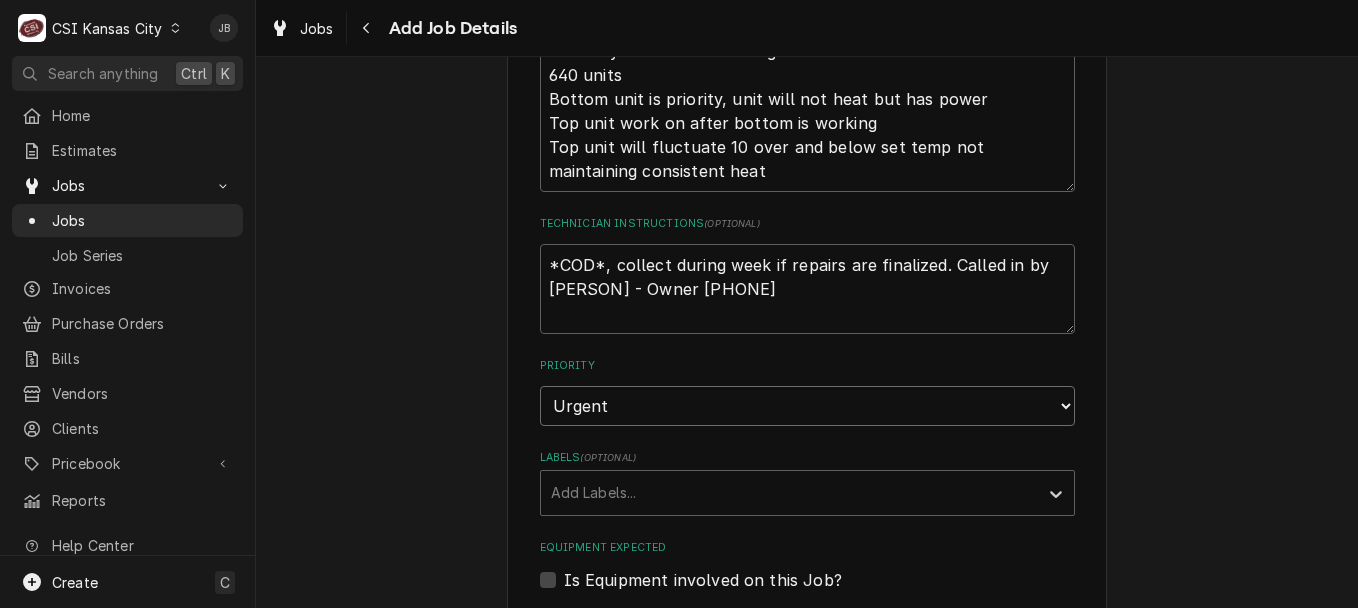 click on "No Priority Urgent High Medium Low" at bounding box center [807, 406] 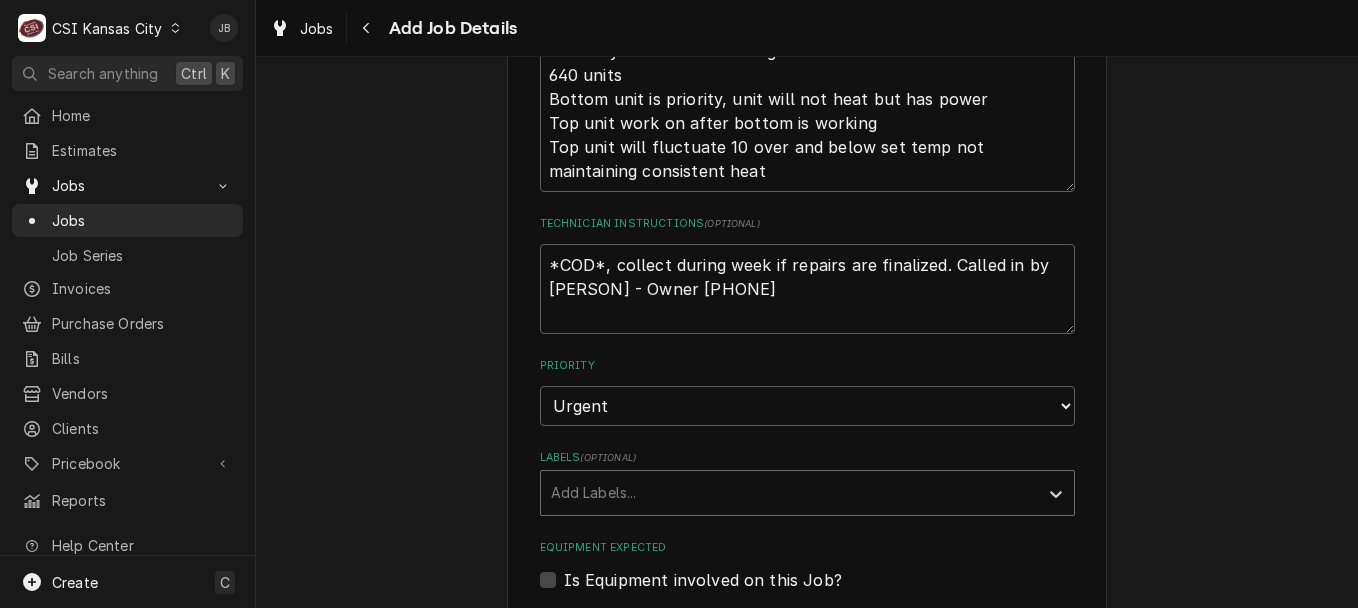 click at bounding box center [789, 493] 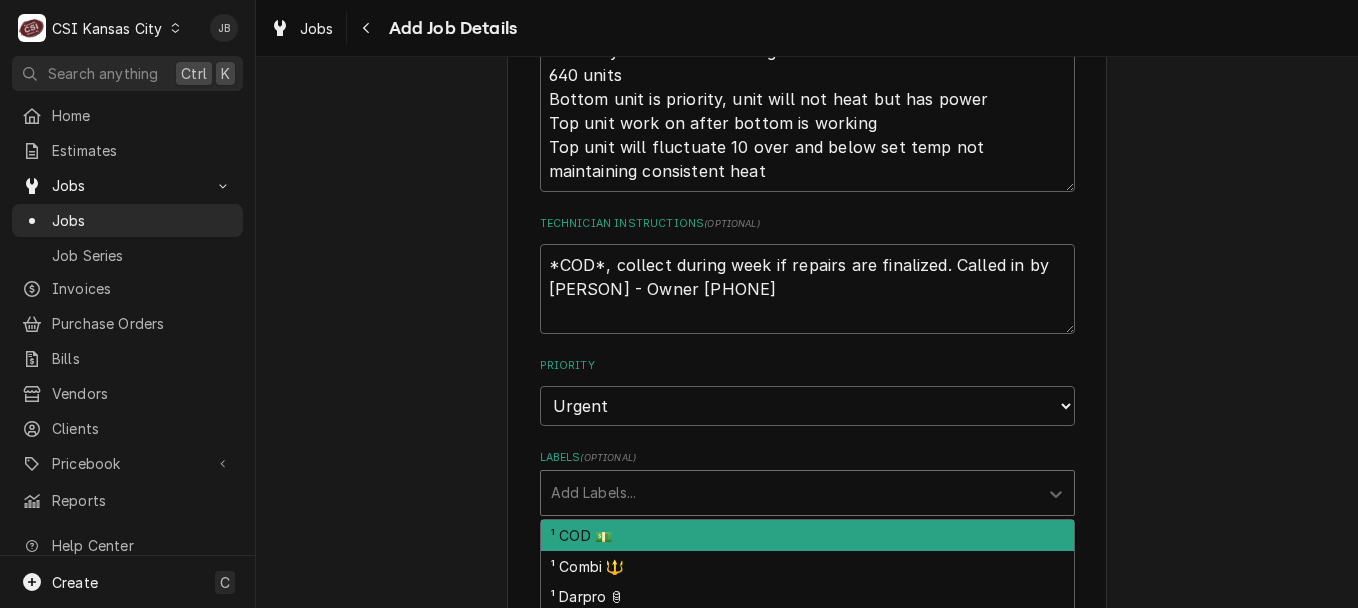 click on "¹ COD 💵" at bounding box center [807, 535] 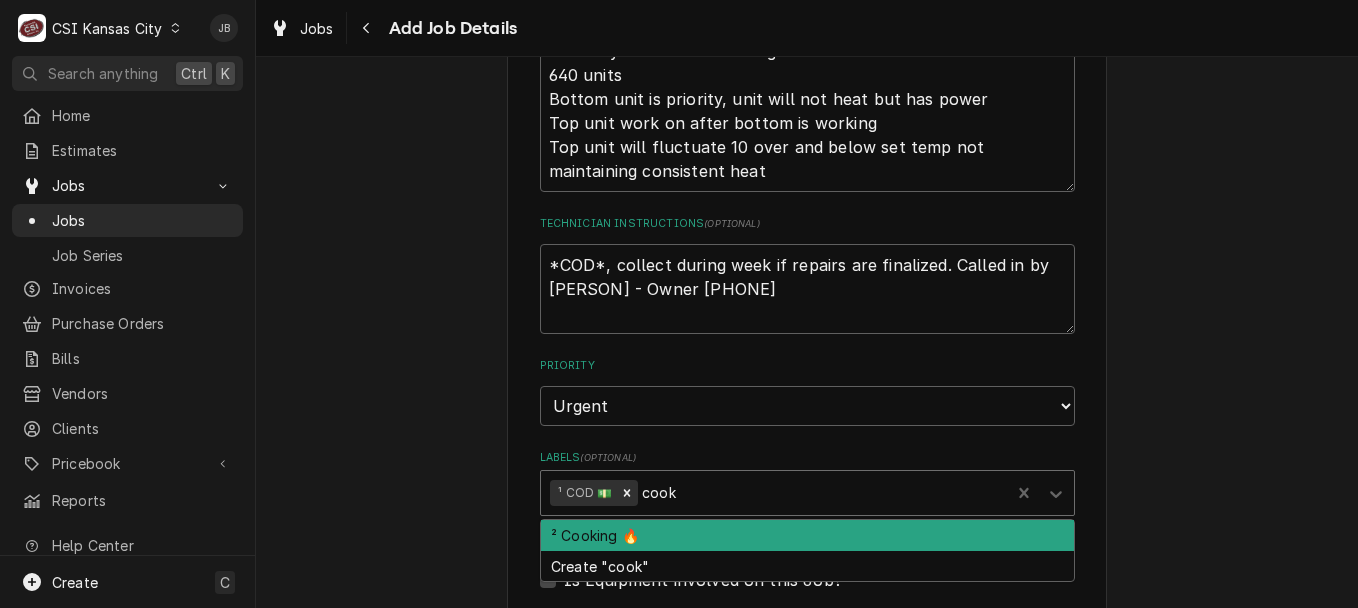 click on "² Cooking 🔥" at bounding box center (807, 535) 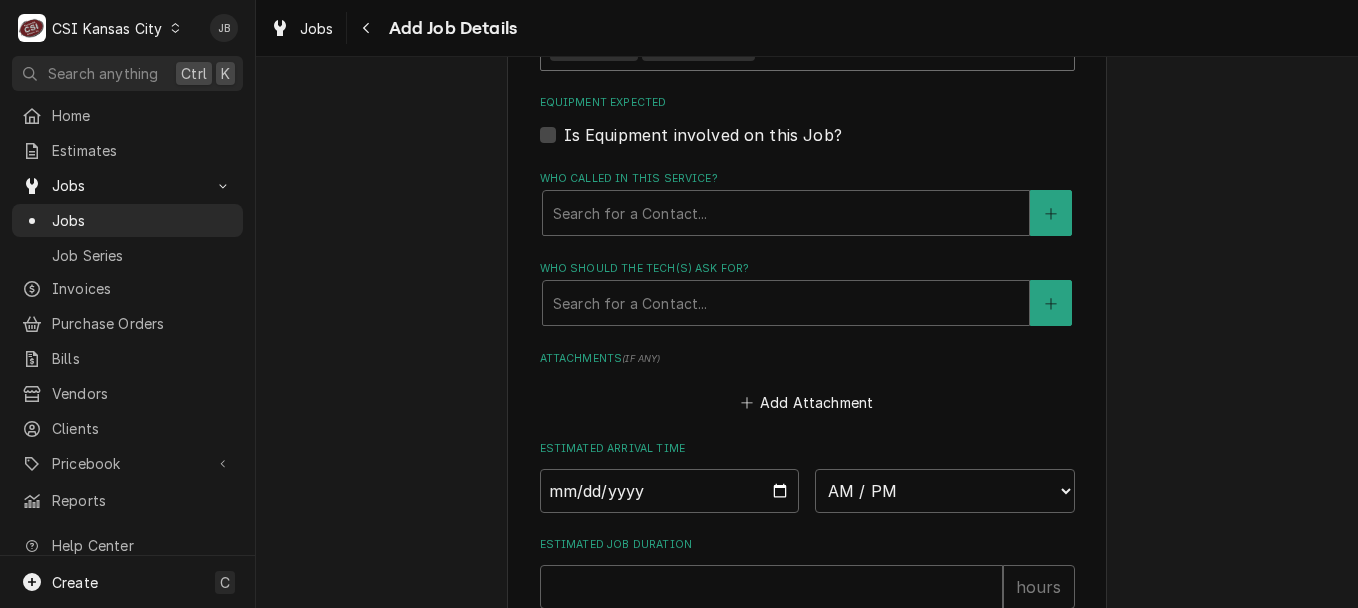 scroll, scrollTop: 1618, scrollLeft: 0, axis: vertical 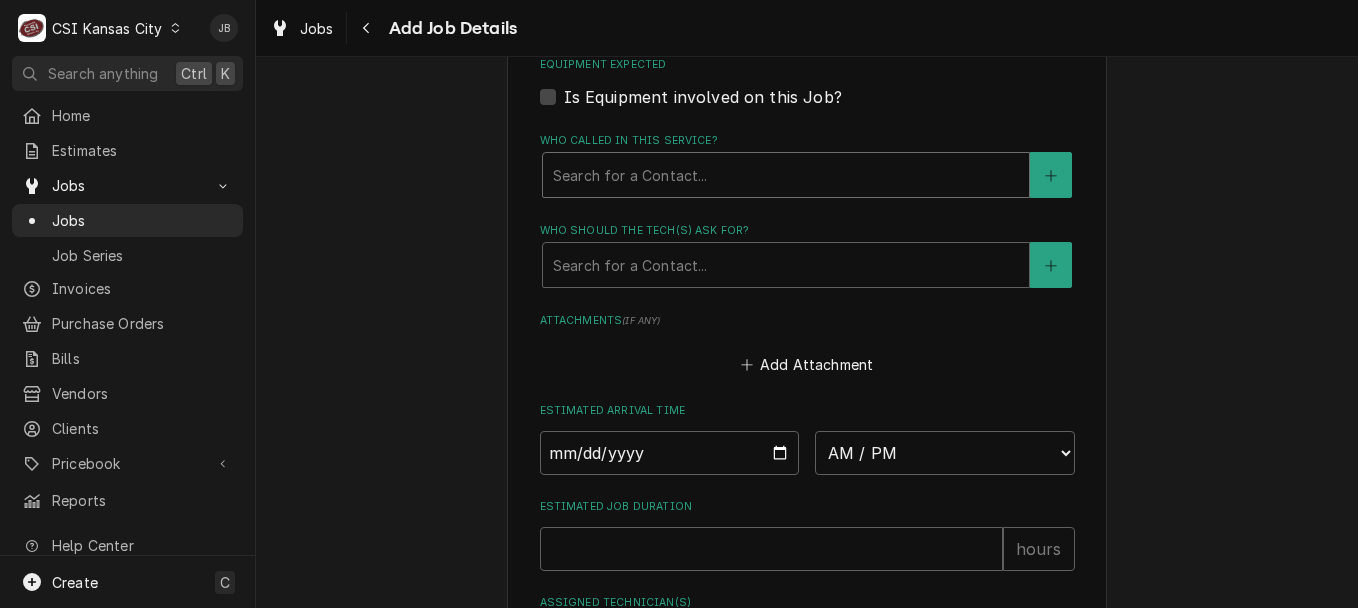 click at bounding box center [786, 175] 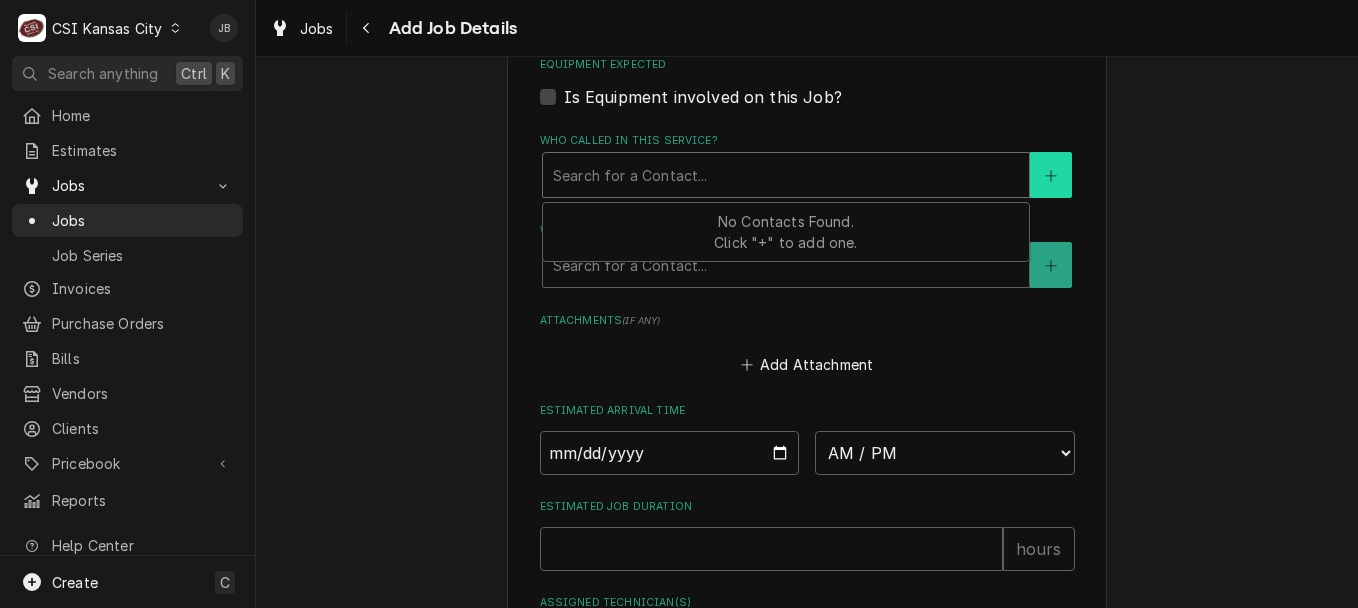 click at bounding box center [1051, 175] 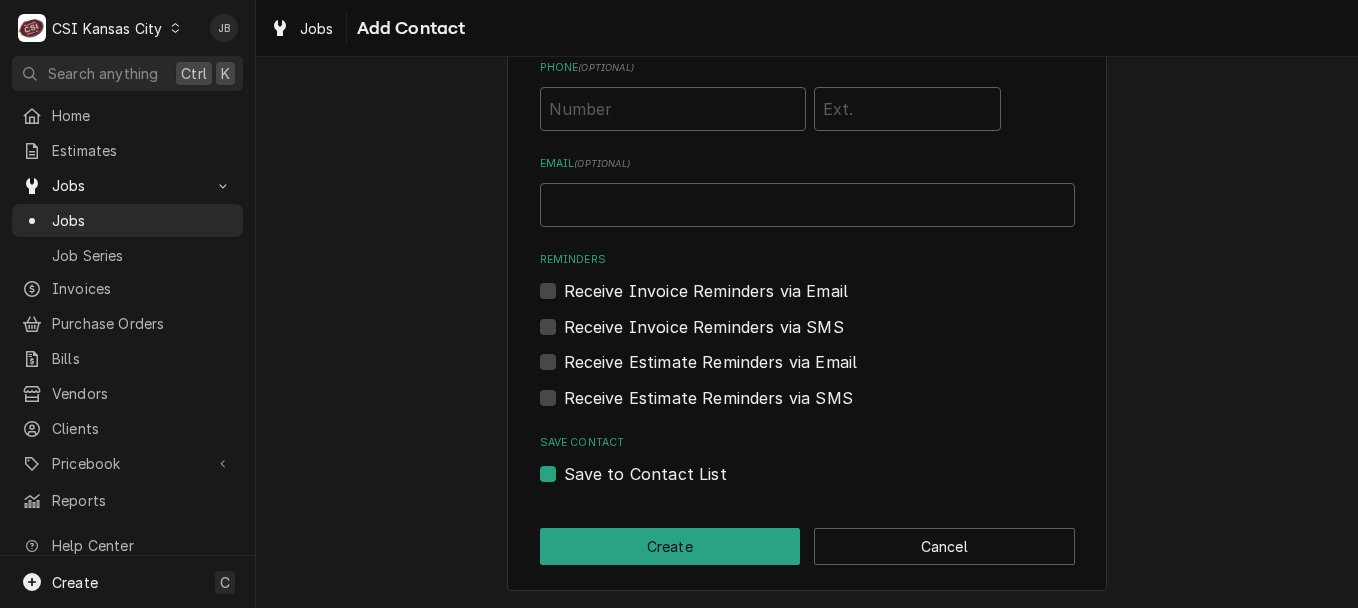 scroll, scrollTop: 0, scrollLeft: 0, axis: both 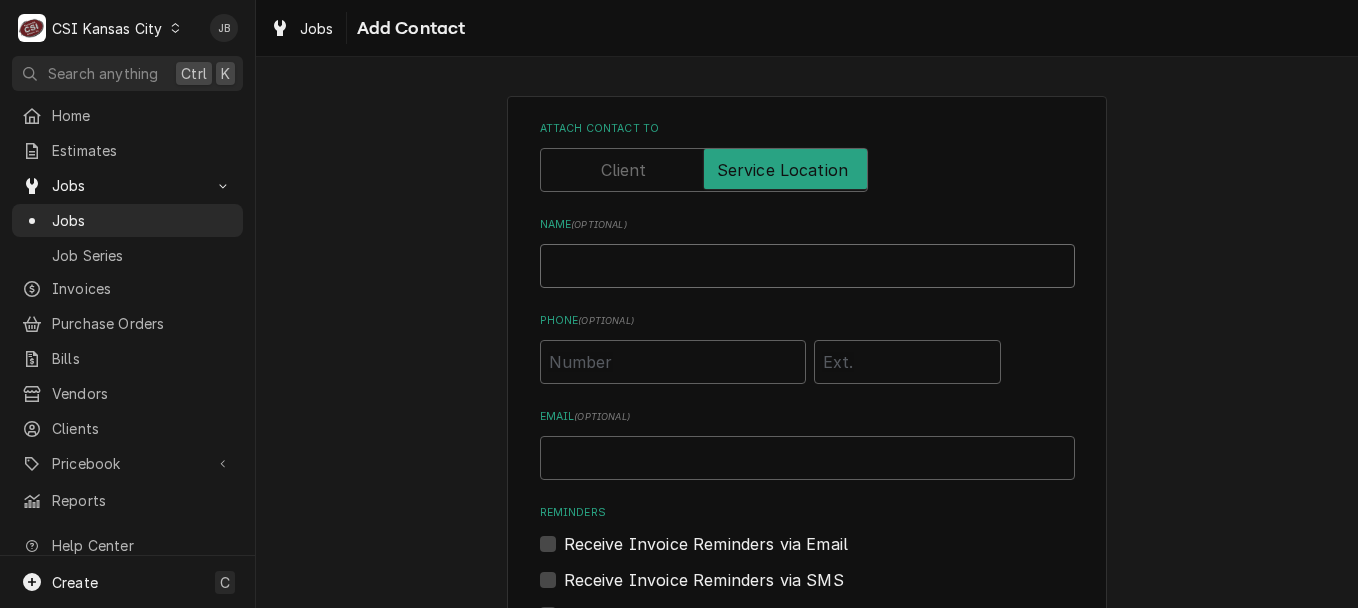 click on "Name  ( optional )" at bounding box center [807, 266] 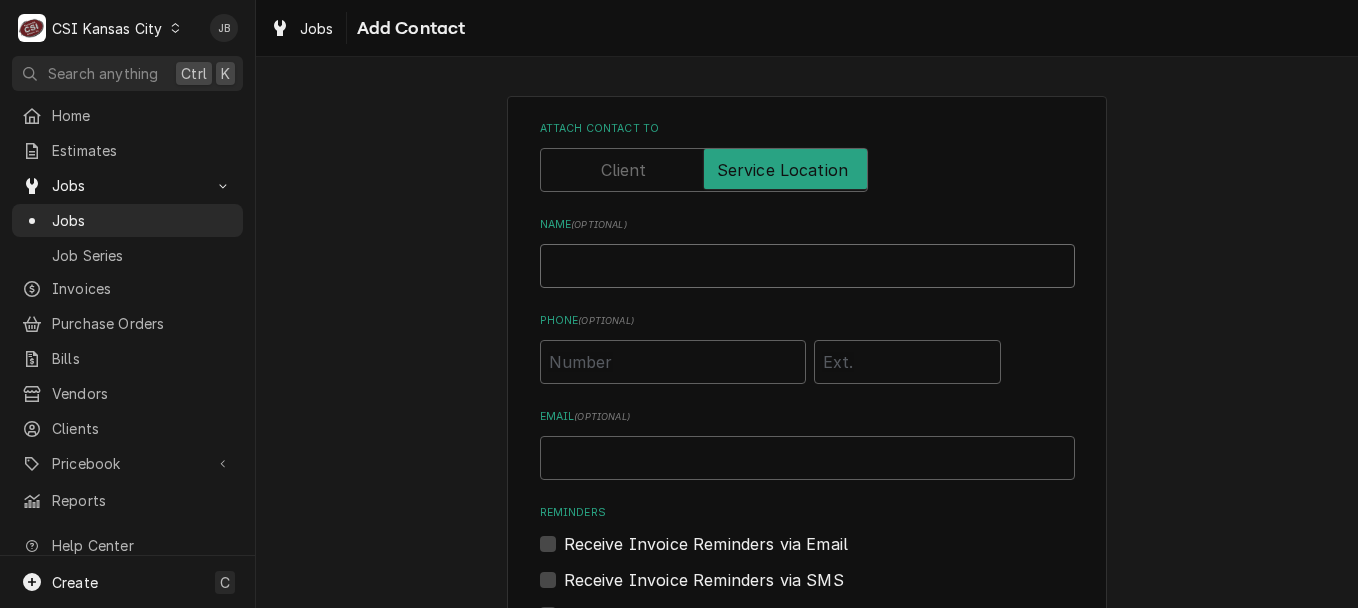 scroll, scrollTop: 253, scrollLeft: 0, axis: vertical 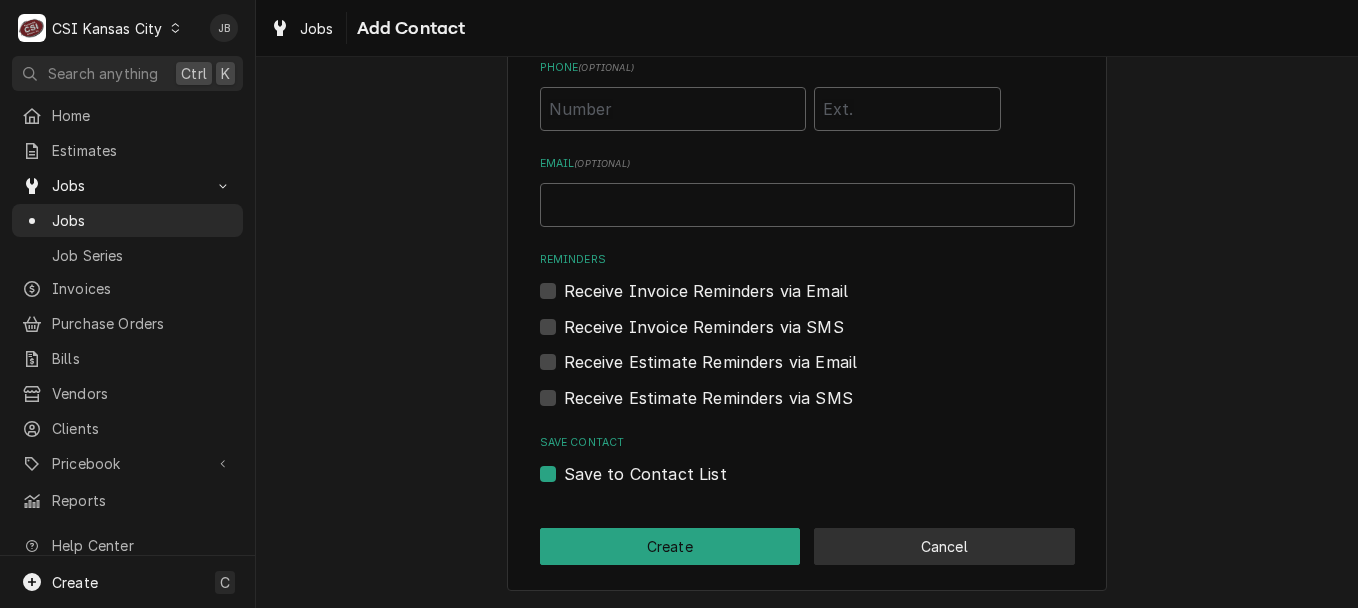 click on "Cancel" at bounding box center (944, 546) 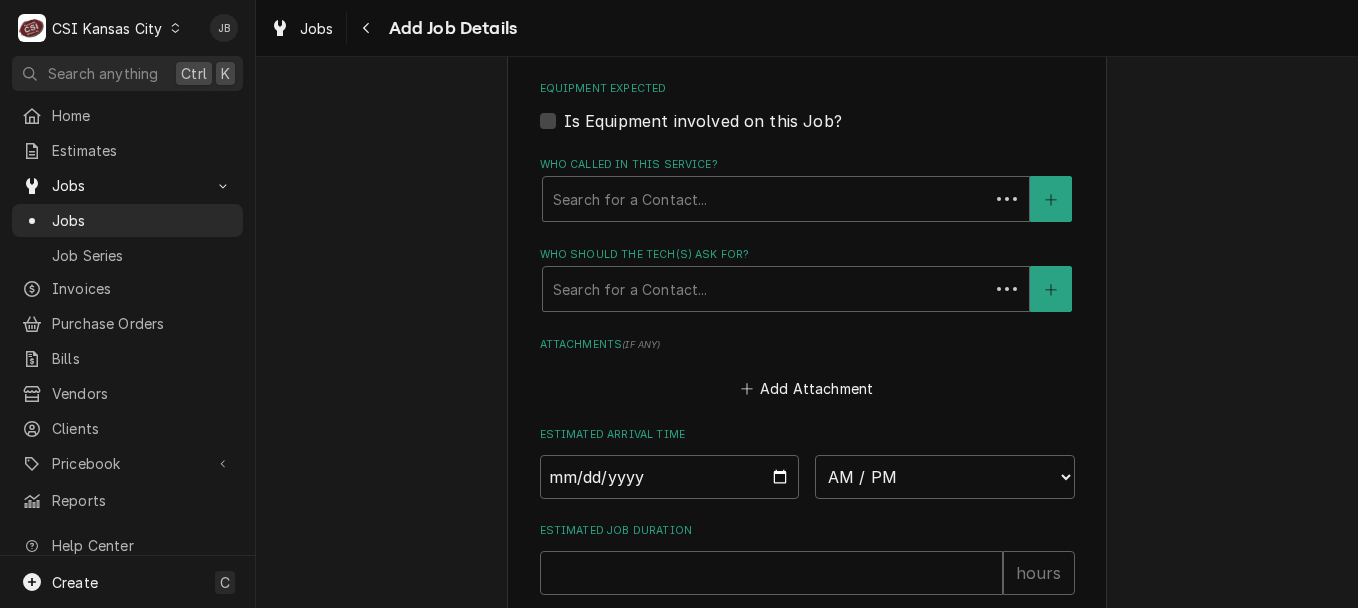 scroll, scrollTop: 1594, scrollLeft: 0, axis: vertical 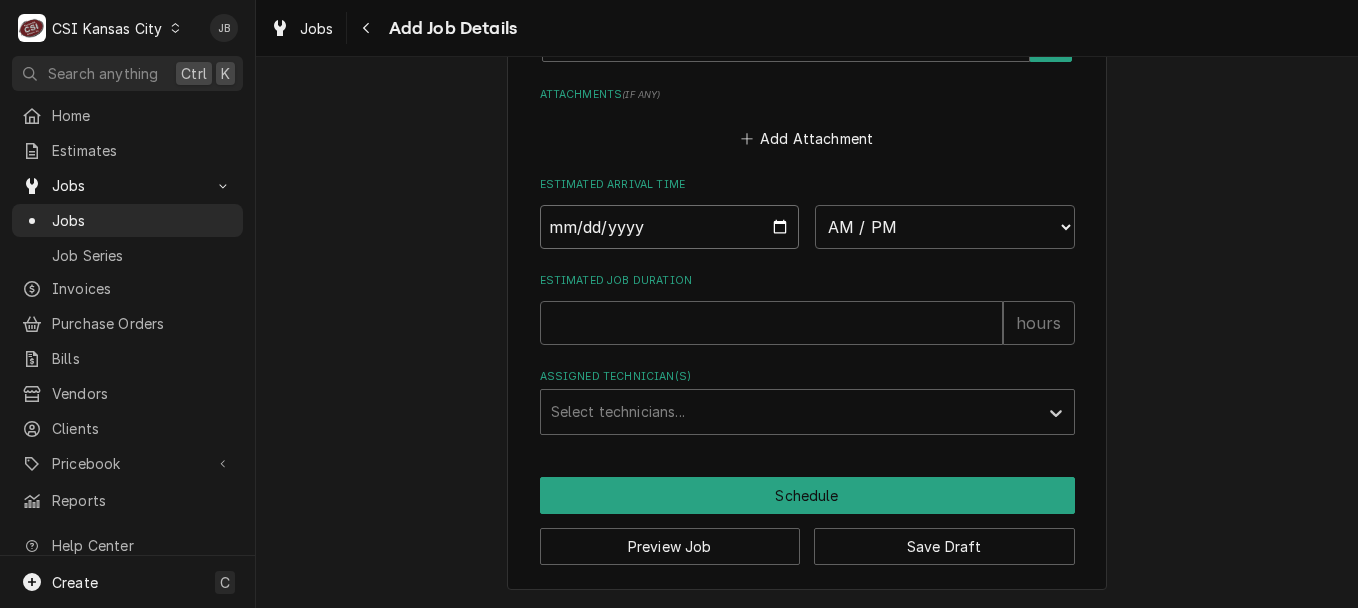 click at bounding box center (670, 227) 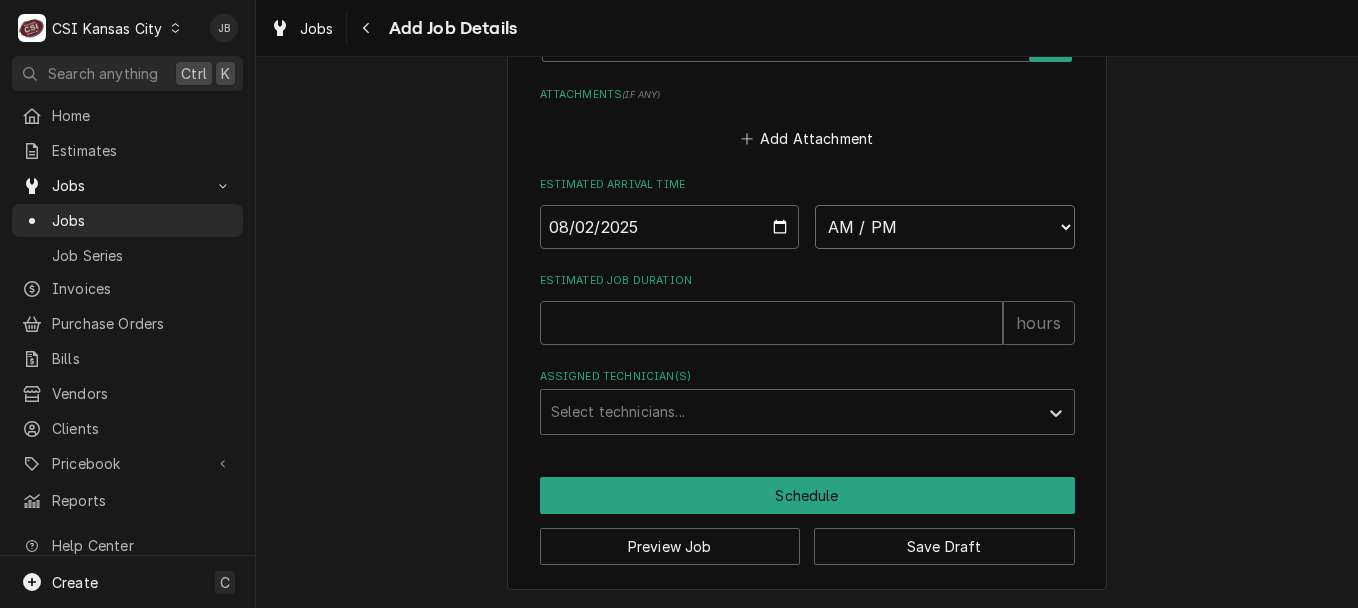 click on "AM / PM 6:00 AM 6:15 AM 6:30 AM 6:45 AM 7:00 AM 7:15 AM 7:30 AM 7:45 AM 8:00 AM 8:15 AM 8:30 AM 8:45 AM 9:00 AM 9:15 AM 9:30 AM 9:45 AM 10:00 AM 10:15 AM 10:30 AM 10:45 AM 11:00 AM 11:15 AM 11:30 AM 11:45 AM 12:00 PM 12:15 PM 12:30 PM 12:45 PM 1:00 PM 1:15 PM 1:30 PM 1:45 PM 2:00 PM 2:15 PM 2:30 PM 2:45 PM 3:00 PM 3:15 PM 3:30 PM 3:45 PM 4:00 PM 4:15 PM 4:30 PM 4:45 PM 5:00 PM 5:15 PM 5:30 PM 5:45 PM 6:00 PM 6:15 PM 6:30 PM 6:45 PM 7:00 PM 7:15 PM 7:30 PM 7:45 PM 8:00 PM 8:15 PM 8:30 PM 8:45 PM 9:00 PM 9:15 PM 9:30 PM 9:45 PM 10:00 PM 10:15 PM 10:30 PM 10:45 PM 11:00 PM 11:15 PM 11:30 PM 11:45 PM 12:00 AM 12:15 AM 12:30 AM 12:45 AM 1:00 AM 1:15 AM 1:30 AM 1:45 AM 2:00 AM 2:15 AM 2:30 AM 2:45 AM 3:00 AM 3:15 AM 3:30 AM 3:45 AM 4:00 AM 4:15 AM 4:30 AM 4:45 AM 5:00 AM 5:15 AM 5:30 AM 5:45 AM" at bounding box center (945, 227) 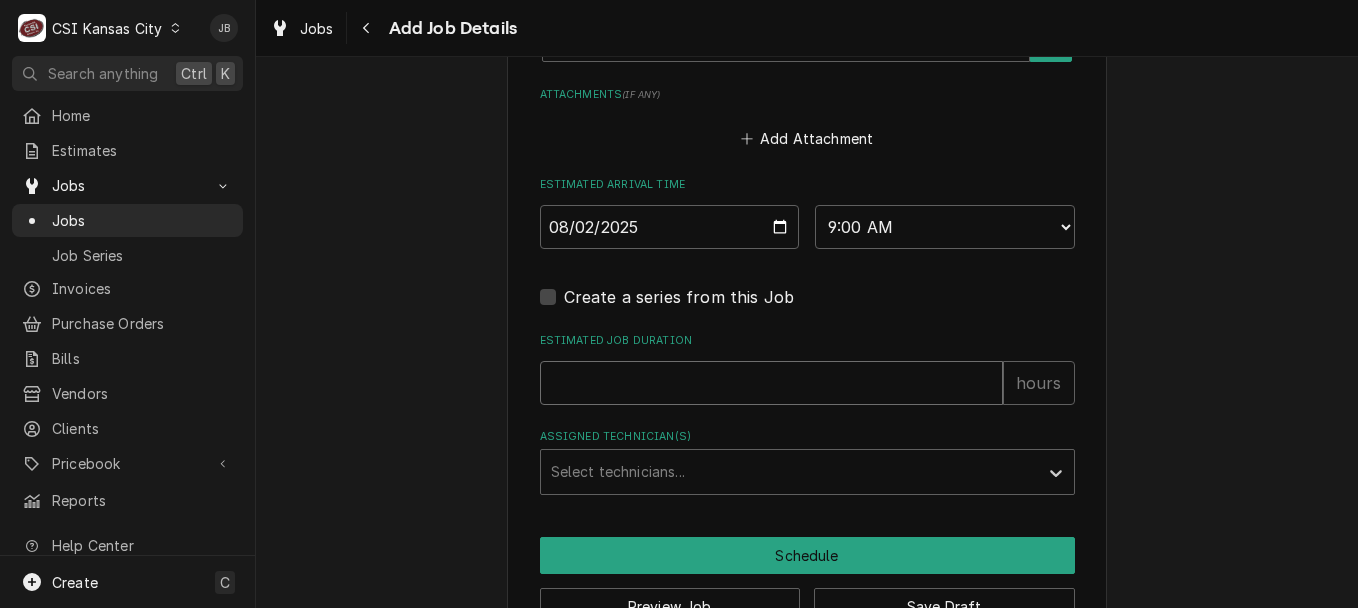 click on "Estimated Job Duration" at bounding box center [771, 383] 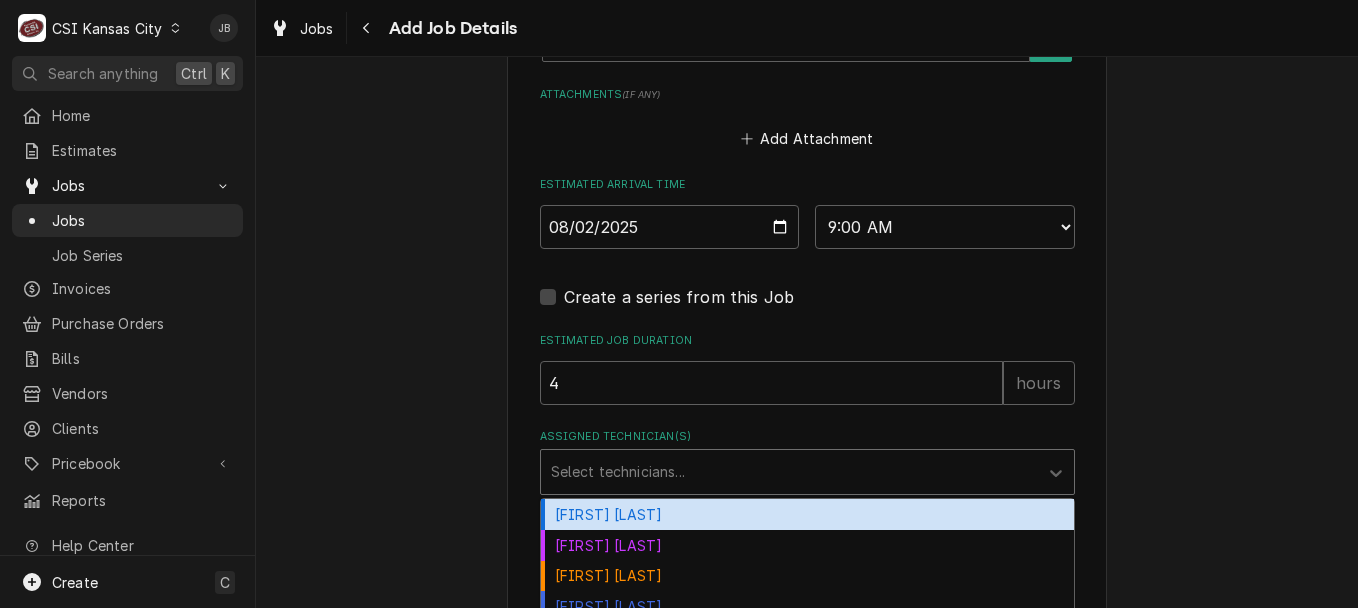 click at bounding box center [789, 472] 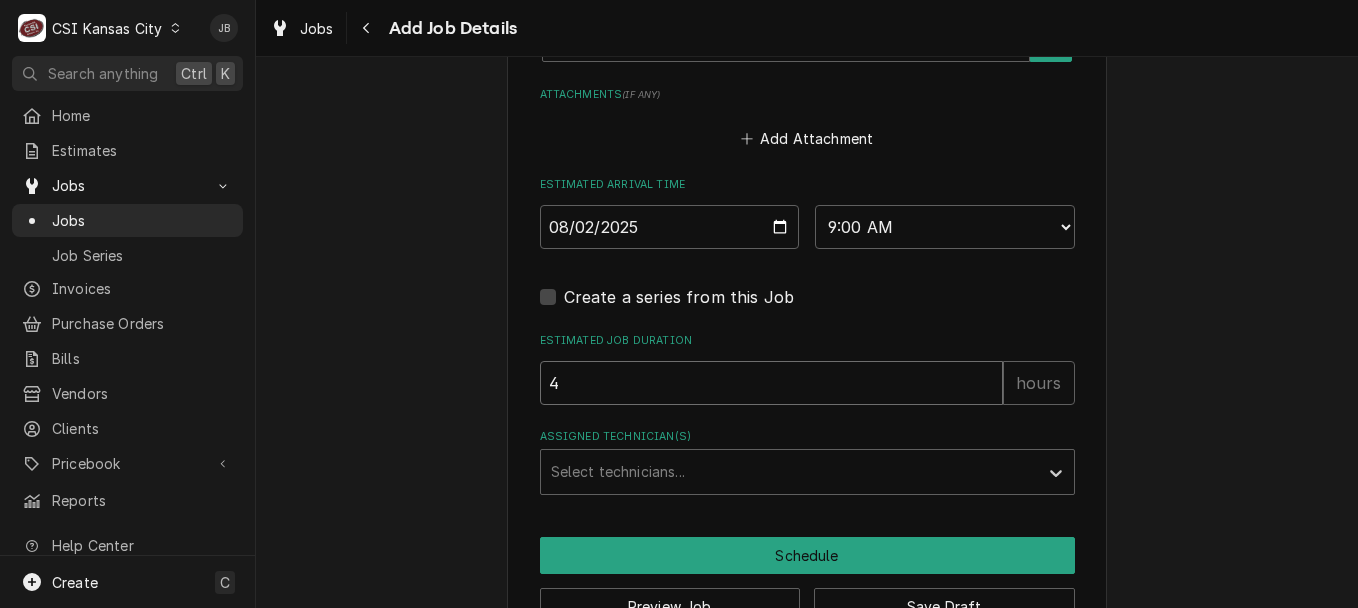 click on "4" at bounding box center (771, 383) 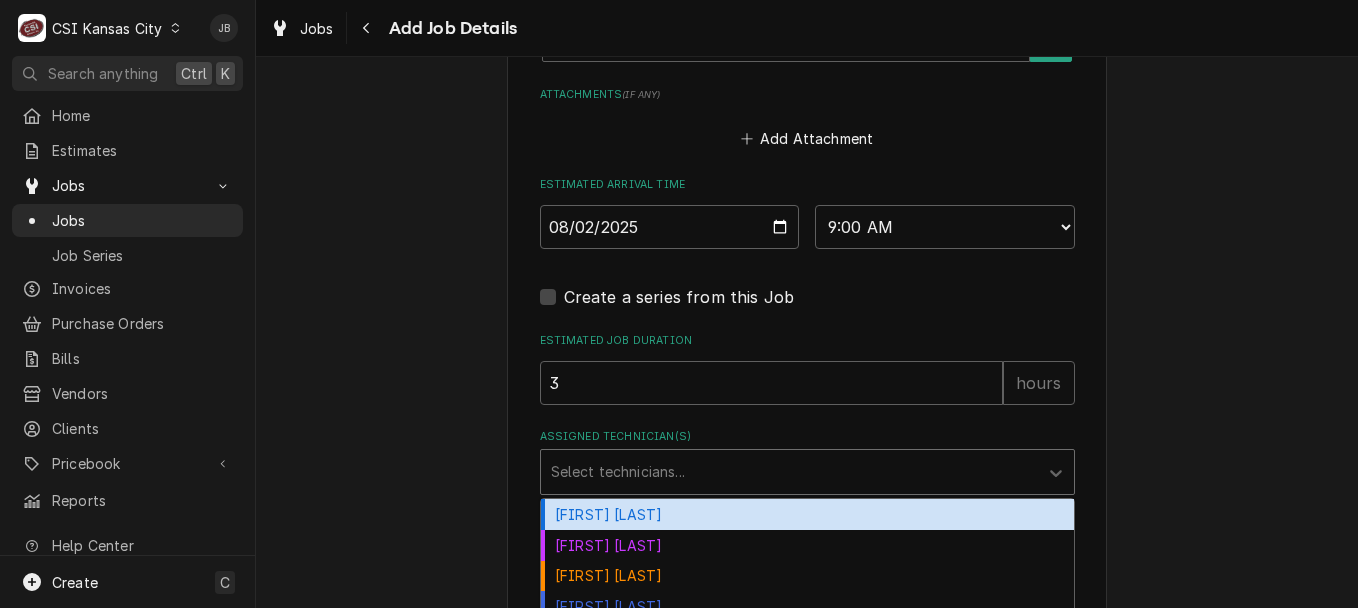 click at bounding box center [789, 472] 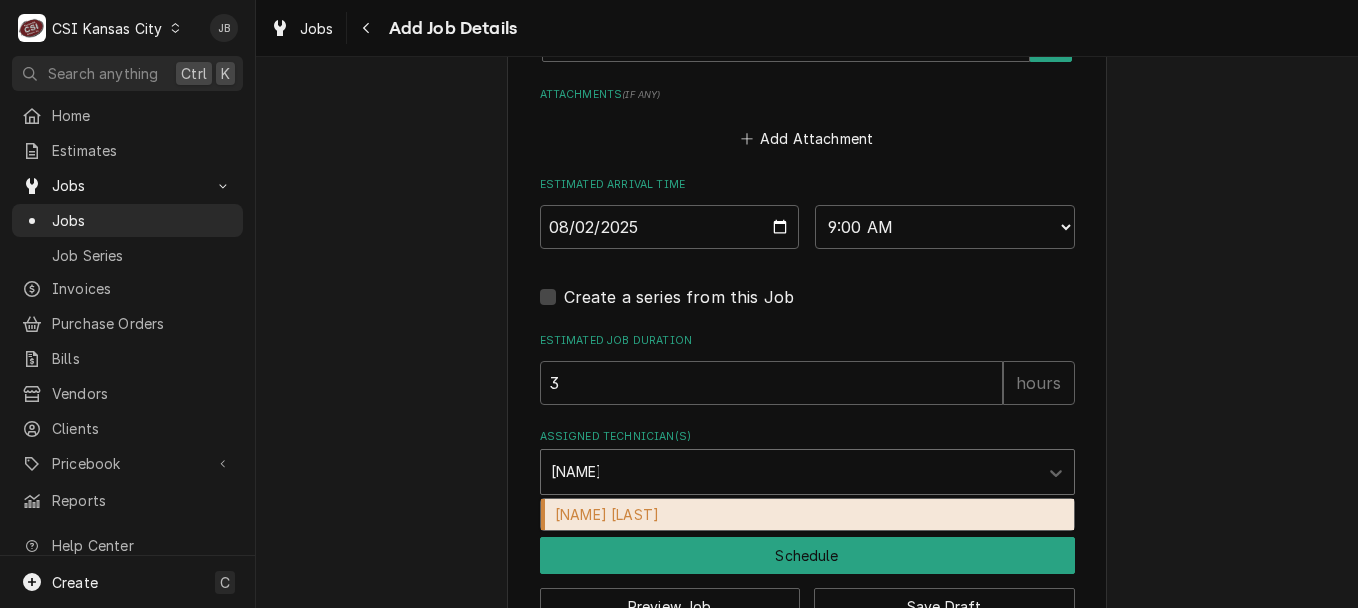 click on "[NAME] [LAST]" at bounding box center [807, 514] 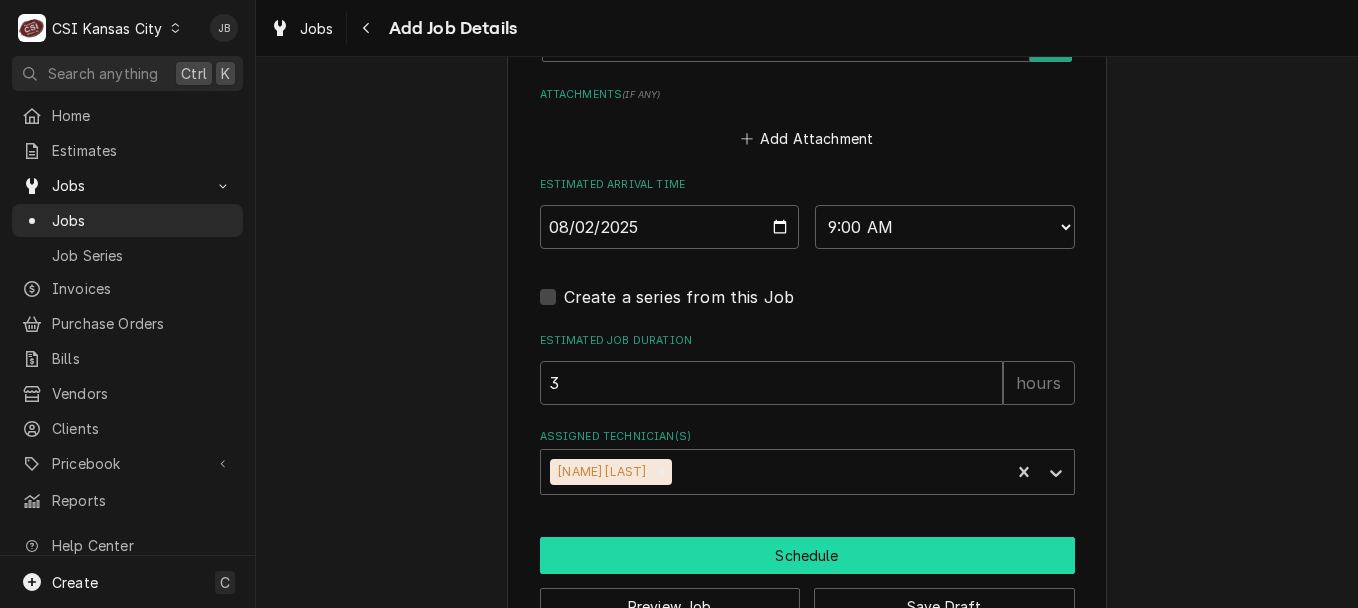 click on "Schedule" at bounding box center [807, 555] 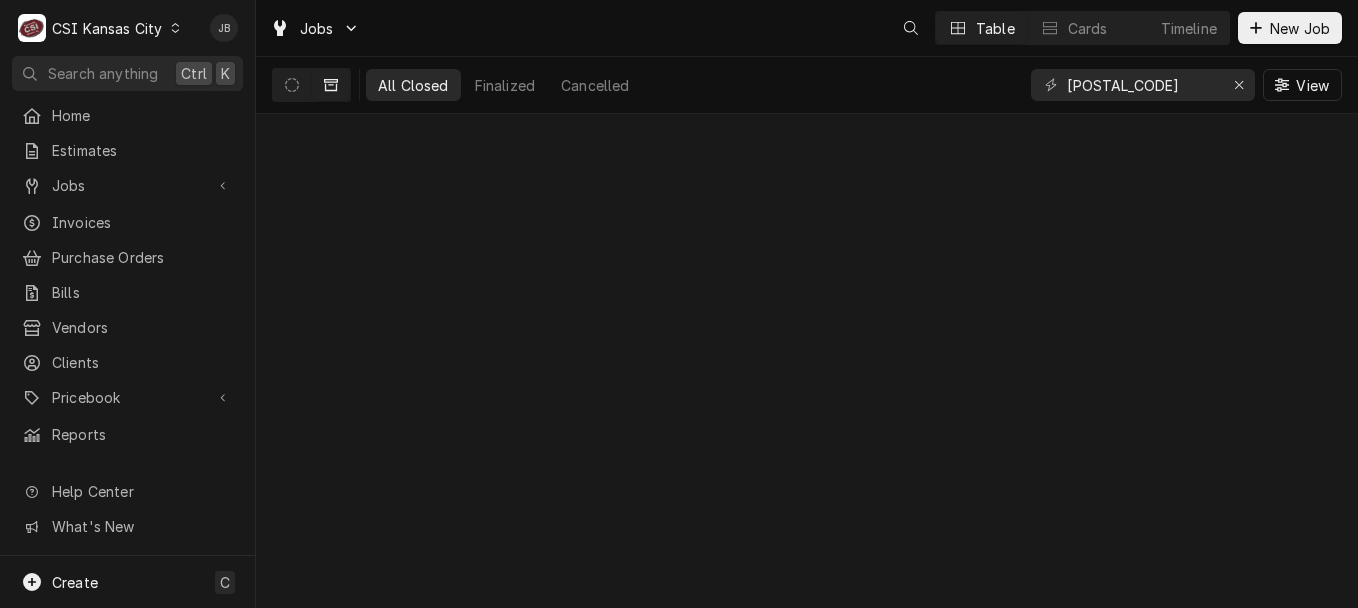scroll, scrollTop: 0, scrollLeft: 0, axis: both 